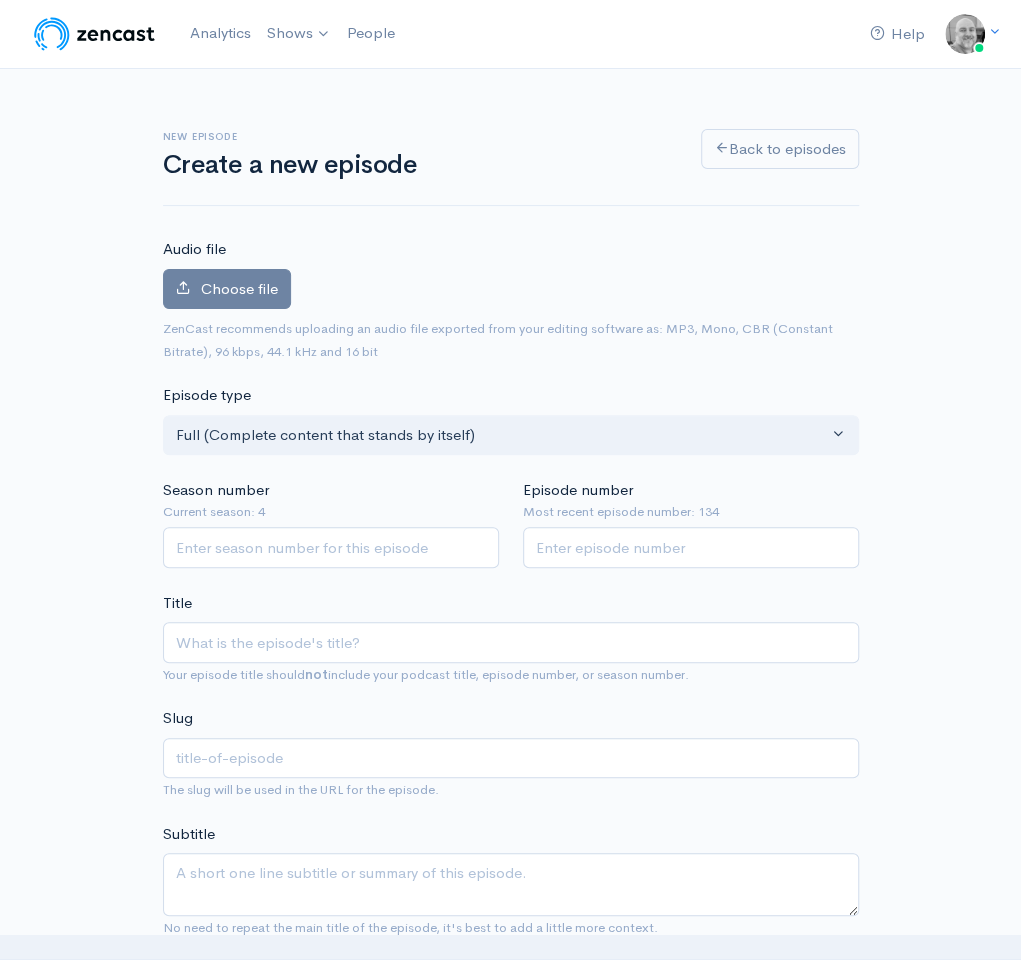 scroll, scrollTop: 0, scrollLeft: 0, axis: both 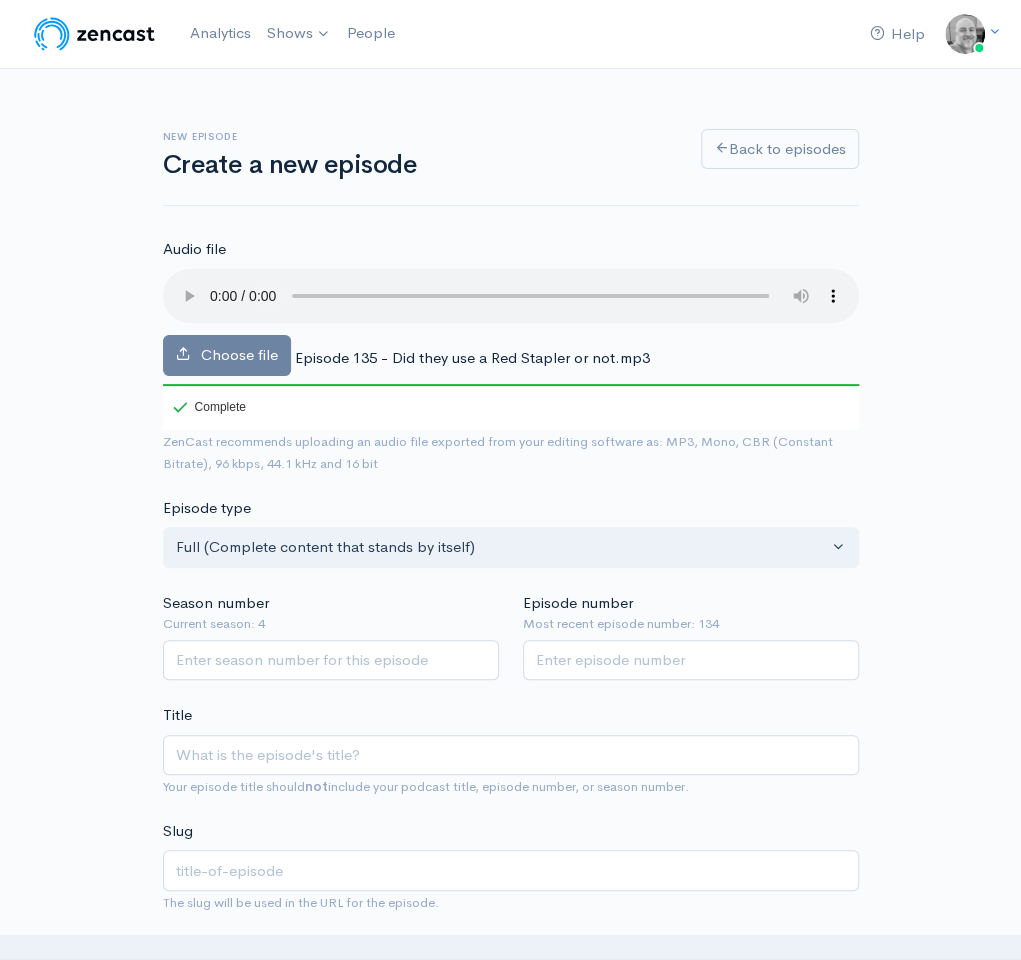 click on "New episode
Create a new episode
Back to episodes
Audio file       Choose file     Episode 135 - Did they use a Red Stapler or not.mp3                 100   Complete   ZenCast recommends uploading an audio file exported from your editing
software as: MP3, Mono, CBR (Constant Bitrate), 96 kbps, 44.1 kHz and 16 bit   Episode type   Full (Complete content that stands by itself) Trailer (a short, promotional piece of content that represents a preview for a show) Bonus (extra content for a show (for example, behind the scenes information or interviews with the cast) Full (Complete content that stands by itself)     Season number   Current season: 4     Episode number   Most recent episode number: 134     Title     Your episode title should  not  include your podcast
title, episode number, or season number.   Slug     The slug will be used in the URL for the episode.     Subtitle             ×" at bounding box center [511, 1184] 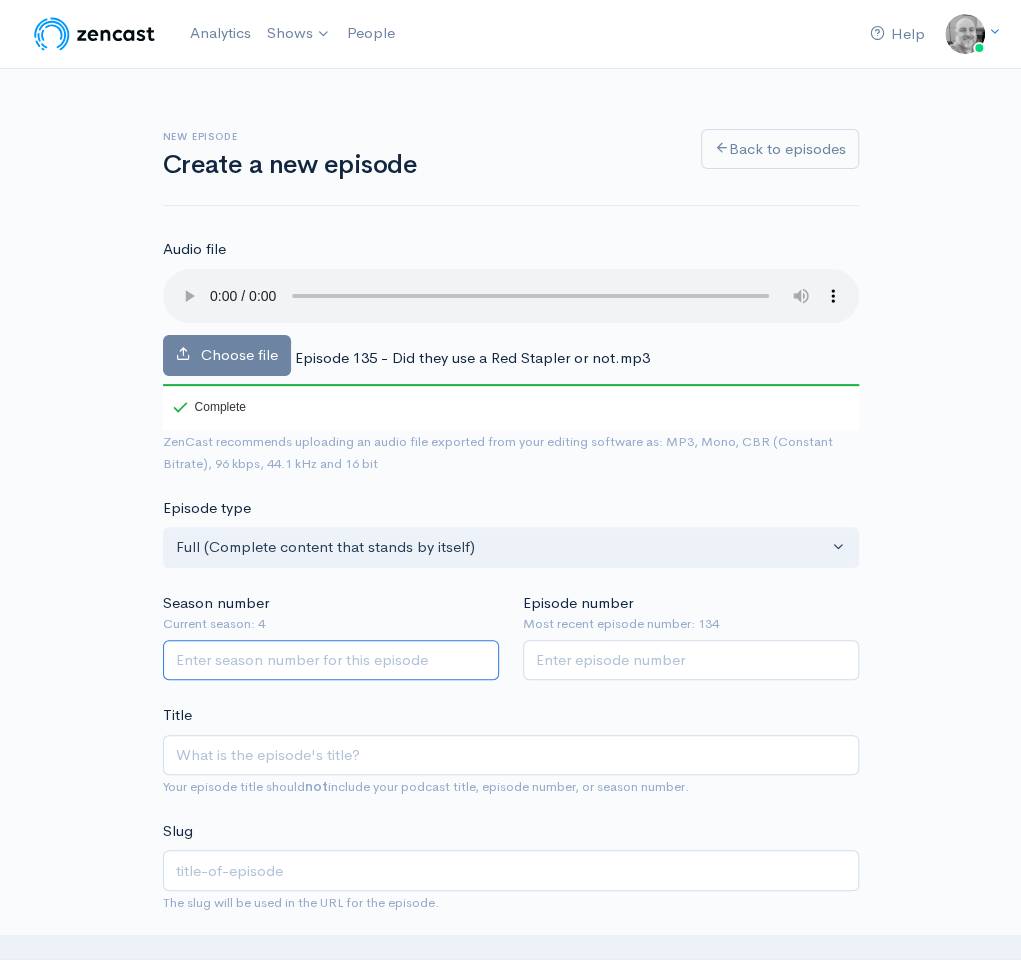 click on "Season number" at bounding box center (331, 660) 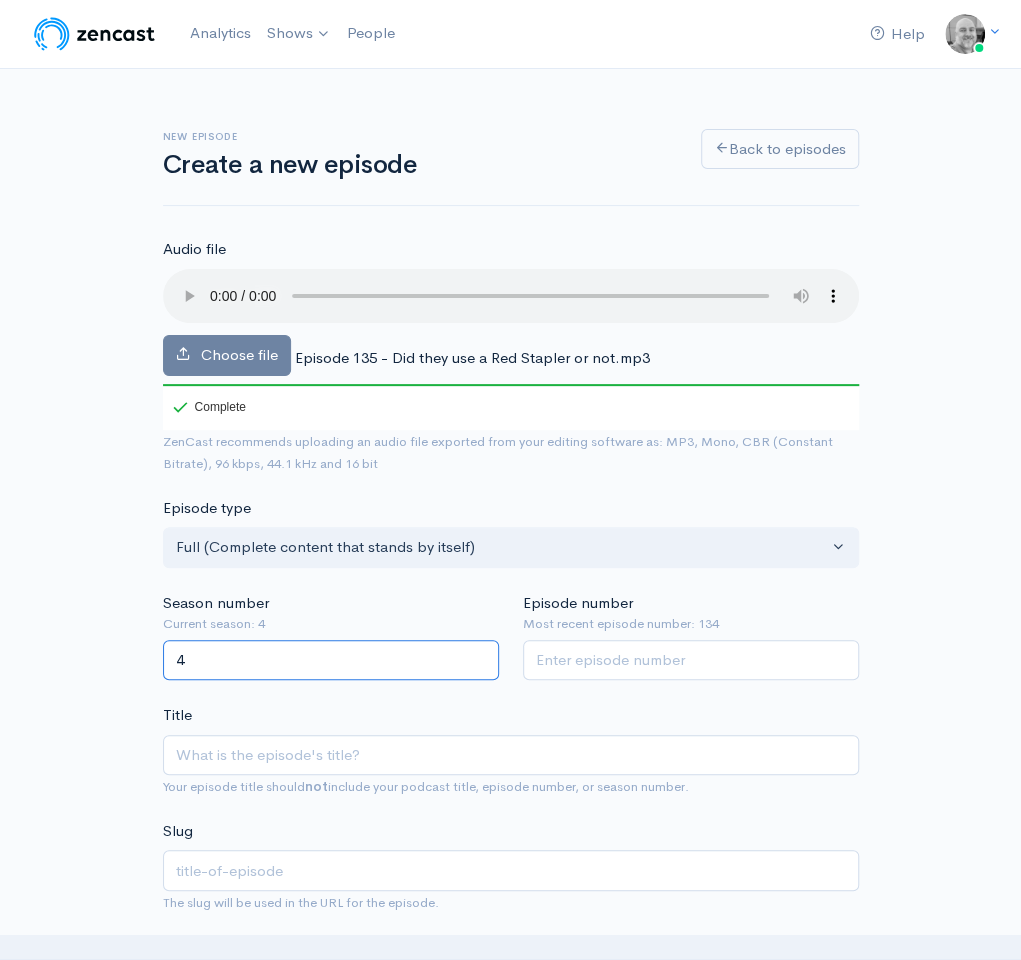 type on "4" 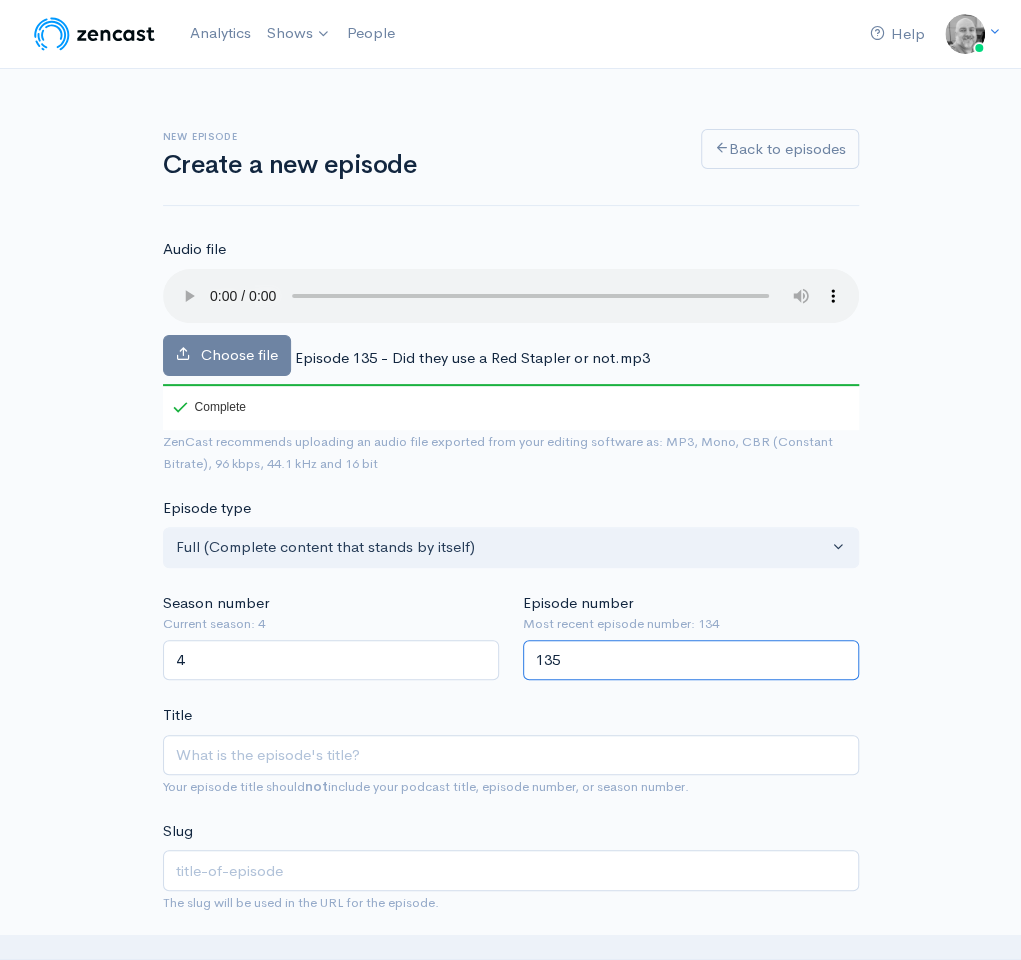 type on "135" 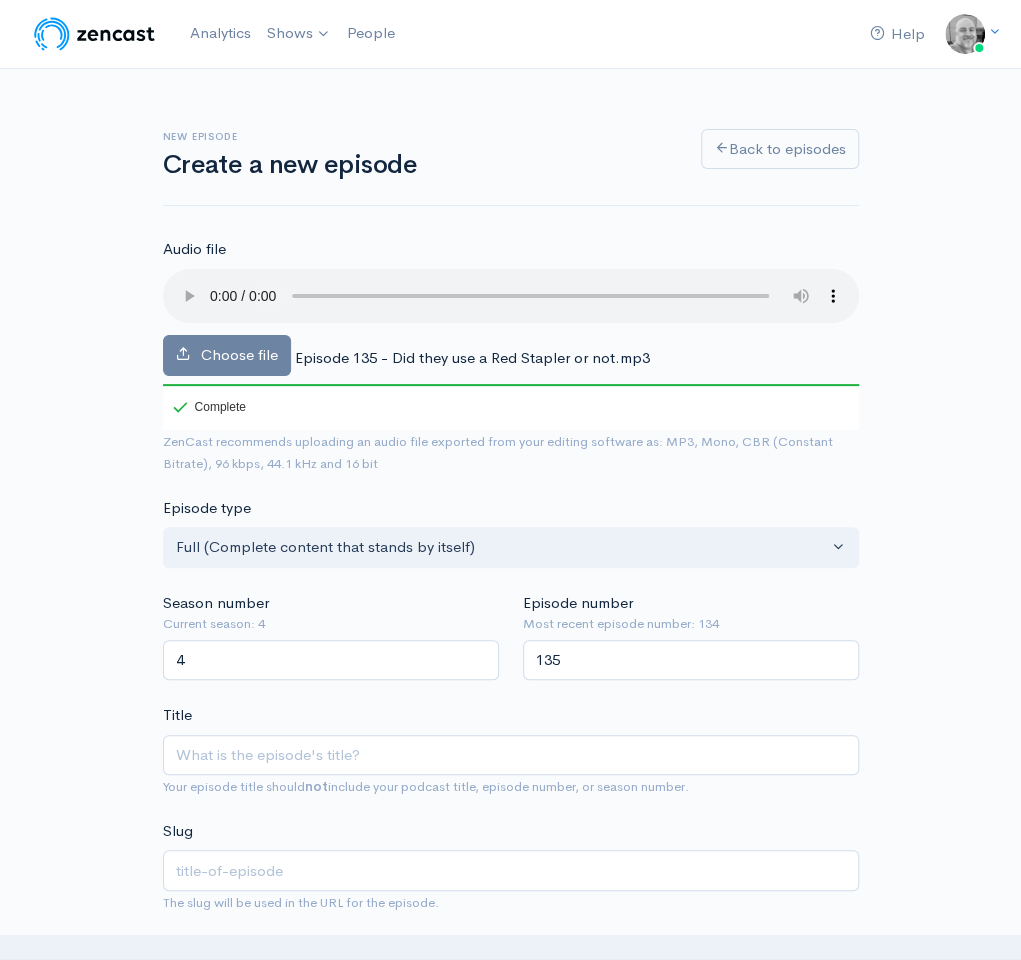 click on "New episode
Create a new episode
Back to episodes
Audio file       Choose file     Episode 135 - Did they use a Red Stapler or not.mp3                 100   Complete   ZenCast recommends uploading an audio file exported from your editing
software as: MP3, Mono, CBR (Constant Bitrate), 96 kbps, 44.1 kHz and 16 bit   Episode type   Full (Complete content that stands by itself) Trailer (a short, promotional piece of content that represents a preview for a show) Bonus (extra content for a show (for example, behind the scenes information or interviews with the cast) Full (Complete content that stands by itself)     Season number   Current season: 4   4   Episode number   Most recent episode number: 134   135   Title     Your episode title should  not  include your podcast
title, episode number, or season number.   Slug     The slug will be used in the URL for the episode.     Subtitle             ×" at bounding box center (511, 1184) 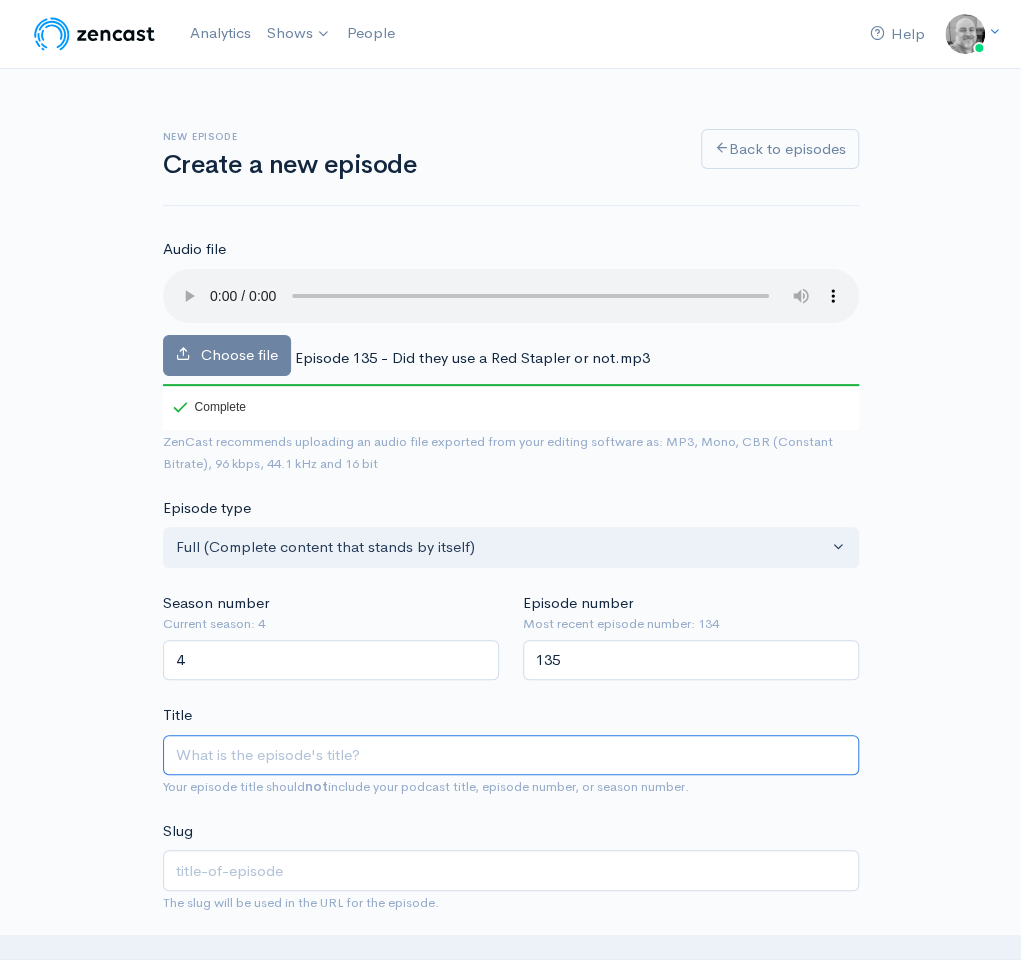 click on "Title" at bounding box center (511, 755) 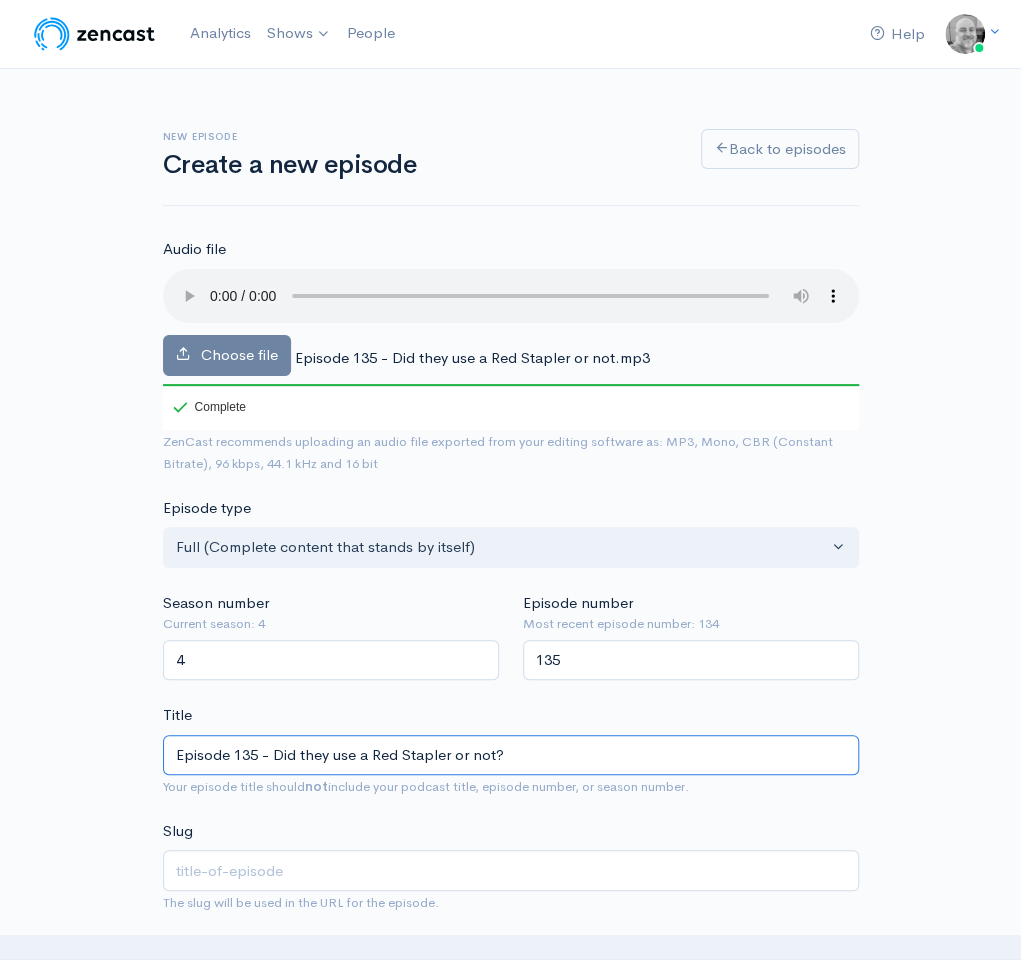 type on "episode-135-did-they-use-a-red-stapler-or-not" 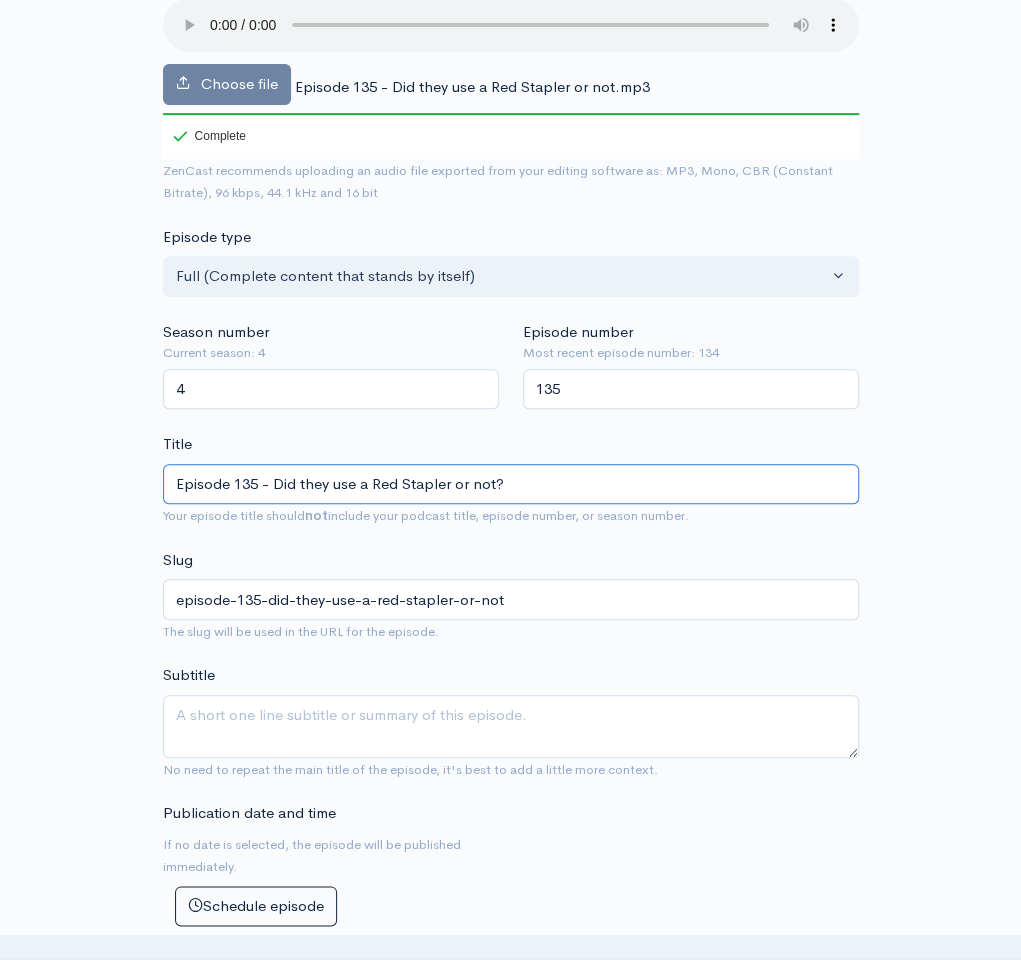 scroll, scrollTop: 273, scrollLeft: 0, axis: vertical 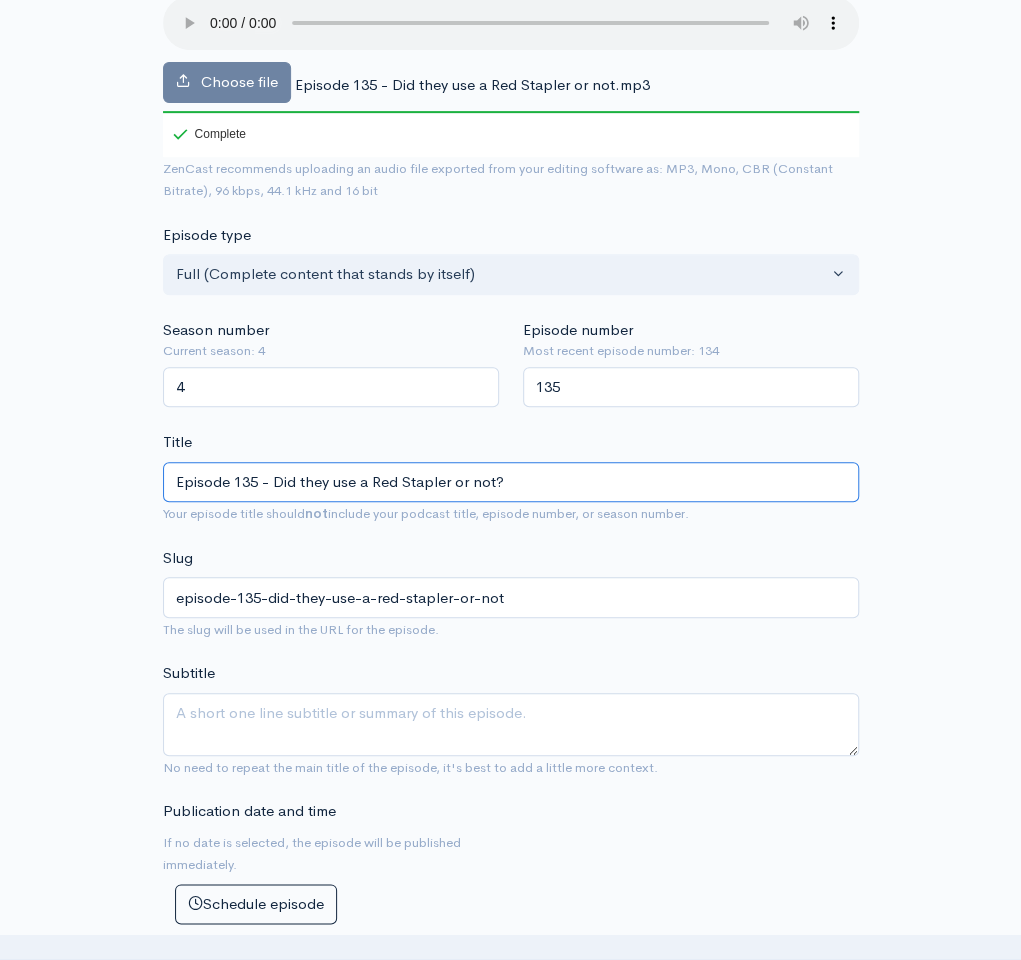 paste on "Ep 135 - Did they use a Red Stapler or not?.  This week, it’s WWDC Week, Nintendo’s Switch 2 launch is ruined by a stapler, & MS adds Copilot to Windows Store to compare apps.  Join us for these & more." 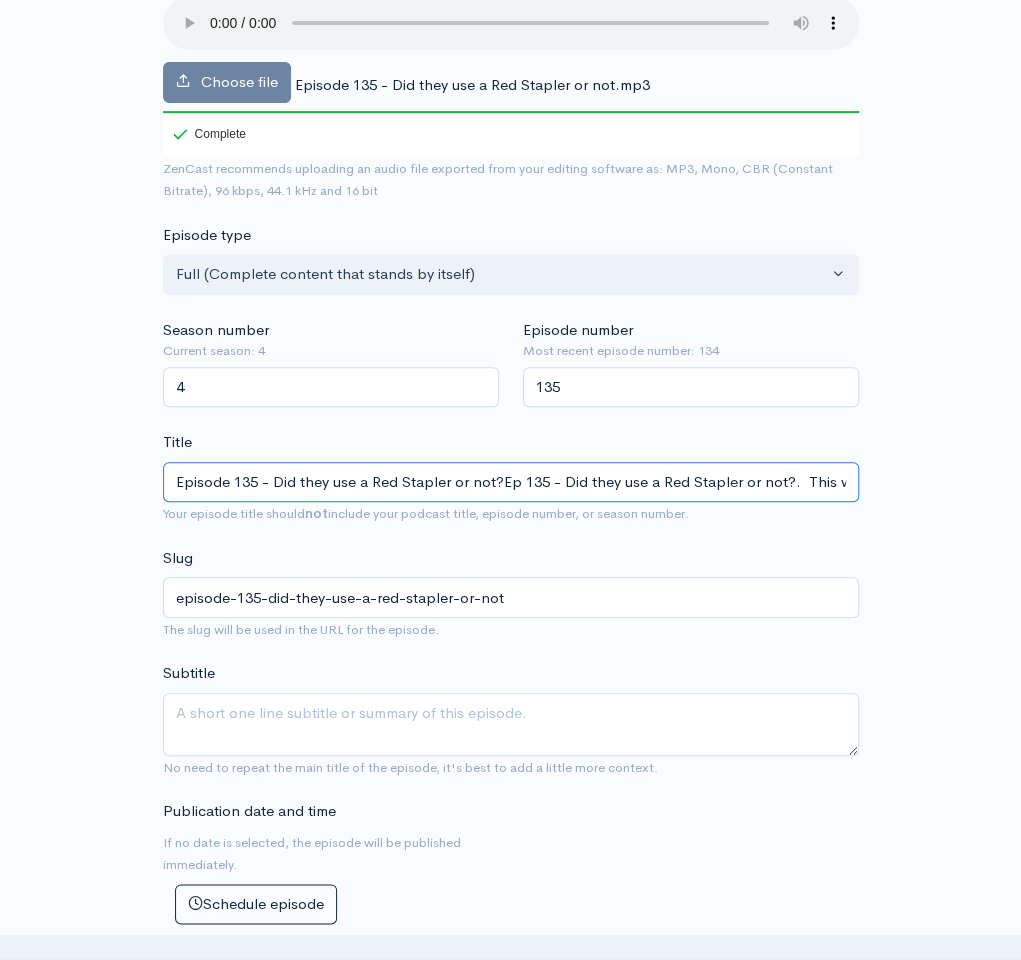 scroll, scrollTop: 0, scrollLeft: 1048, axis: horizontal 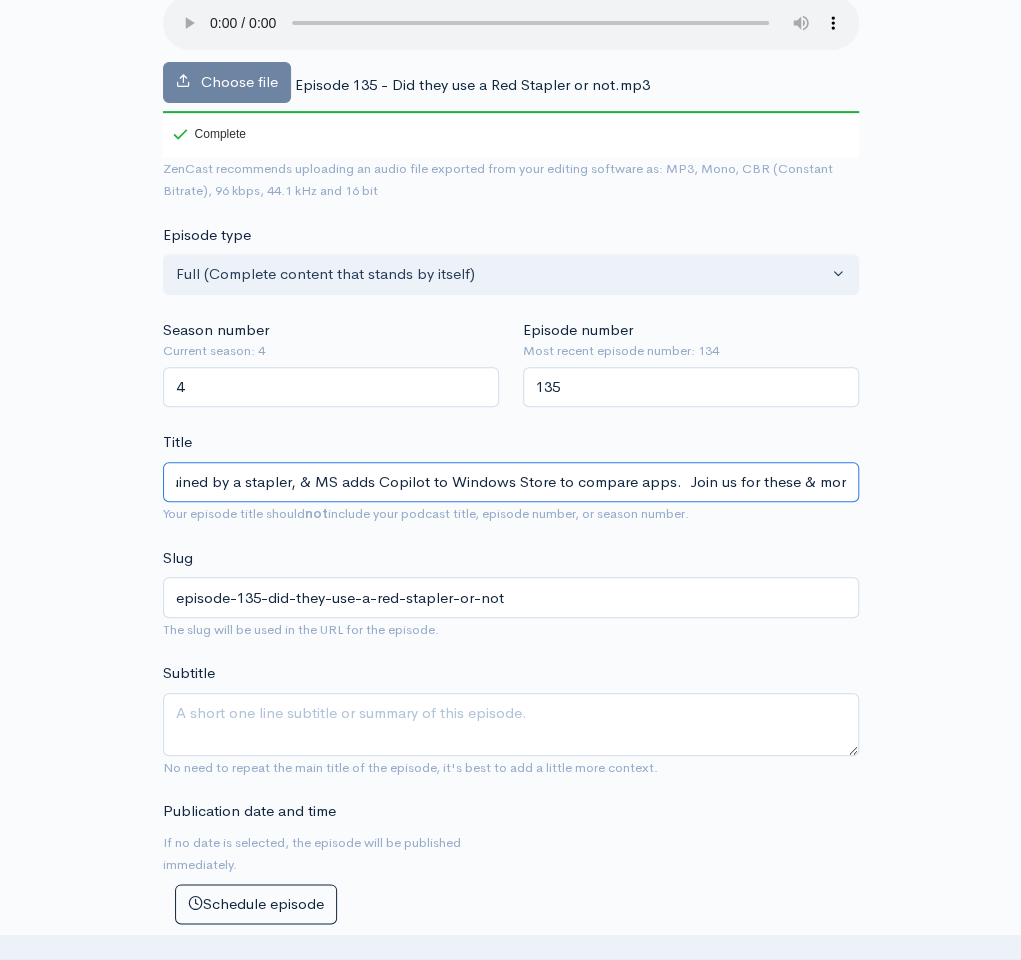 type on "episode-135-did-they-use-a-red-stapler-or-notep-135-did-they-use-a-red-stapler-or-not-this-week-its-wwdc-week-nintendos-switch-2-launch-is-ruined-by-a-stapler-ms-adds-copilot-to-windows-store-to-compare-apps-join-us-for-these-more" 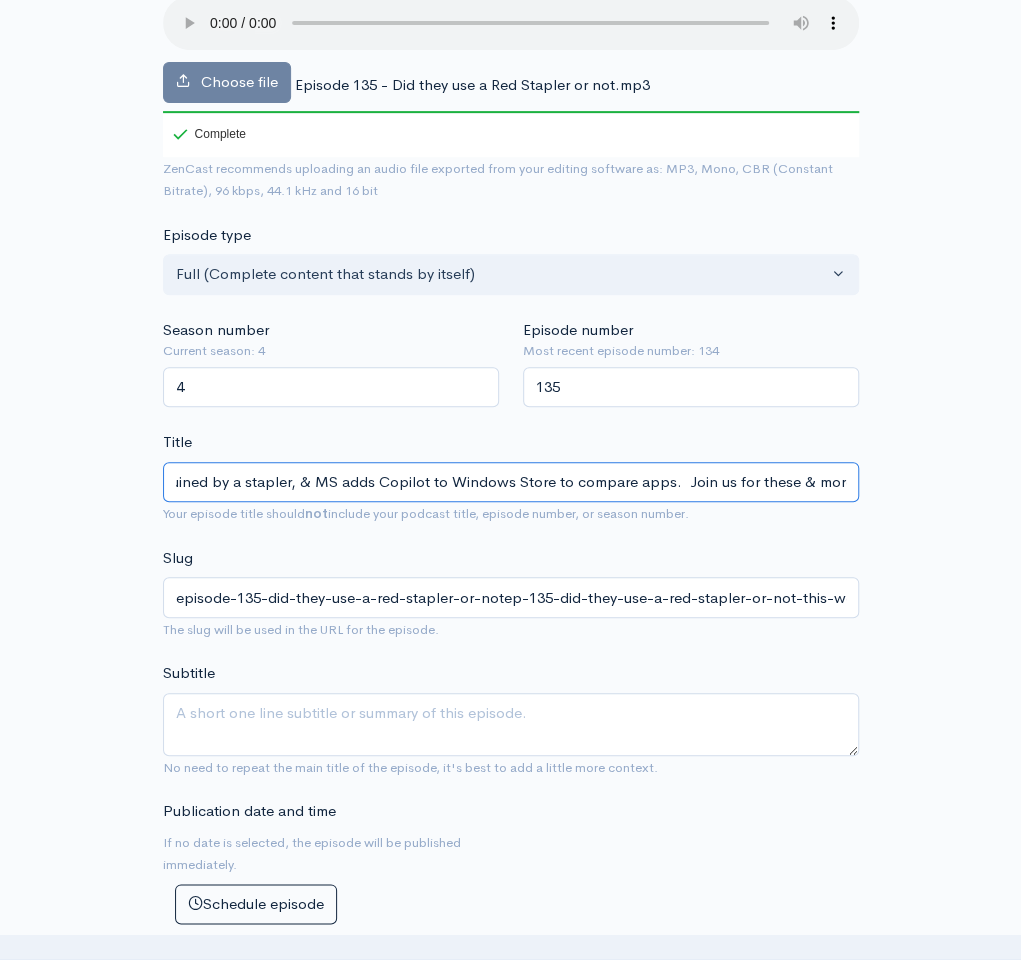 type on "Episode 135 - Did they use a Red Stapler or not?" 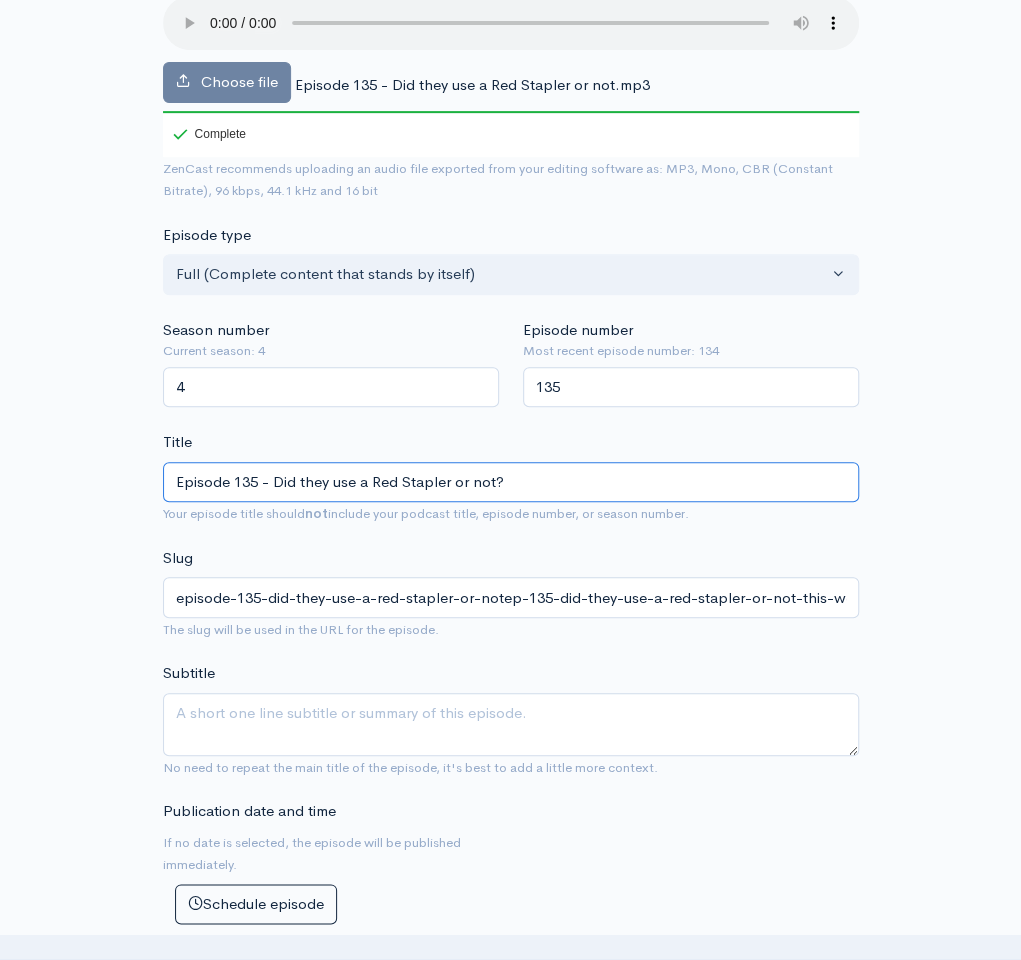 scroll, scrollTop: 0, scrollLeft: 0, axis: both 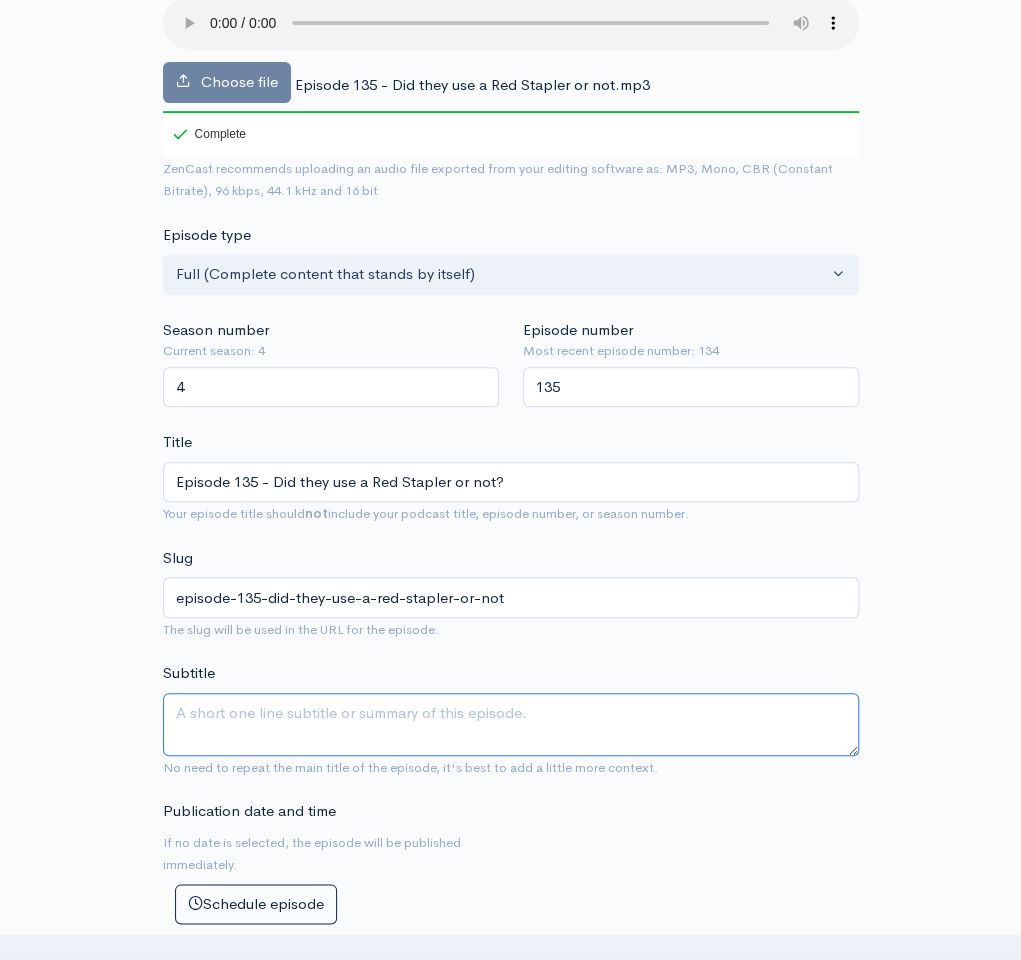 click on "Subtitle" at bounding box center (511, 724) 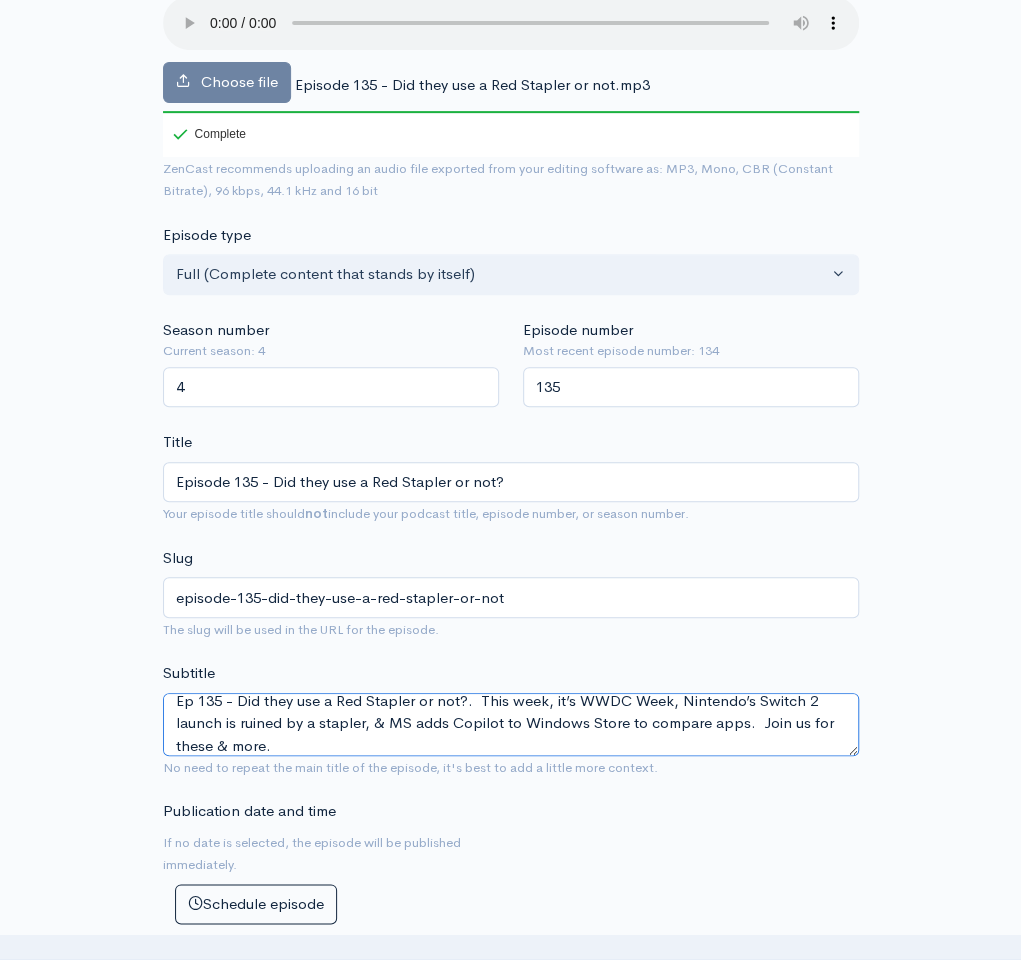 scroll, scrollTop: 22, scrollLeft: 0, axis: vertical 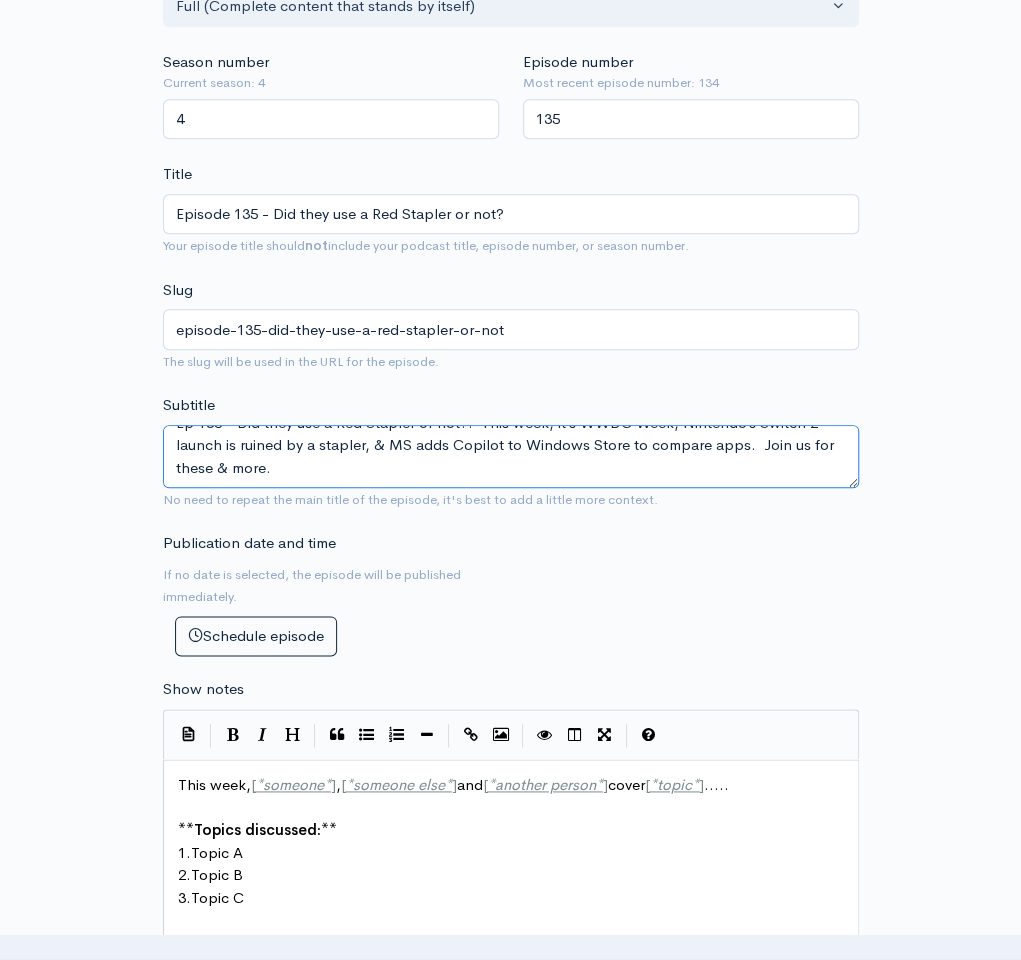 type on "Ep 135 - Did they use a Red Stapler or not?.  This week, it’s WWDC Week, Nintendo’s Switch 2 launch is ruined by a stapler, & MS adds Copilot to Windows Store to compare apps.  Join us for these & more." 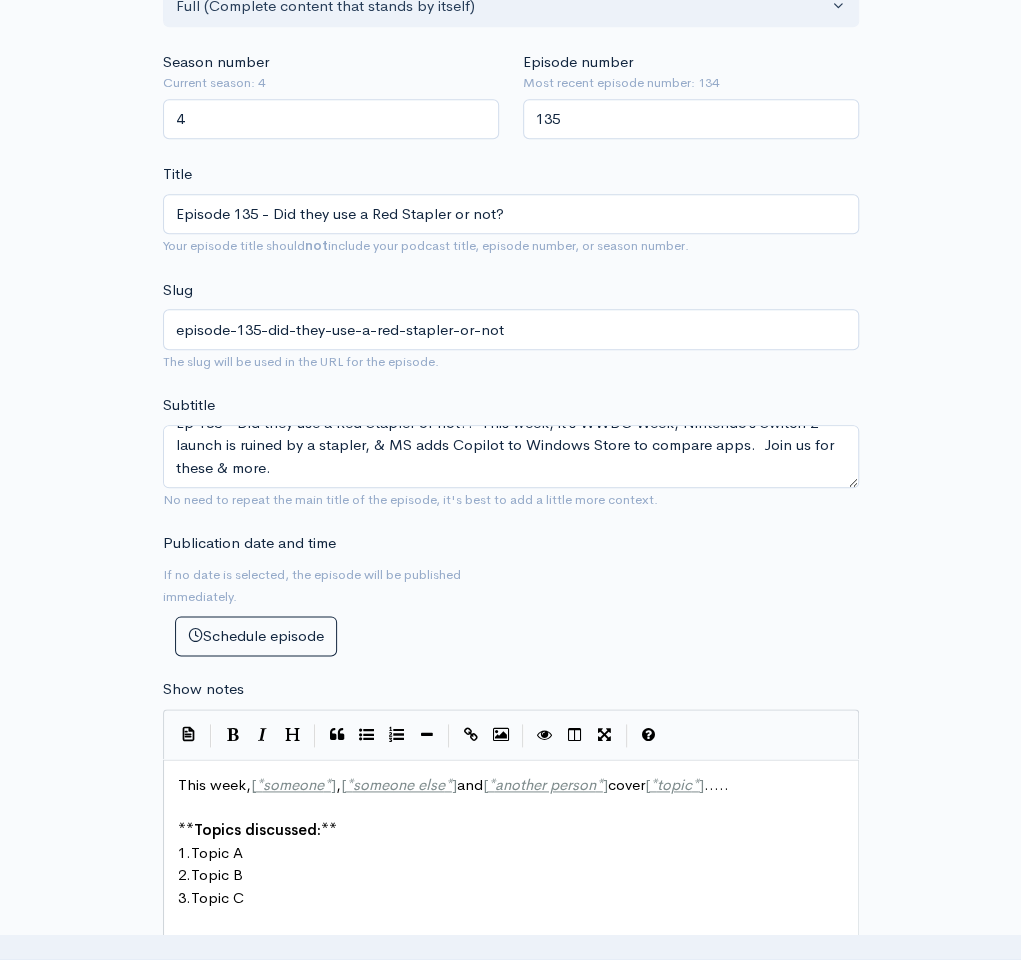 scroll, scrollTop: 1, scrollLeft: 0, axis: vertical 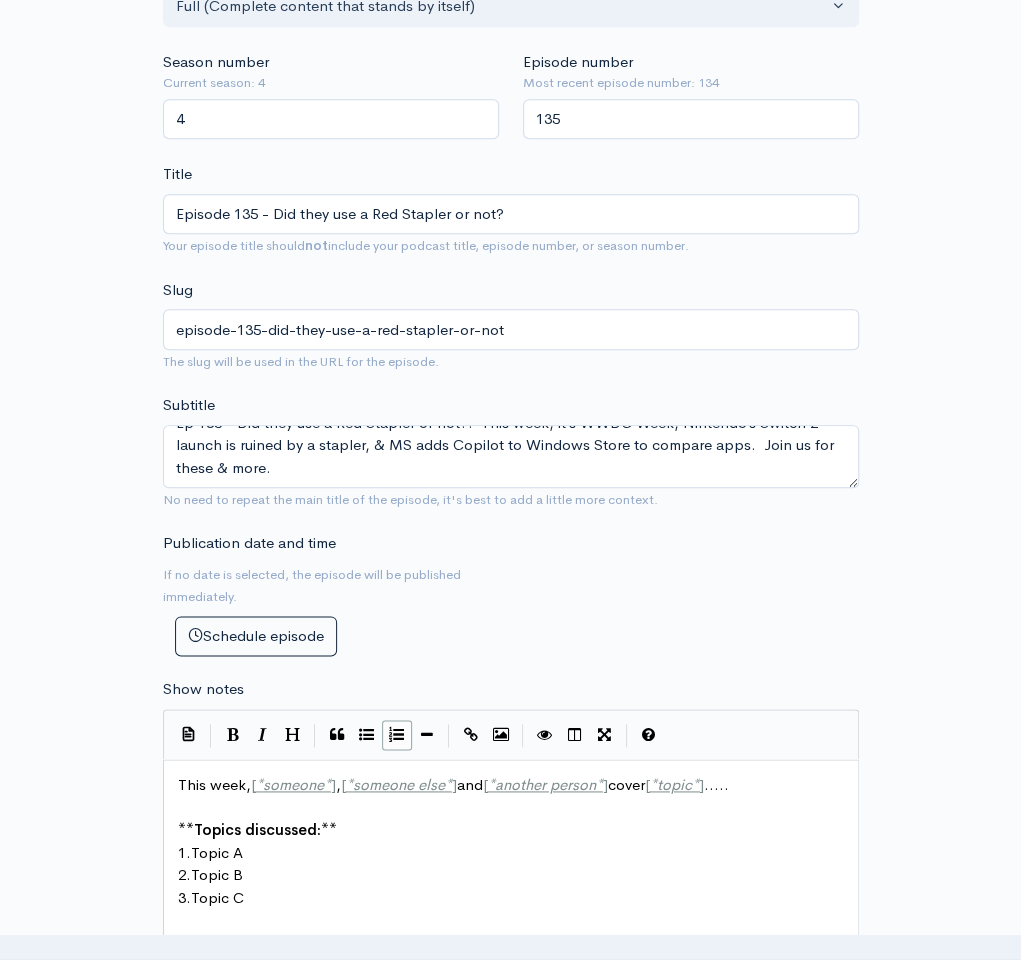 type on "This week, [*someone*], [*someone else*] and [*another person*] cover [*topic*].....
**Topics discussed:**
1. Topic A
2. Topic B
3. Topic C
**Links mentioned in this episode:**
* [URL][DOMAIN_NAME]
* [URL][DOMAIN_NAME]
-----
This podcast is hosted by [[DOMAIN_NAME]]([URL][DOMAIN_NAME])" 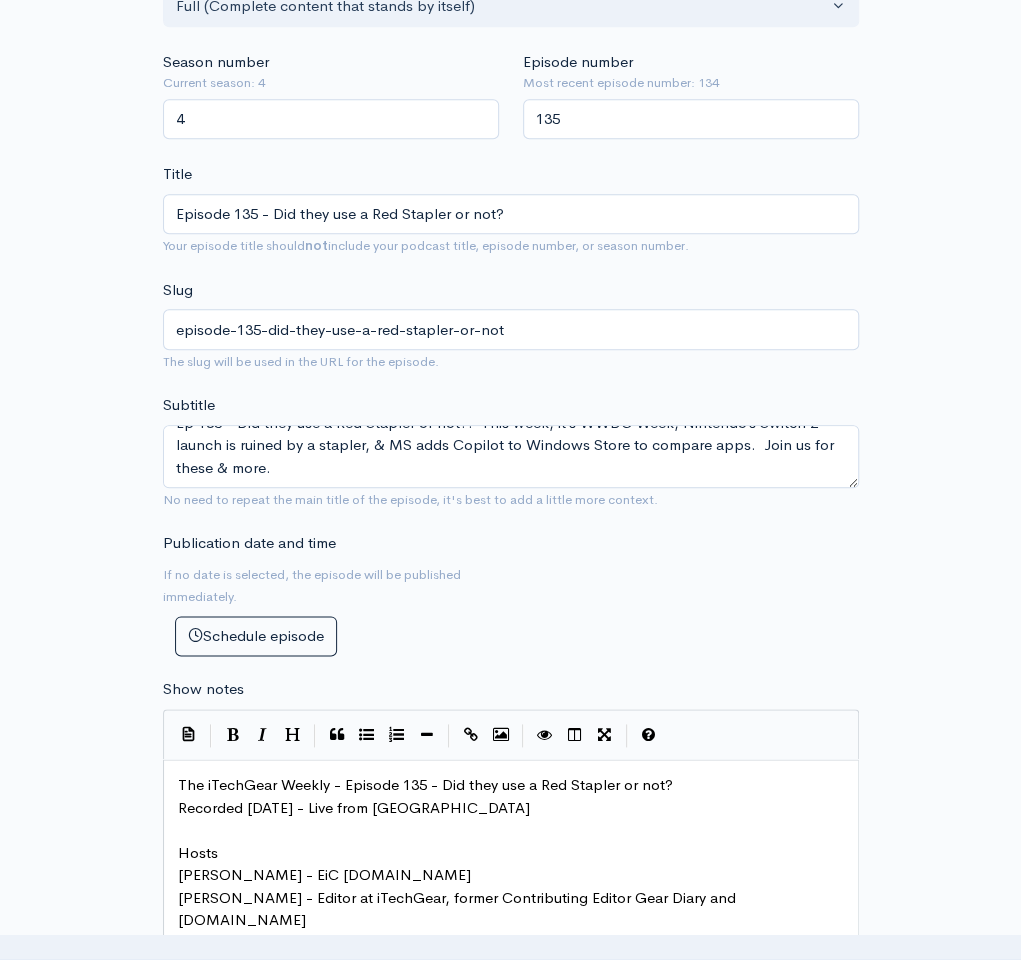 scroll, scrollTop: 2953, scrollLeft: 0, axis: vertical 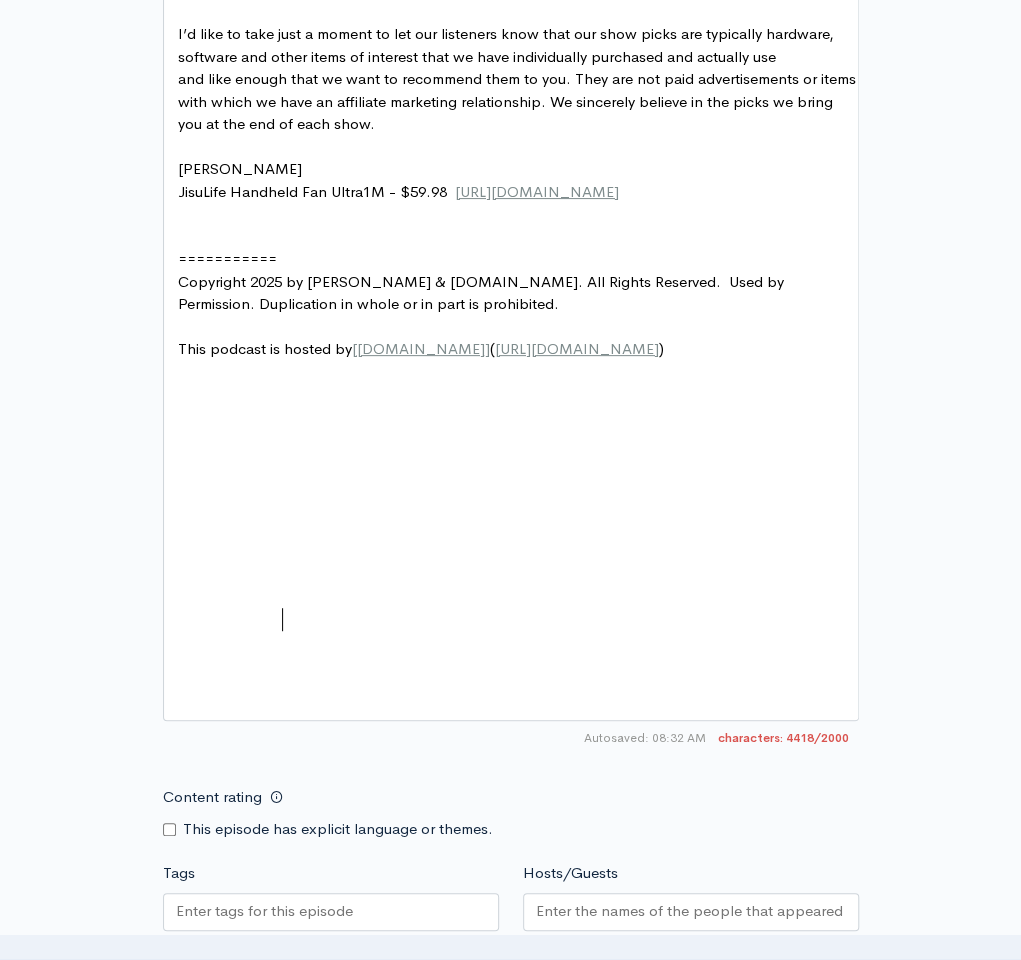 type on "============" 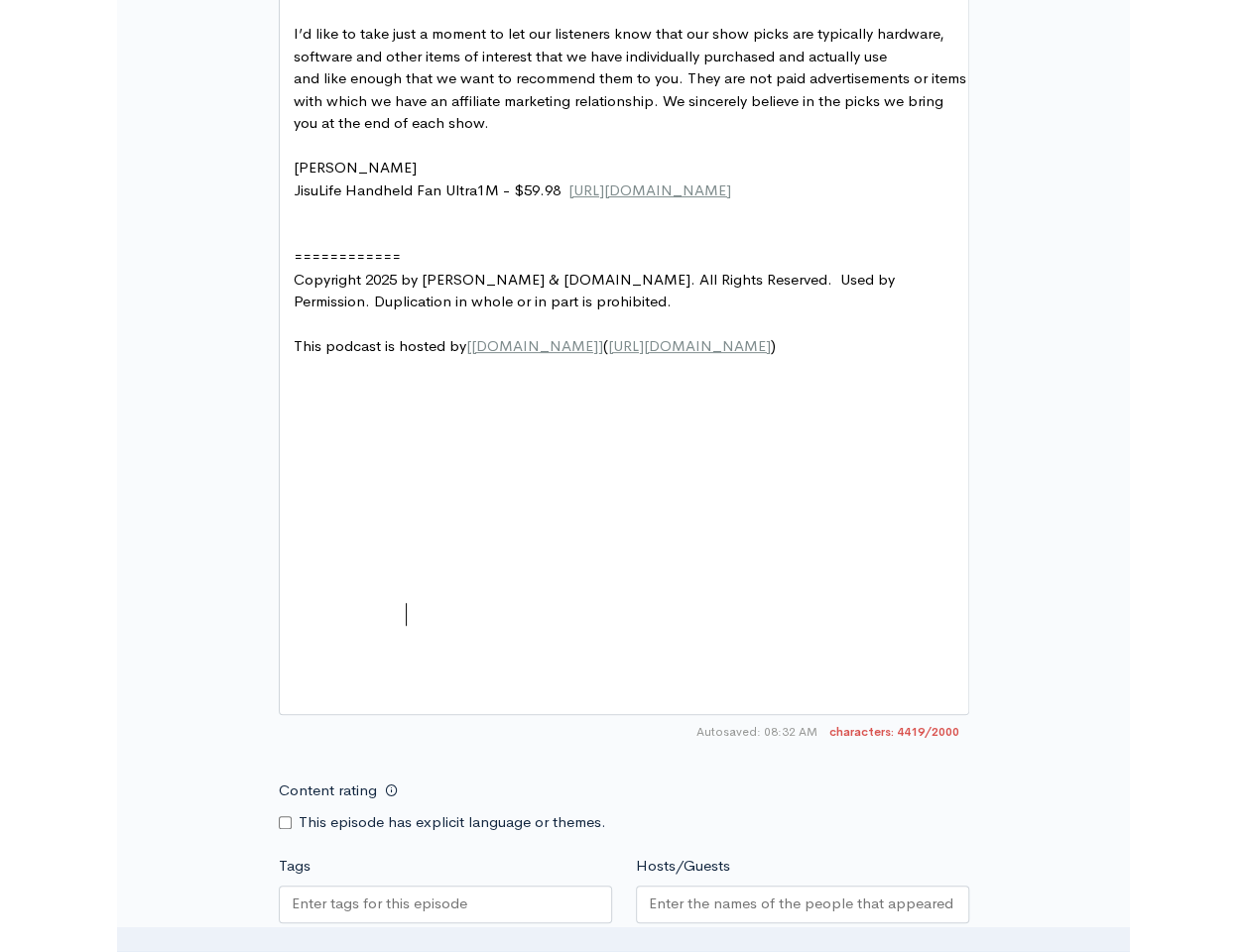 scroll, scrollTop: 7, scrollLeft: 111, axis: both 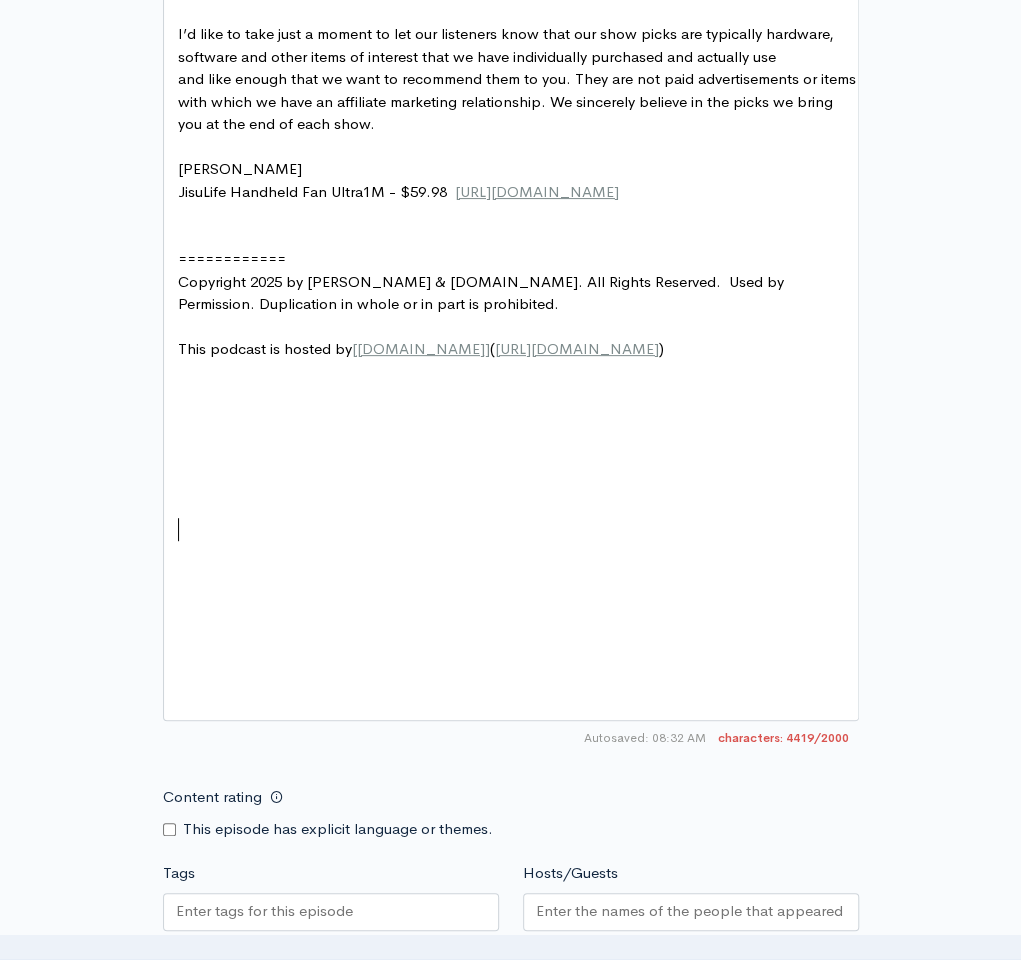 click on "JisuLife Handheld Fan Ultra1M - $59.98    [URL][DOMAIN_NAME]" at bounding box center (398, 191) 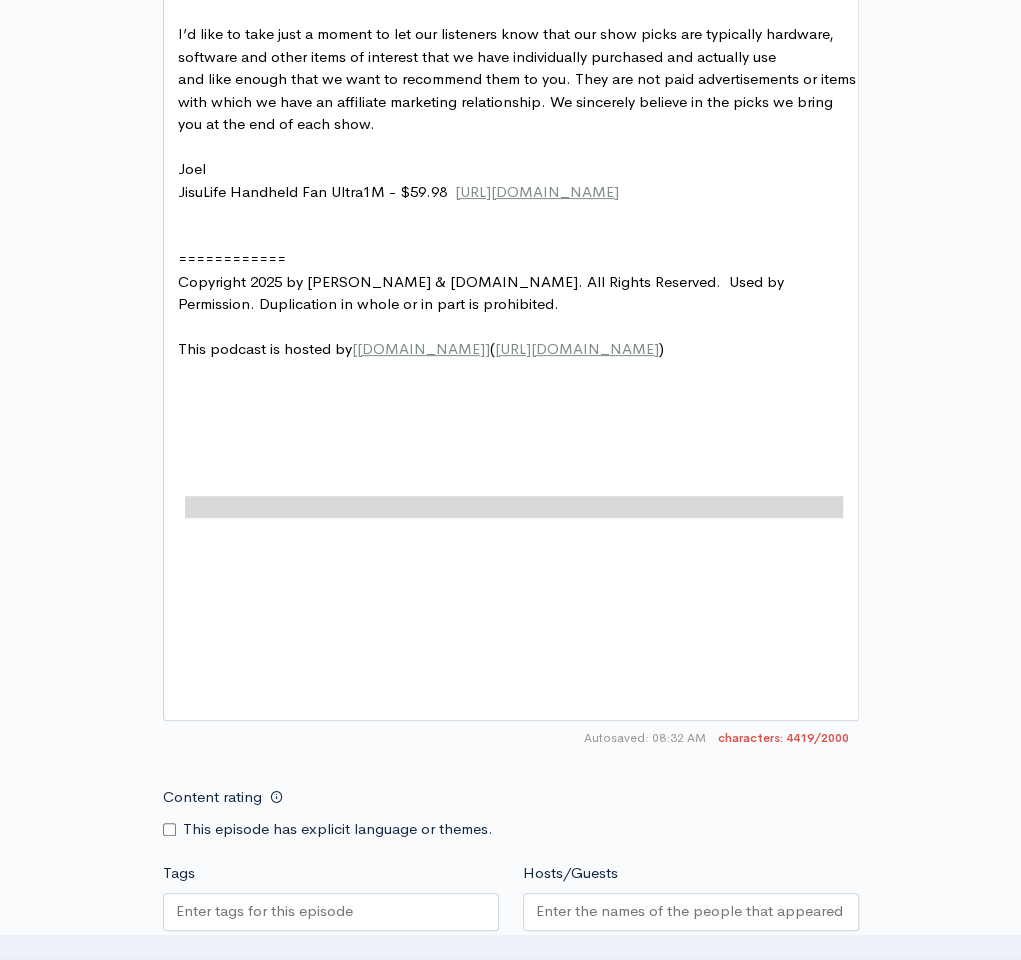 type on "l" 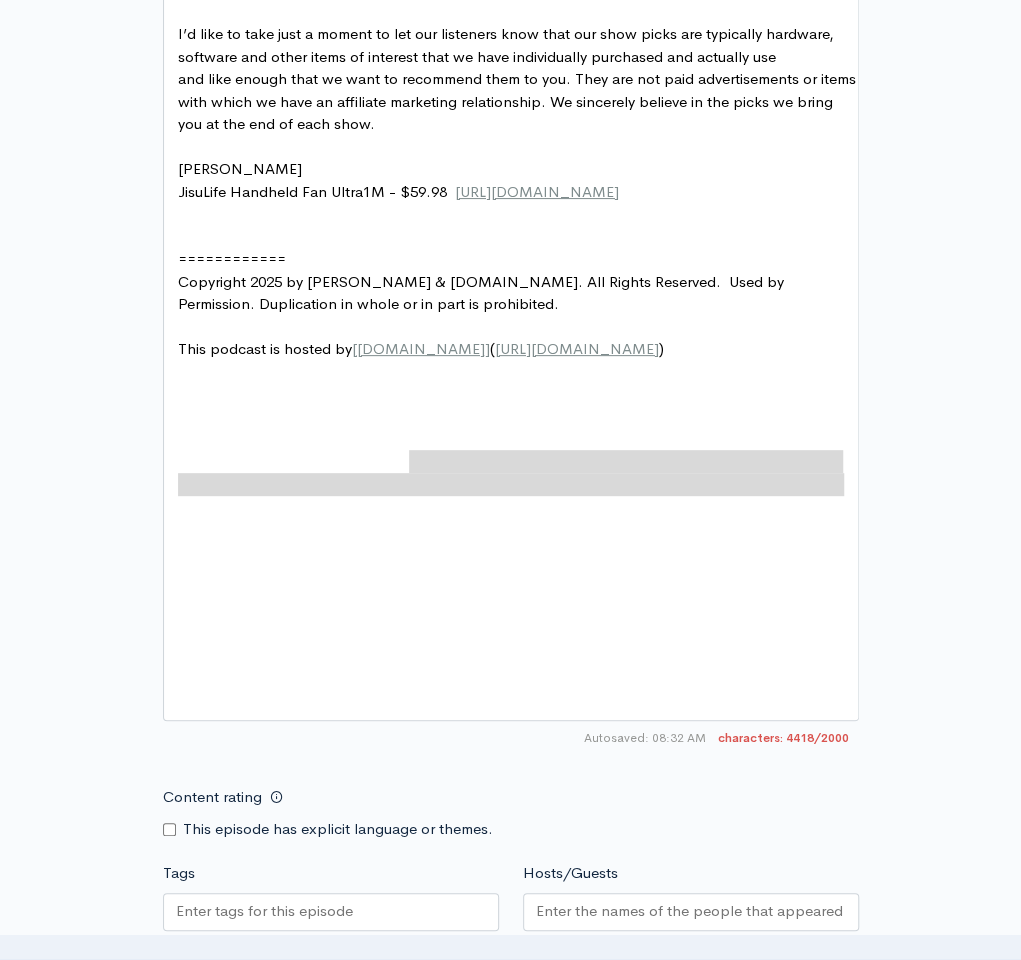 type on "." 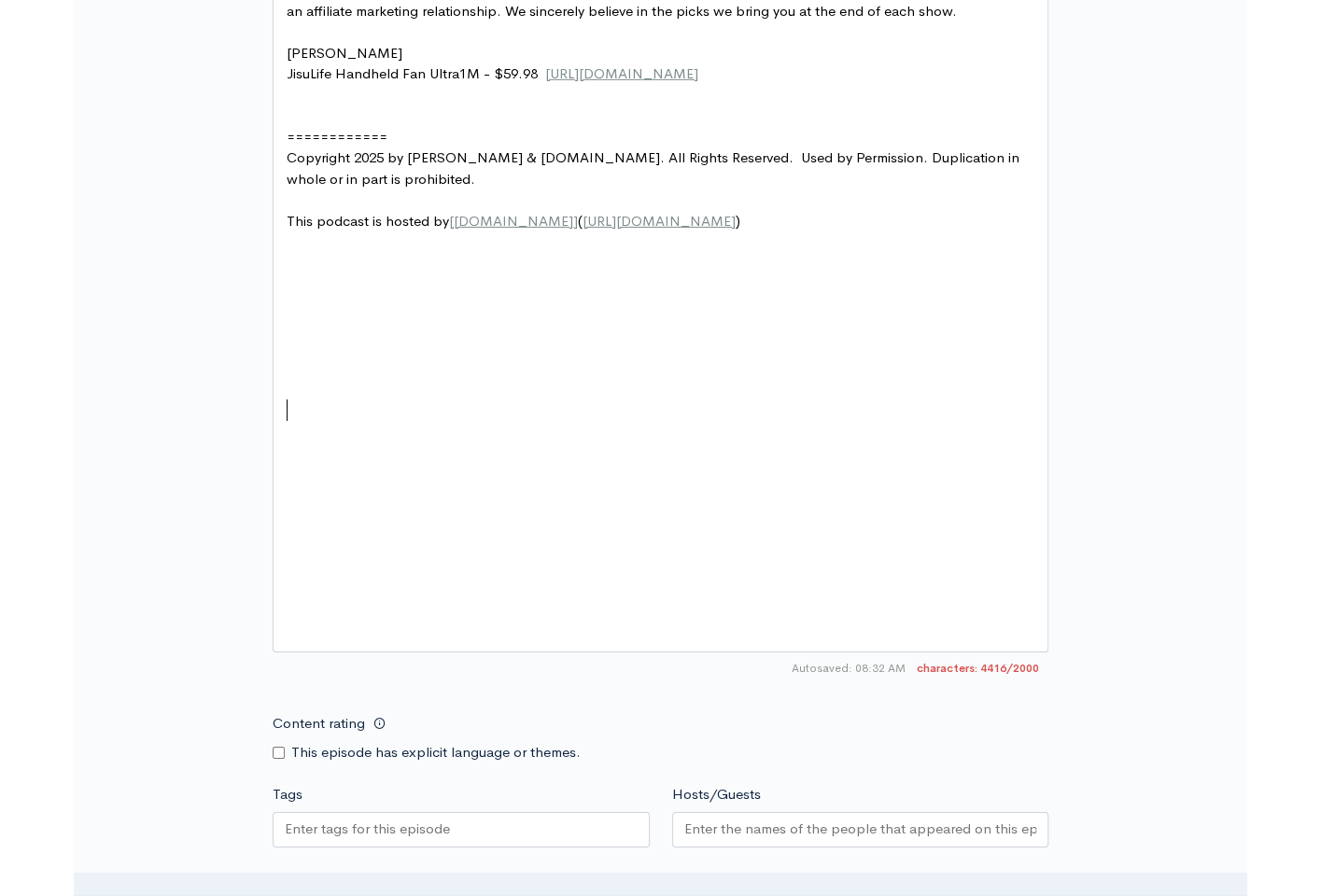 scroll, scrollTop: 0, scrollLeft: 0, axis: both 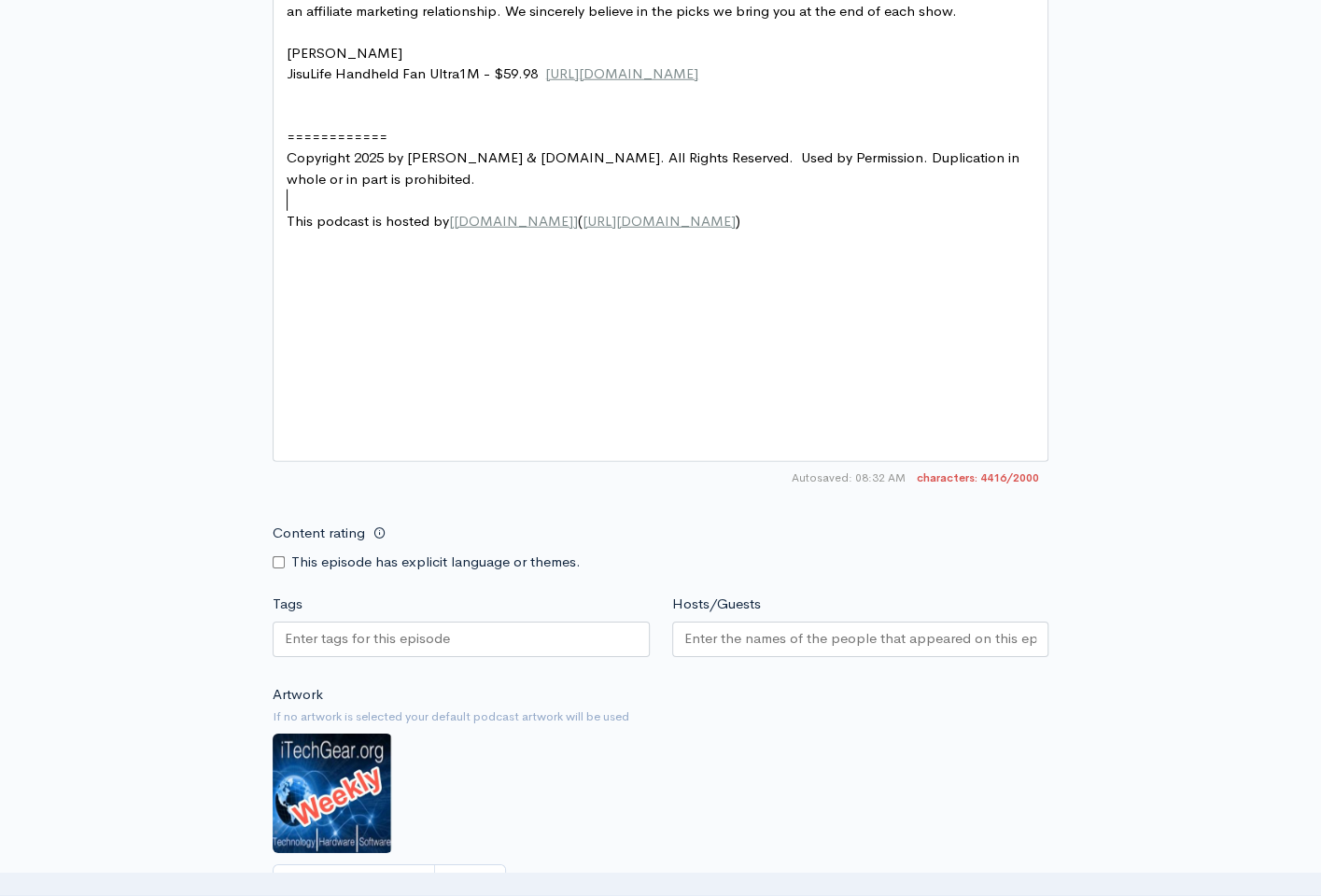 click on "and like enough that we want to recommend them to you. They are not paid advertisements or items with which we have an affiliate marketing relationship. We sincerely believe in the picks we bring you at the end of each show." at bounding box center [668, 0] 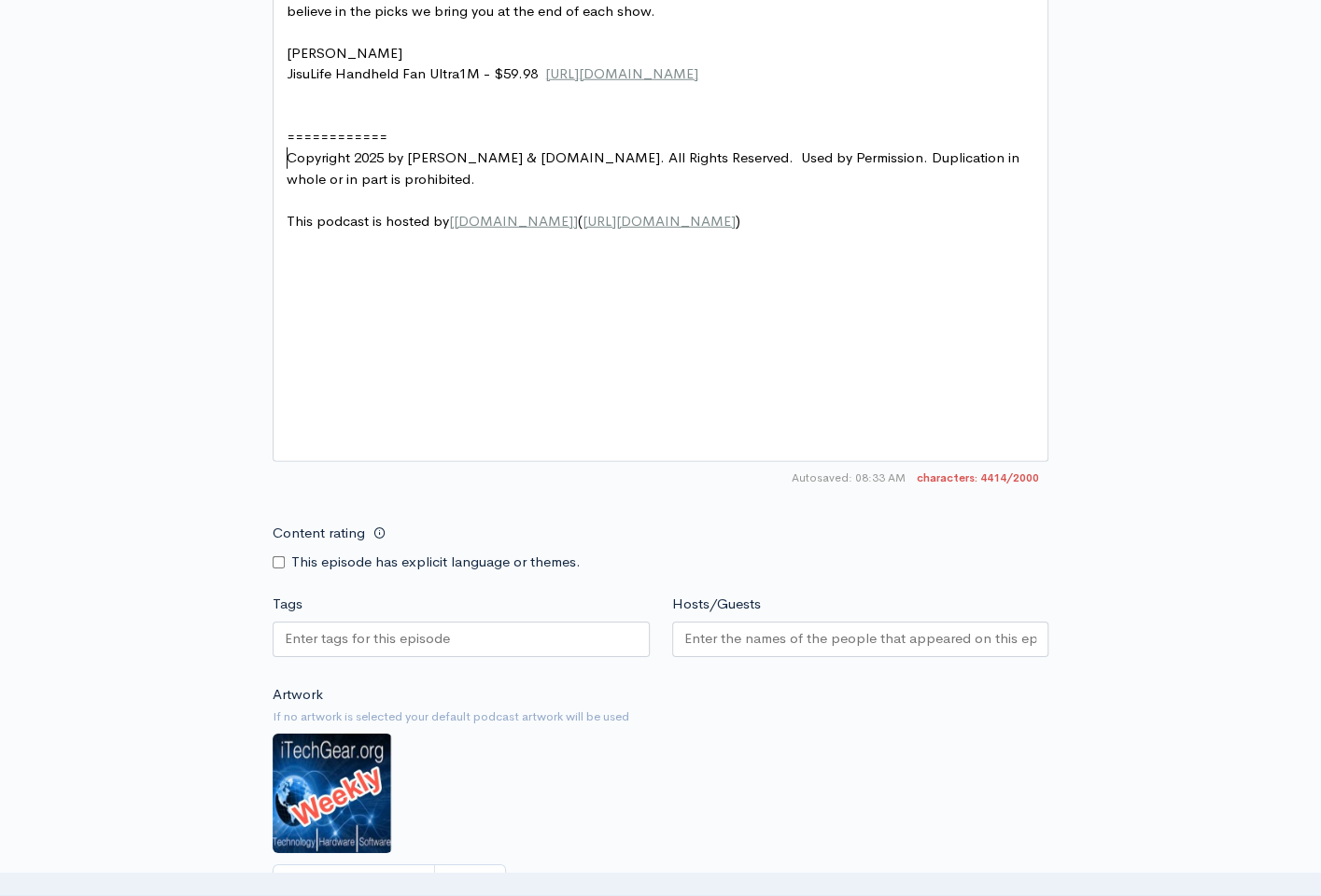 click on "I’d like to take just a moment to let our listeners know that our show picks are typically hardware, software and other items of interest that we have individually purchased and actually use and like enough that we want to recommend them to you. They are not paid advertisements or items with which we have an affiliate marketing relationship. We sincerely believe in the picks we bring you at the end of each show." at bounding box center [667, -21] 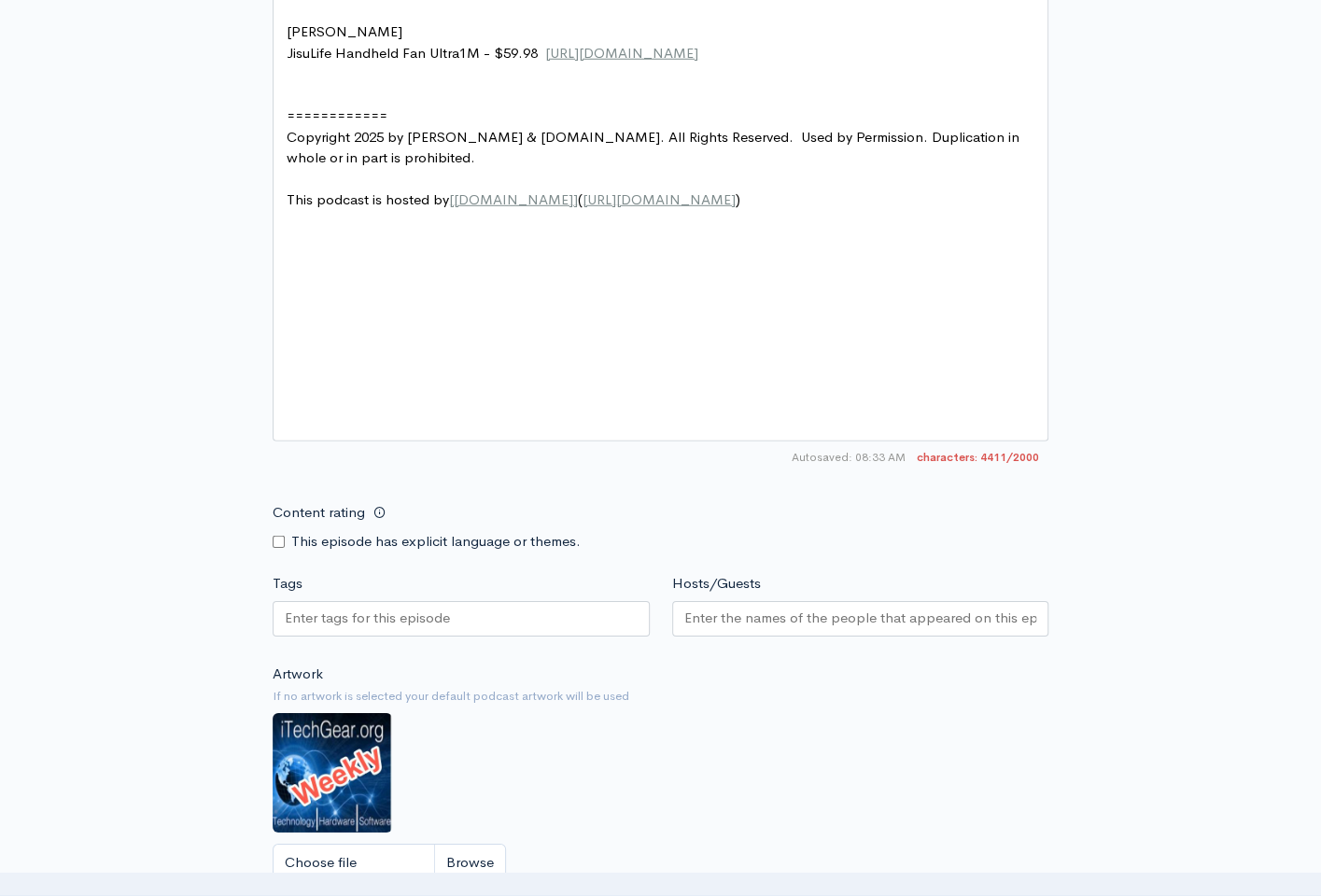type on "Pick of the Week Segment" 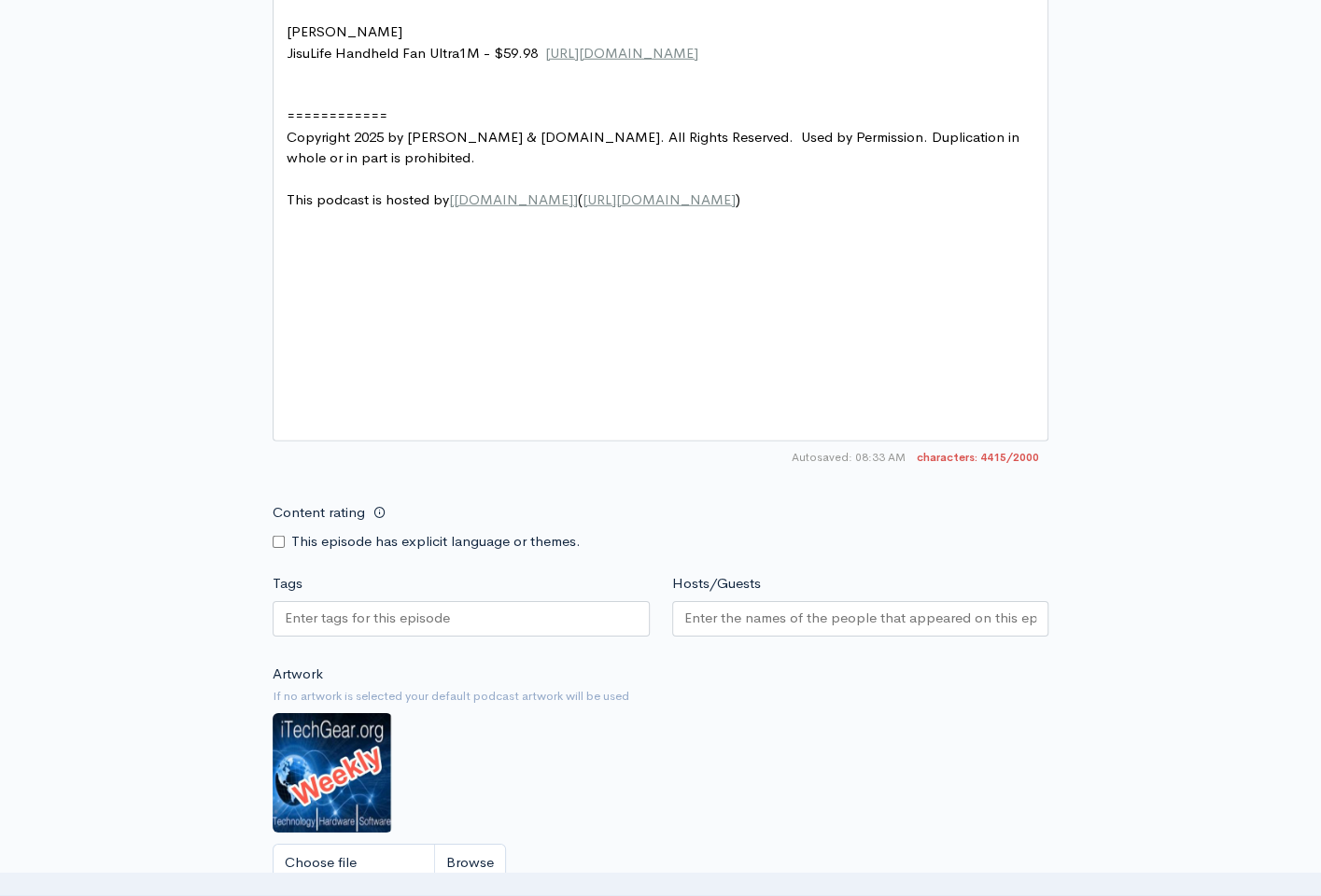 click on "Artwork
If no artwork is selected your default podcast artwork will be used
Choose file   0" at bounding box center [660, 778] 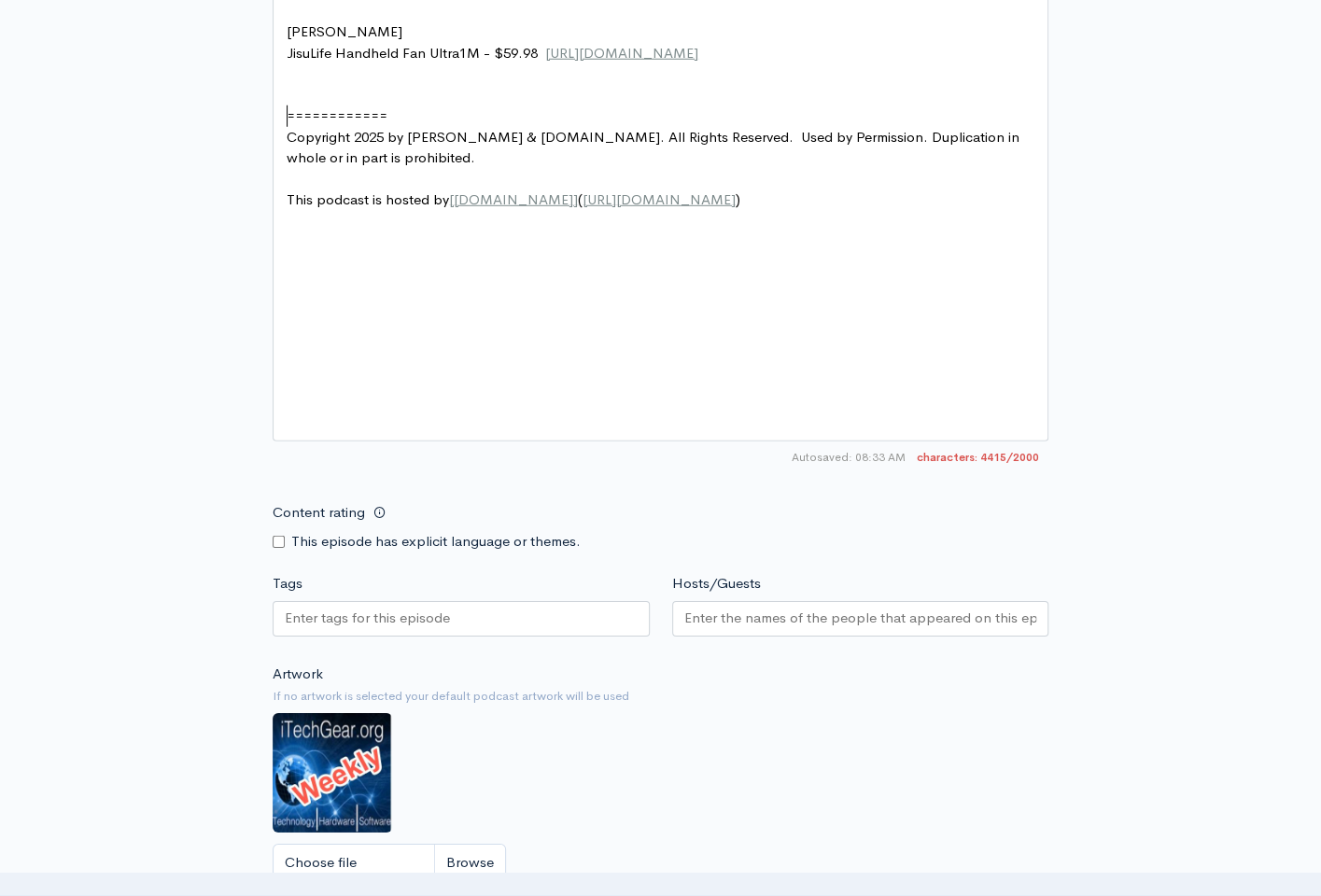 scroll, scrollTop: 7, scrollLeft: 0, axis: vertical 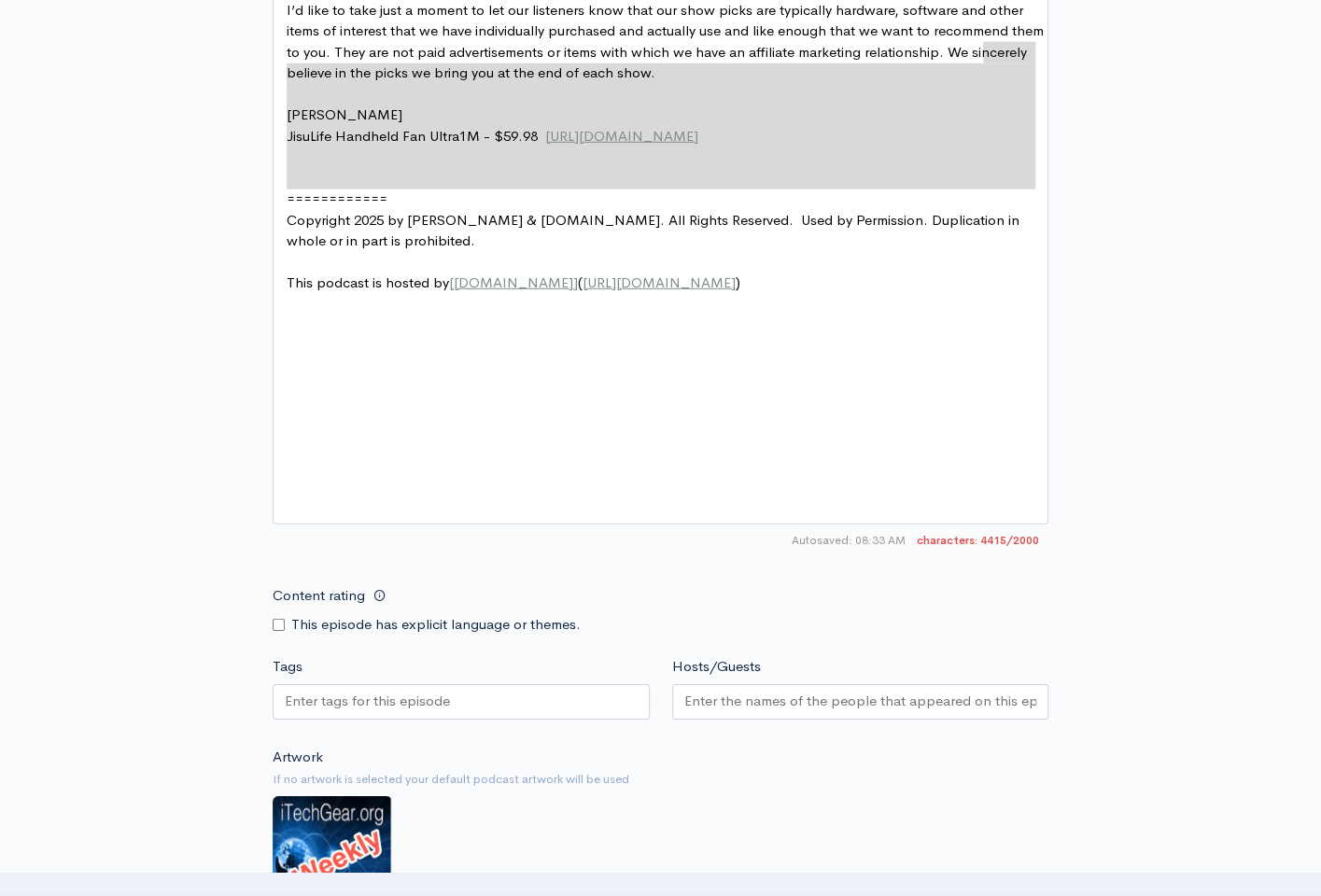 type on "/" 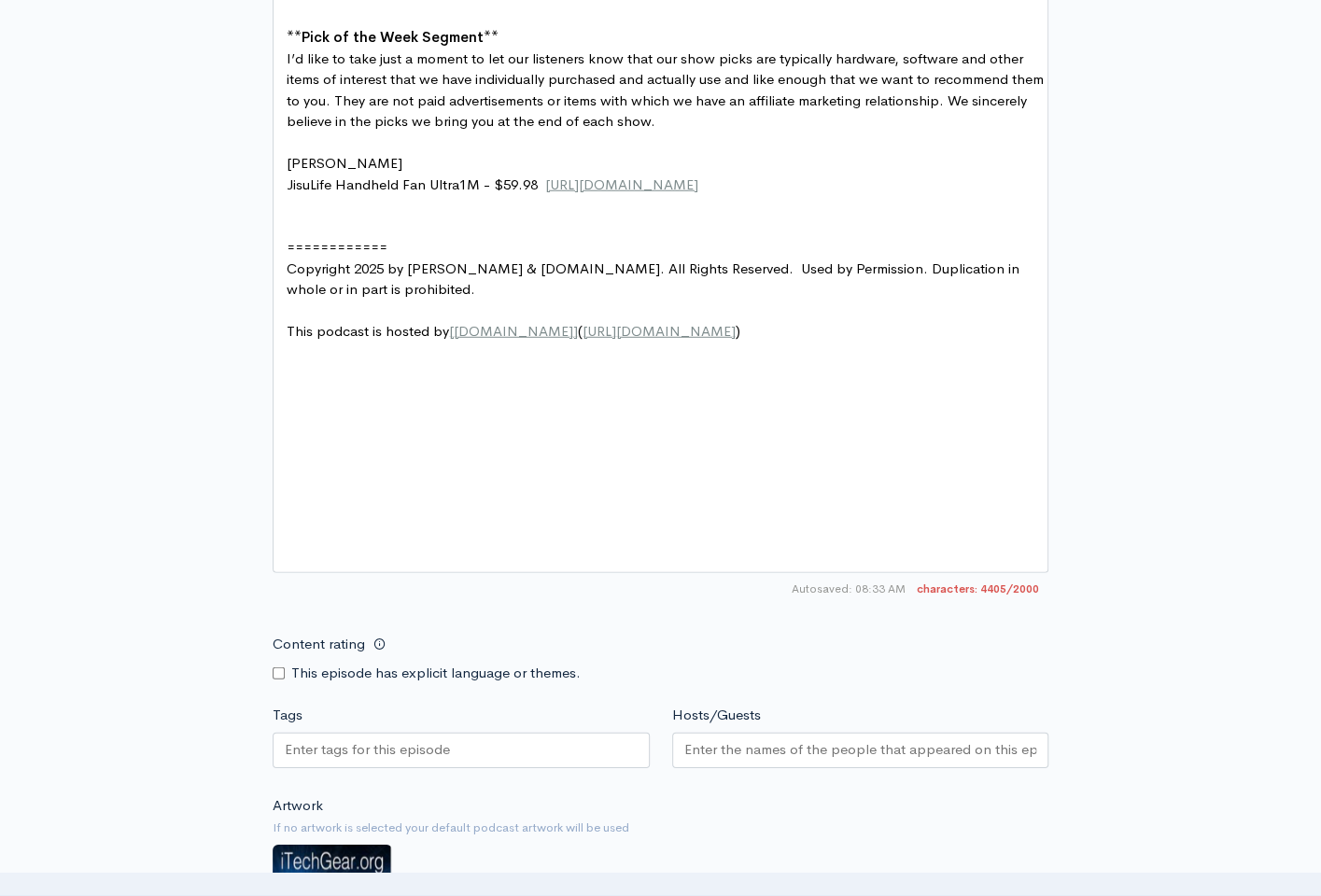 scroll, scrollTop: 2709, scrollLeft: 0, axis: vertical 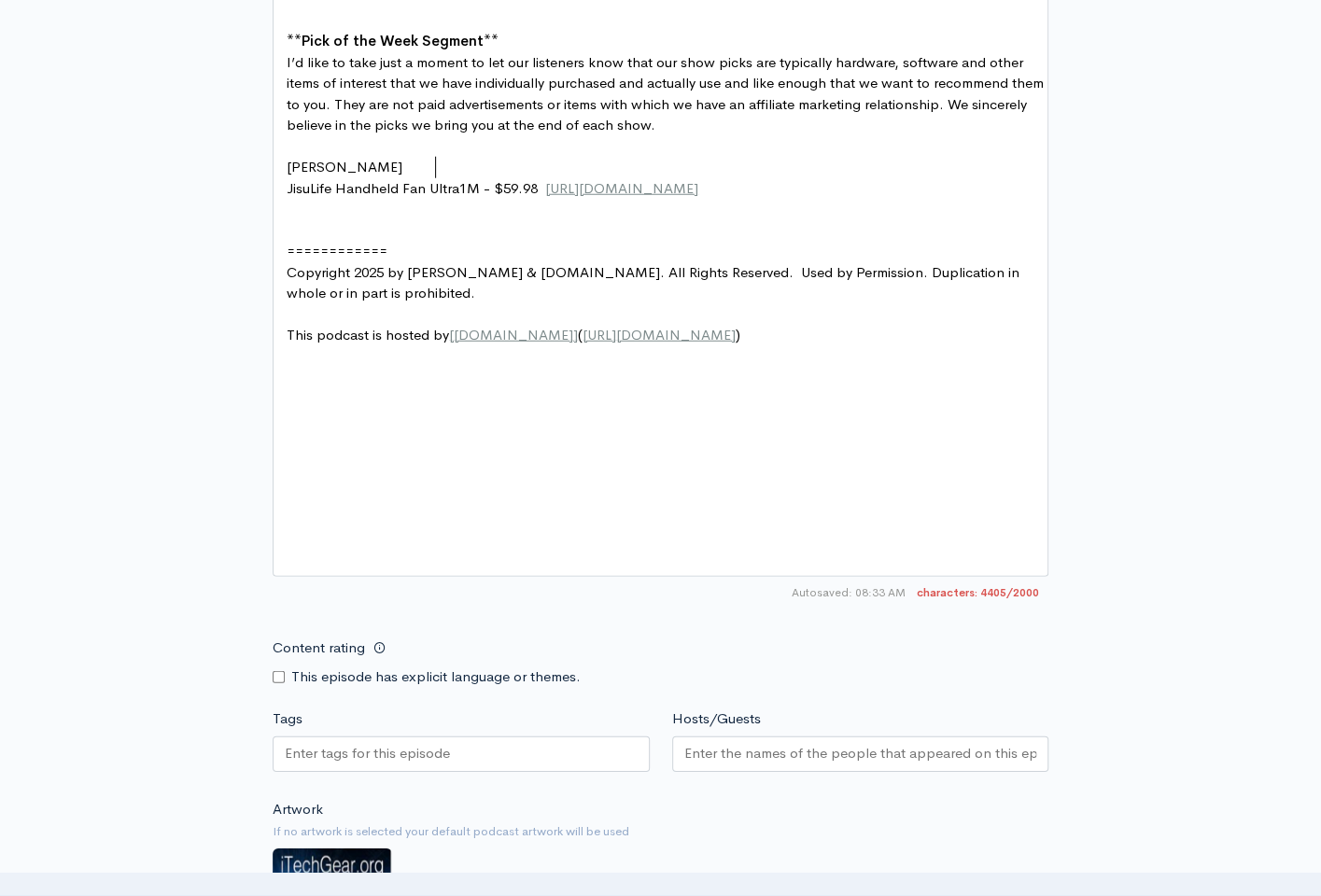 click on "Activate DND Quickly - If you hold the Option key and click on the Notification Center icon in the top right corner of your Mac's menu bar, you can activate Do Not Disturb.    [URL][DOMAIN_NAME]" at bounding box center [656, -33] 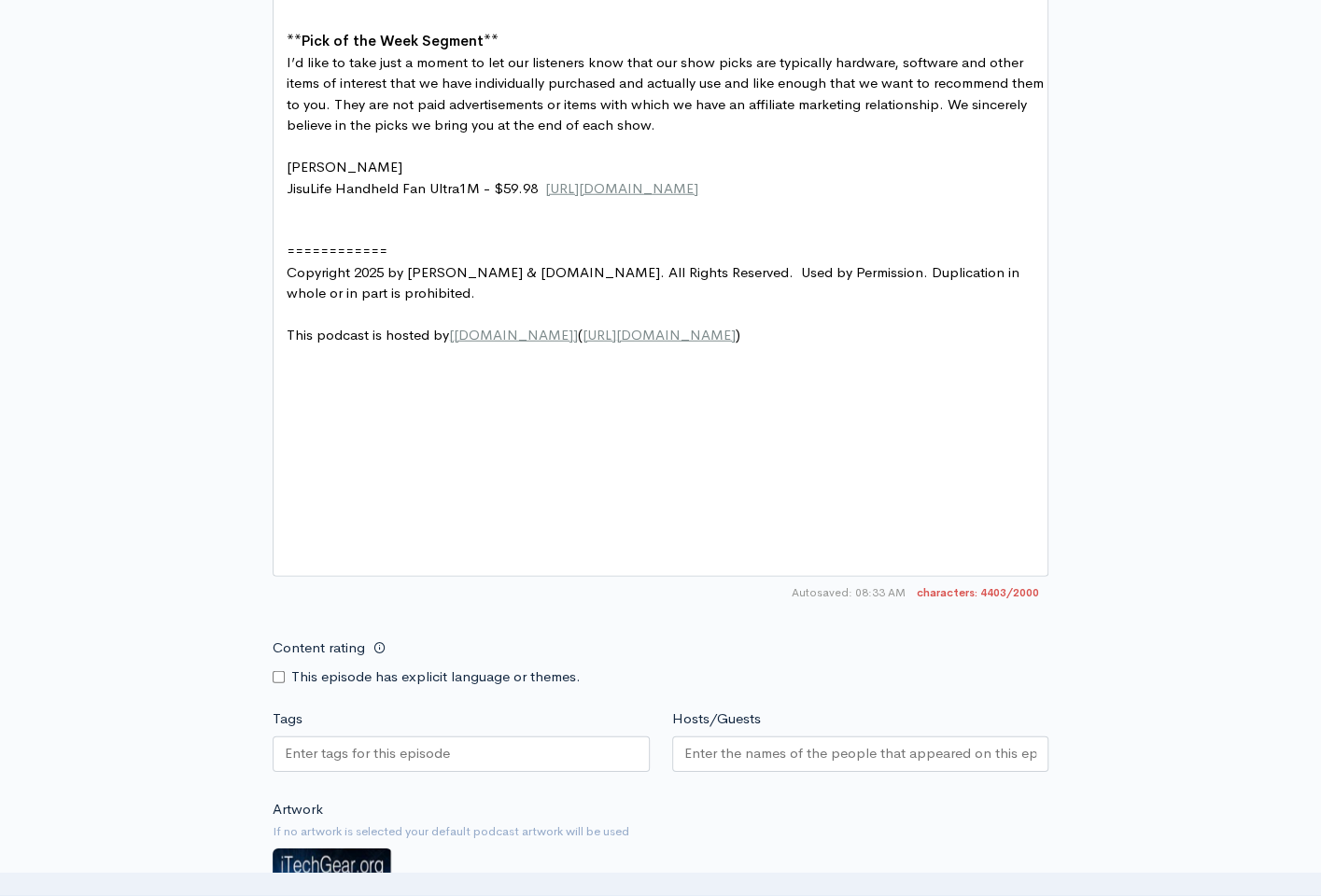 type on ":" 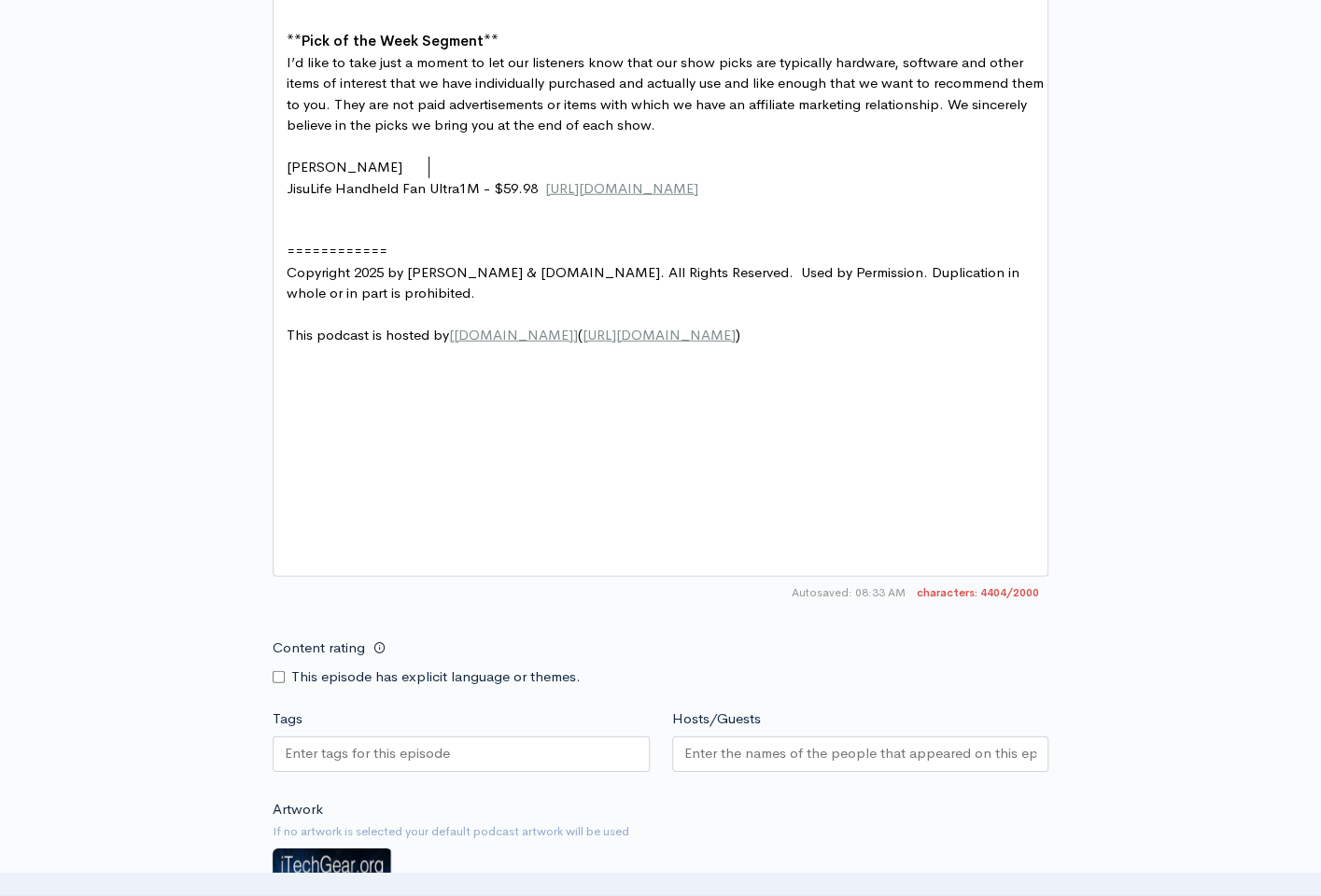 scroll, scrollTop: 7, scrollLeft: 2, axis: both 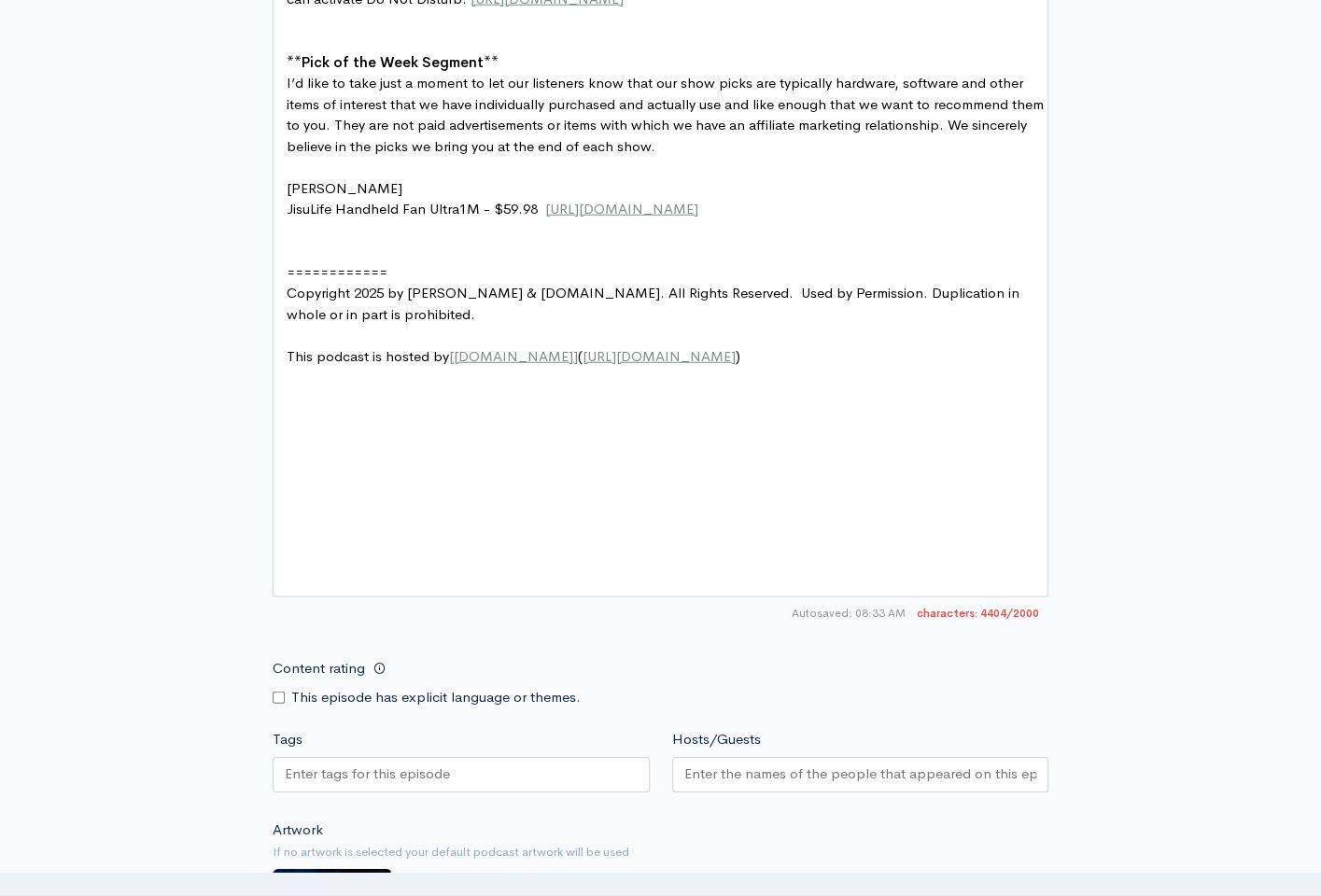 click on "**" at bounding box center [294, 62] 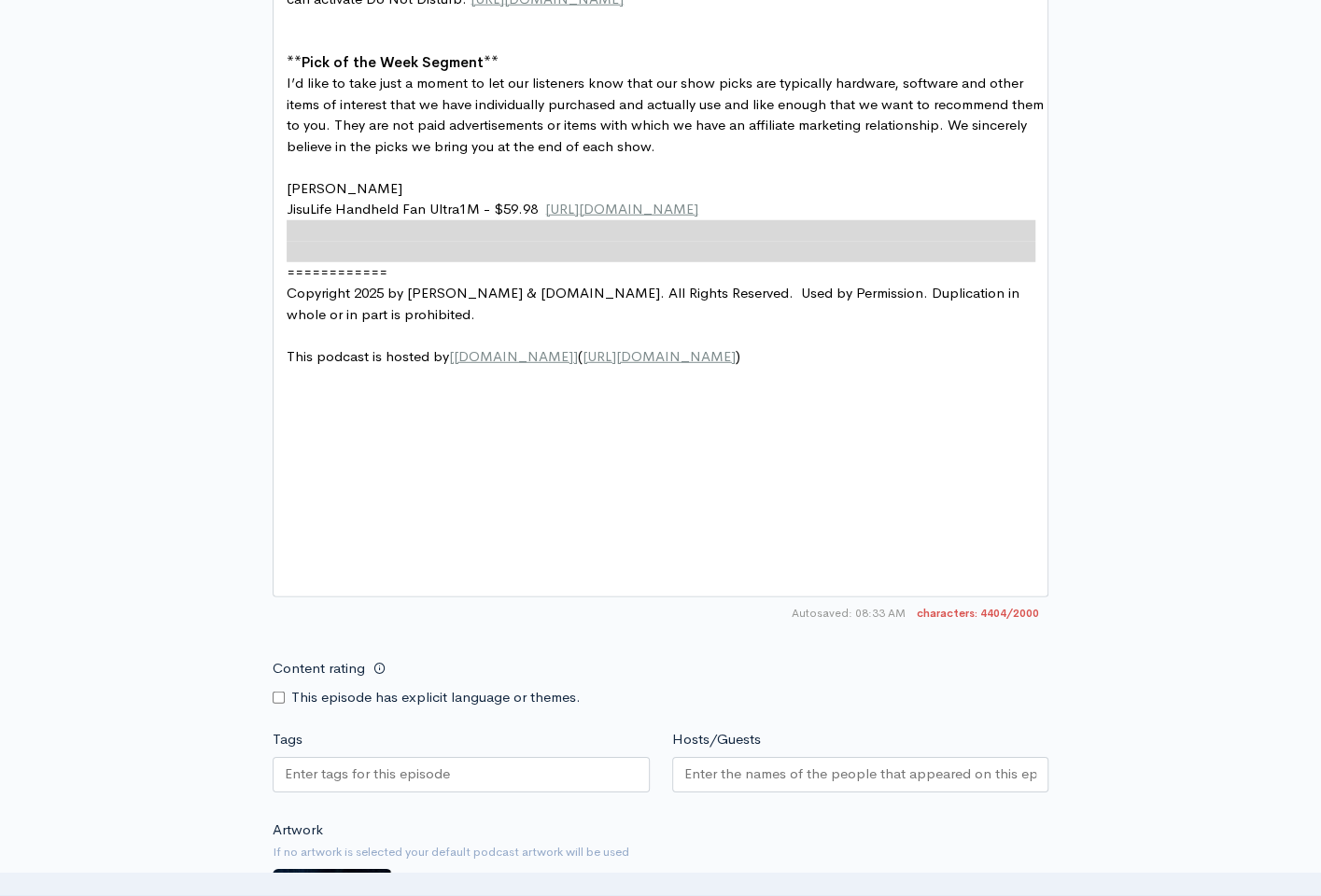 type on "can activate Do Not Disturb.	[URL][DOMAIN_NAME]" 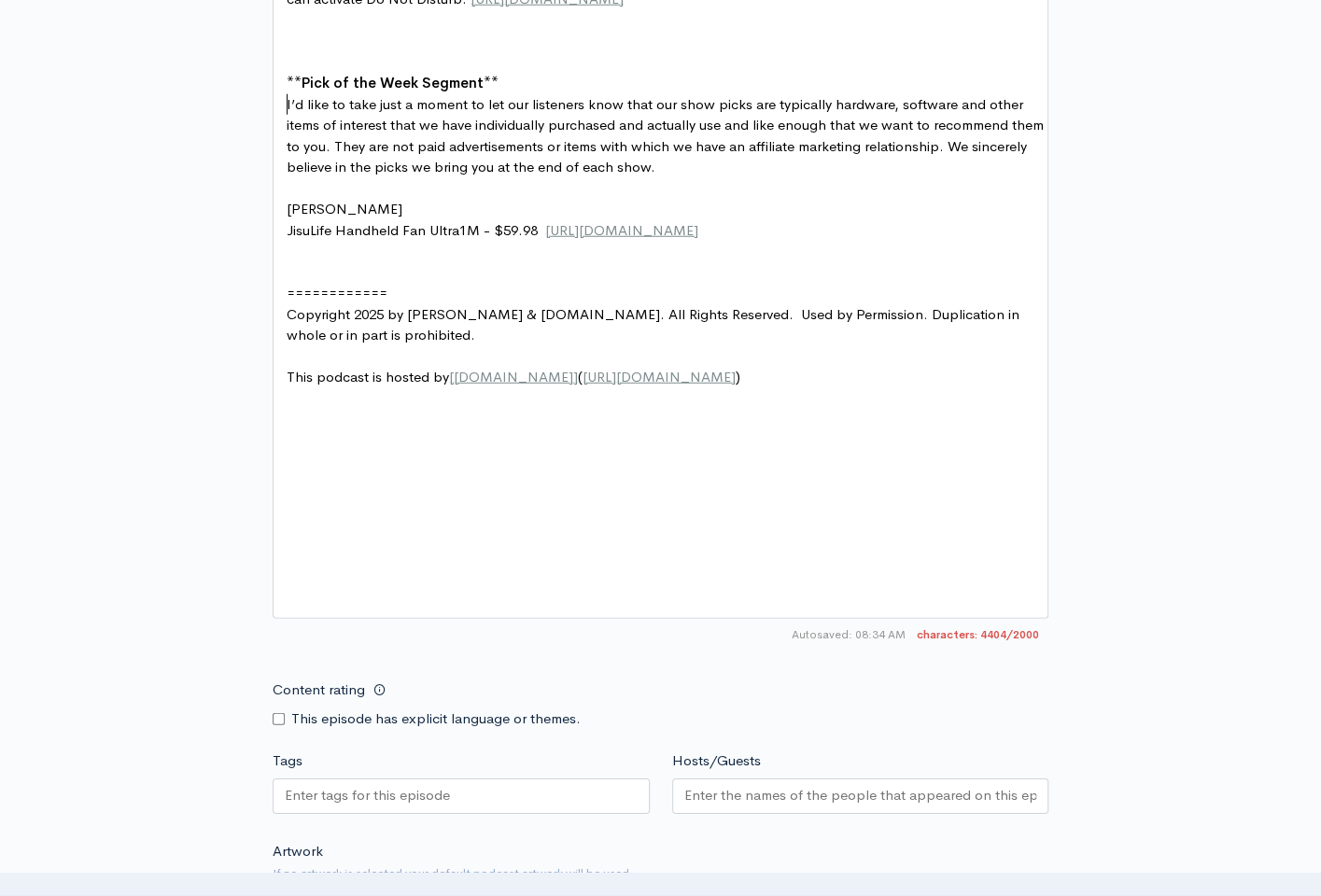 click on "the iTechGear Weekly will feature a new Computing Tip, authored by one of our experienced editors. Questions, requests and suggestions can be sent to [EMAIL_ADDRESS][DOMAIN_NAME]." at bounding box center [643, -95] 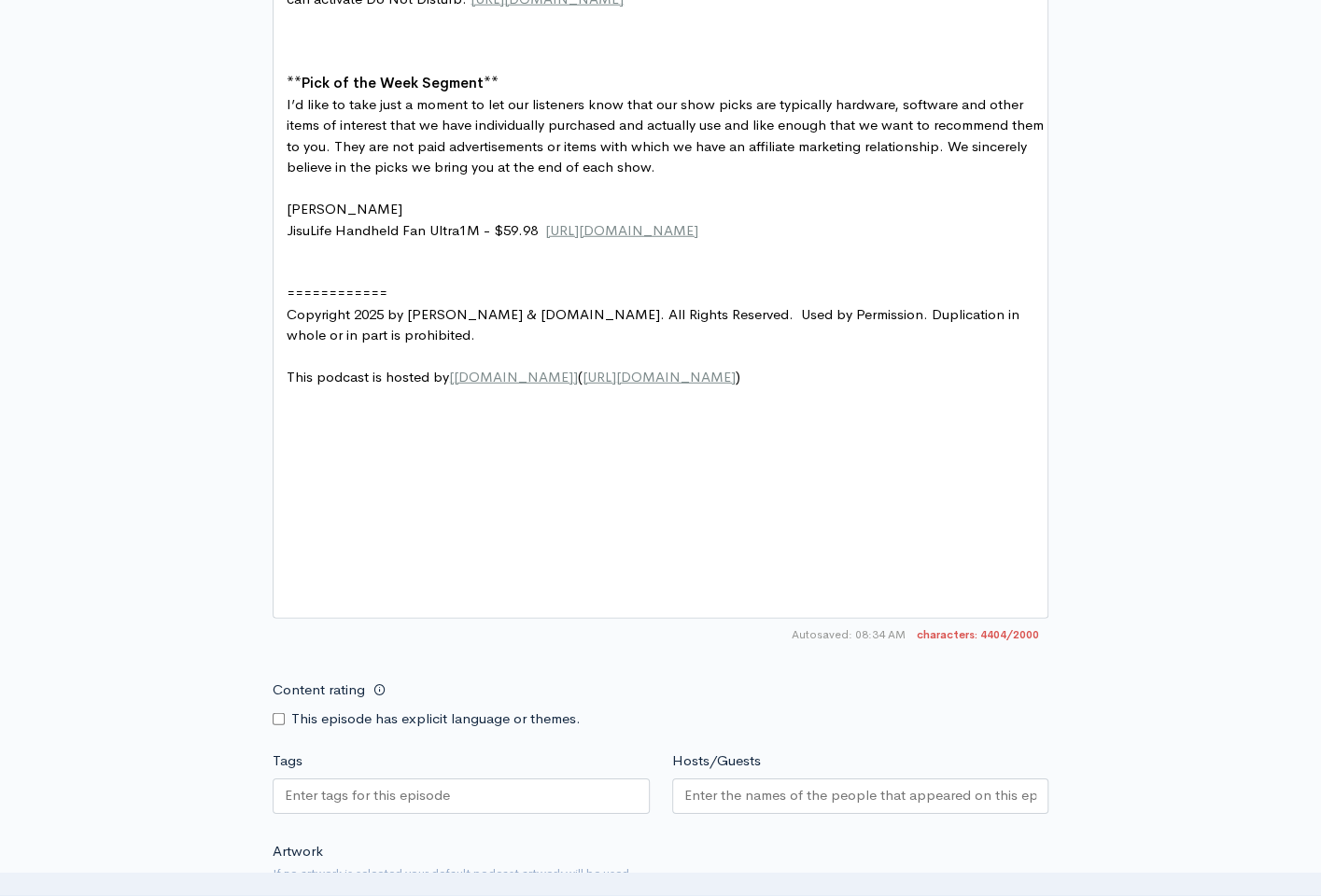 type on "\" 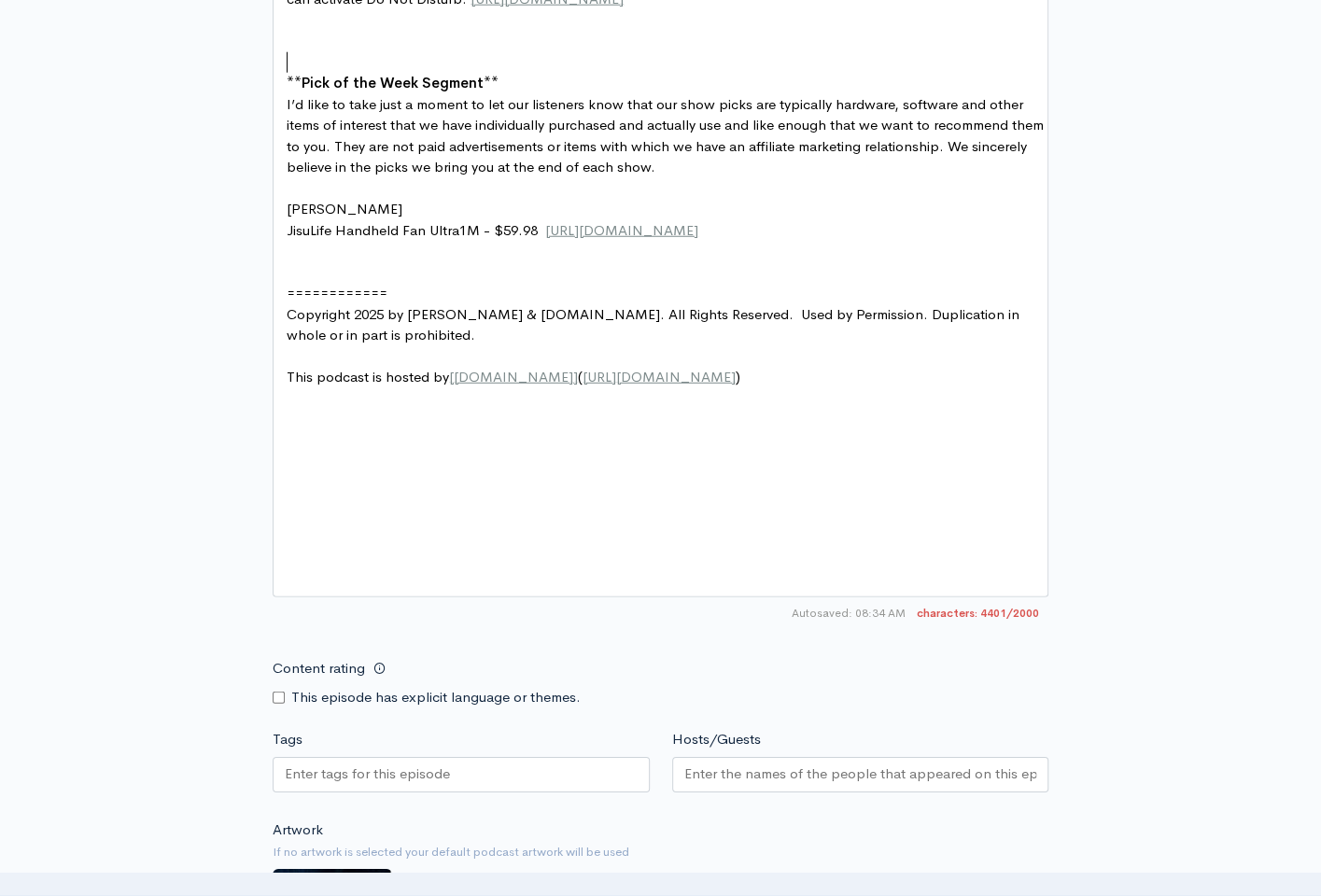 click on "iTechGear was founded with the intent of making technology easy for everyone to use and understand.  This team has dedicated their writing careers to that purpose.  Every week, the iTechGear Weekly will feature a new Computing Tip, authored by one of our experienced editors. Questions, requests and suggestions can be sent to [EMAIL_ADDRESS][DOMAIN_NAME]." at bounding box center (661, -117) 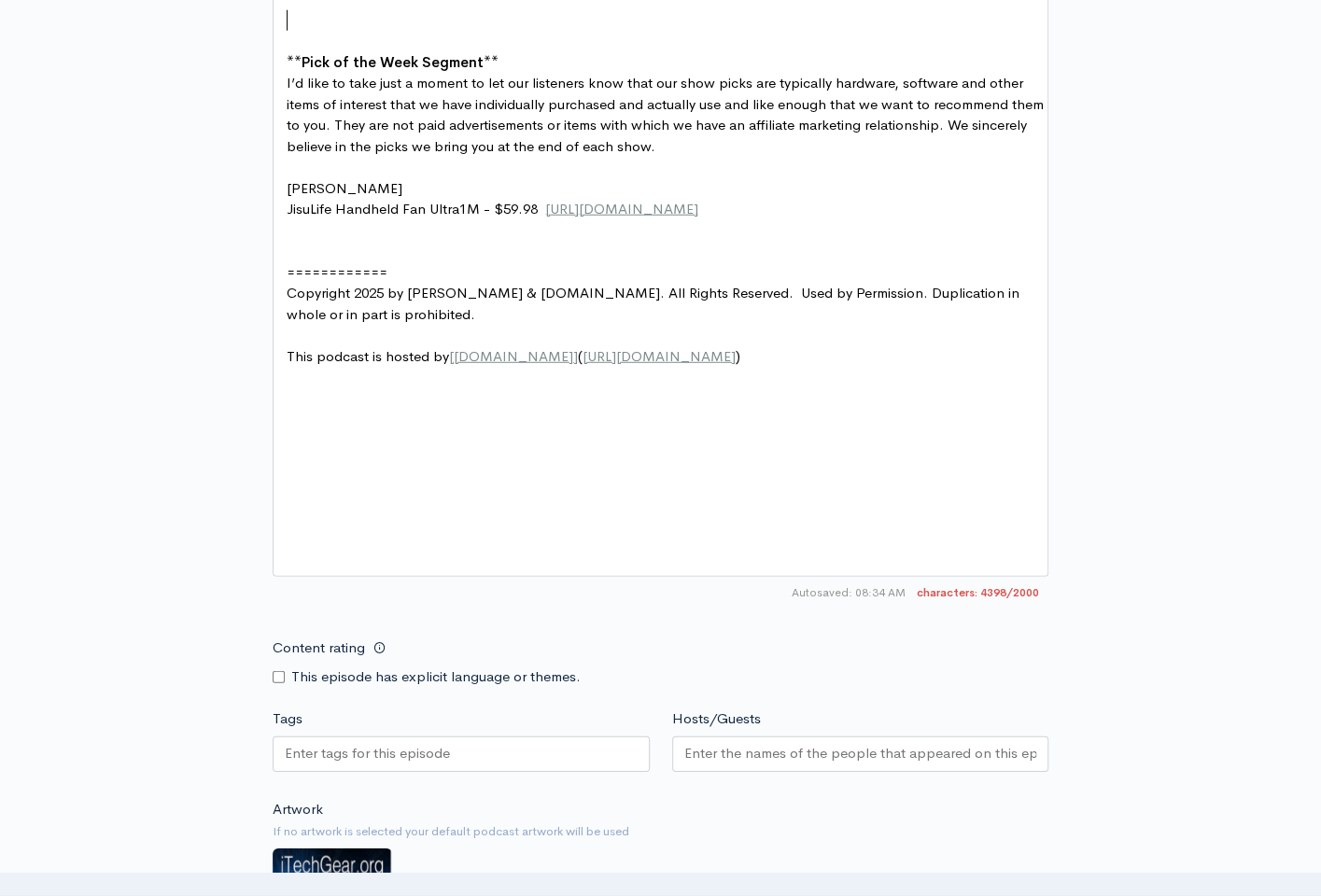 type on "Tip of the Week Segment" 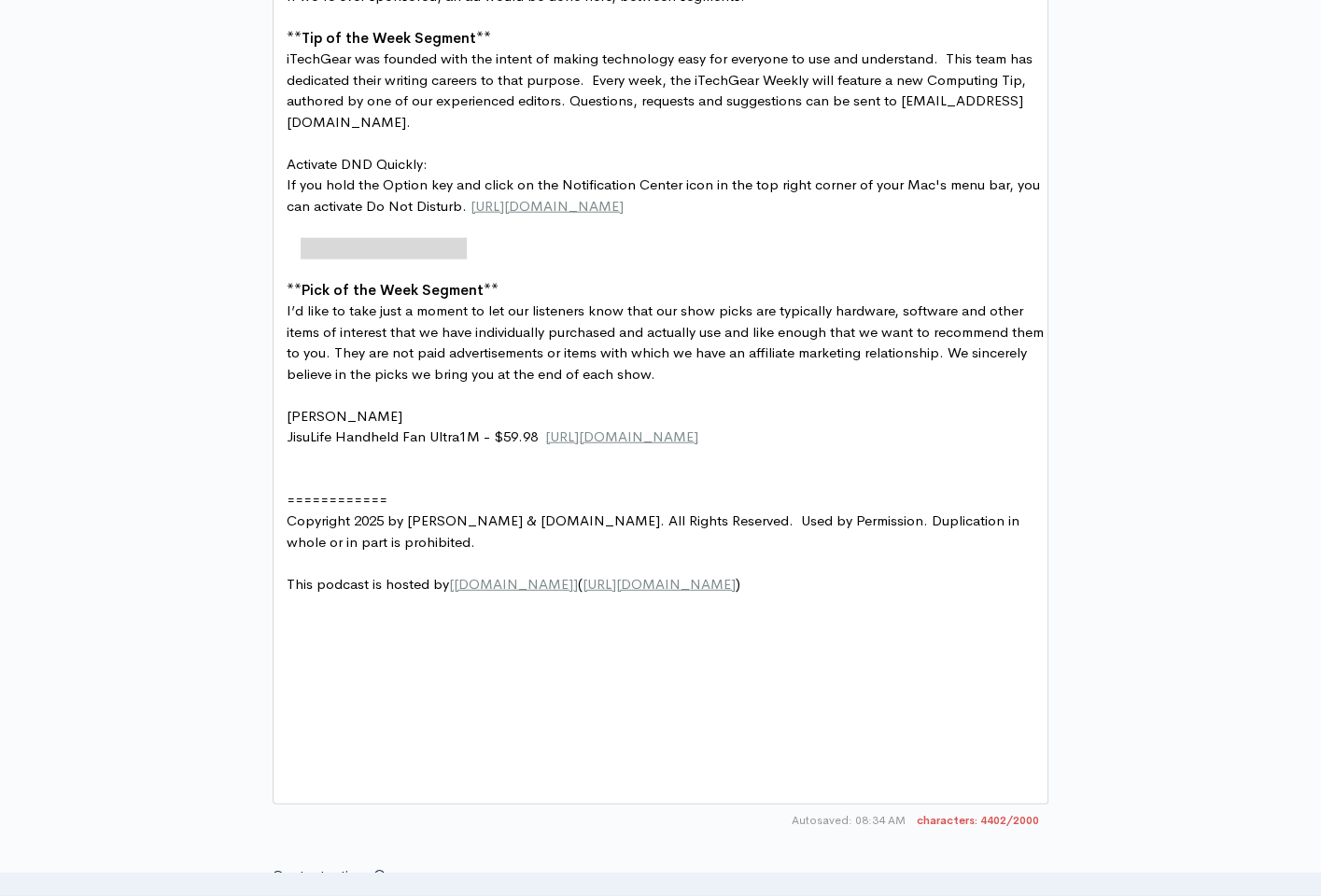 scroll, scrollTop: 2425, scrollLeft: 0, axis: vertical 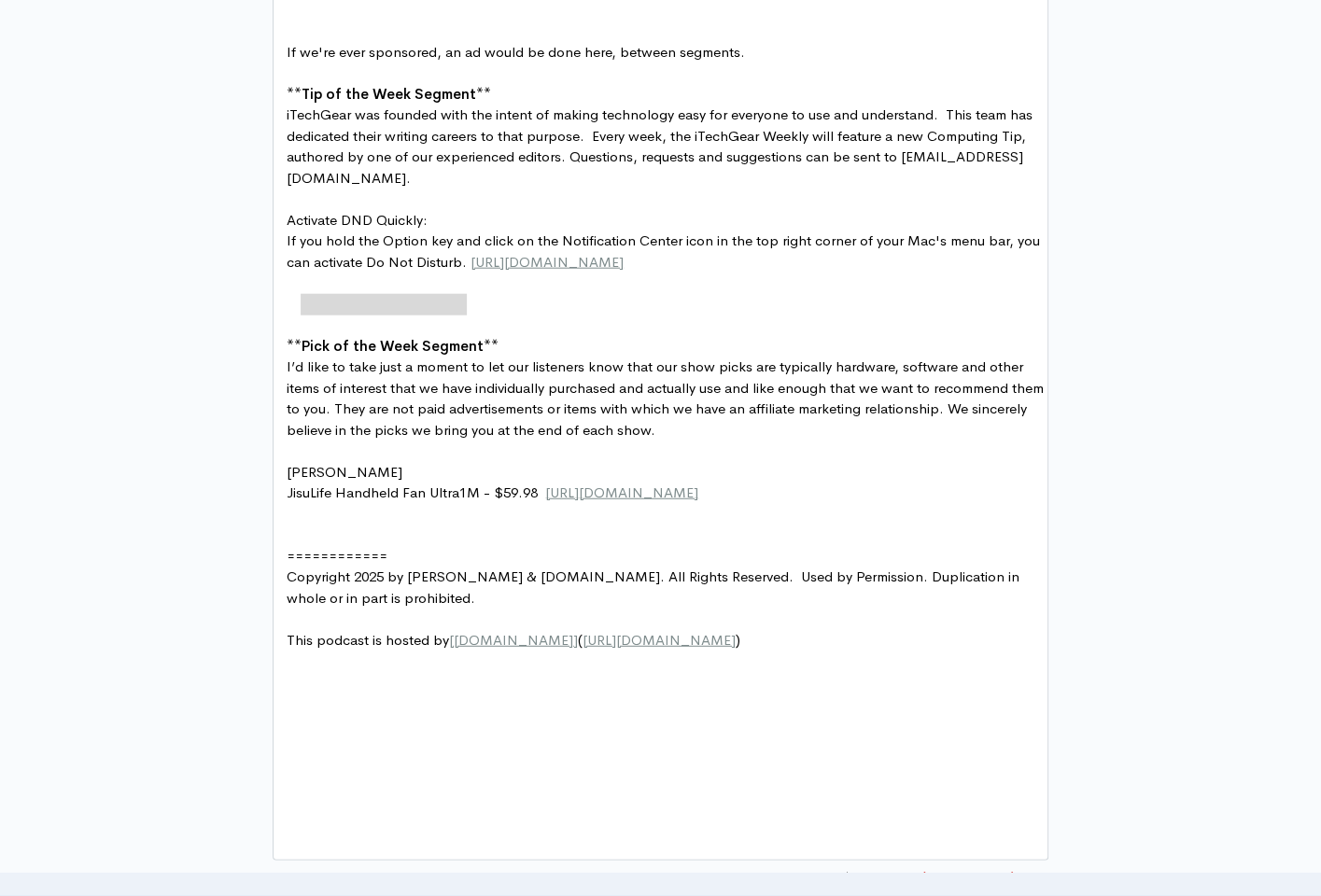 click at bounding box center [668, 73] 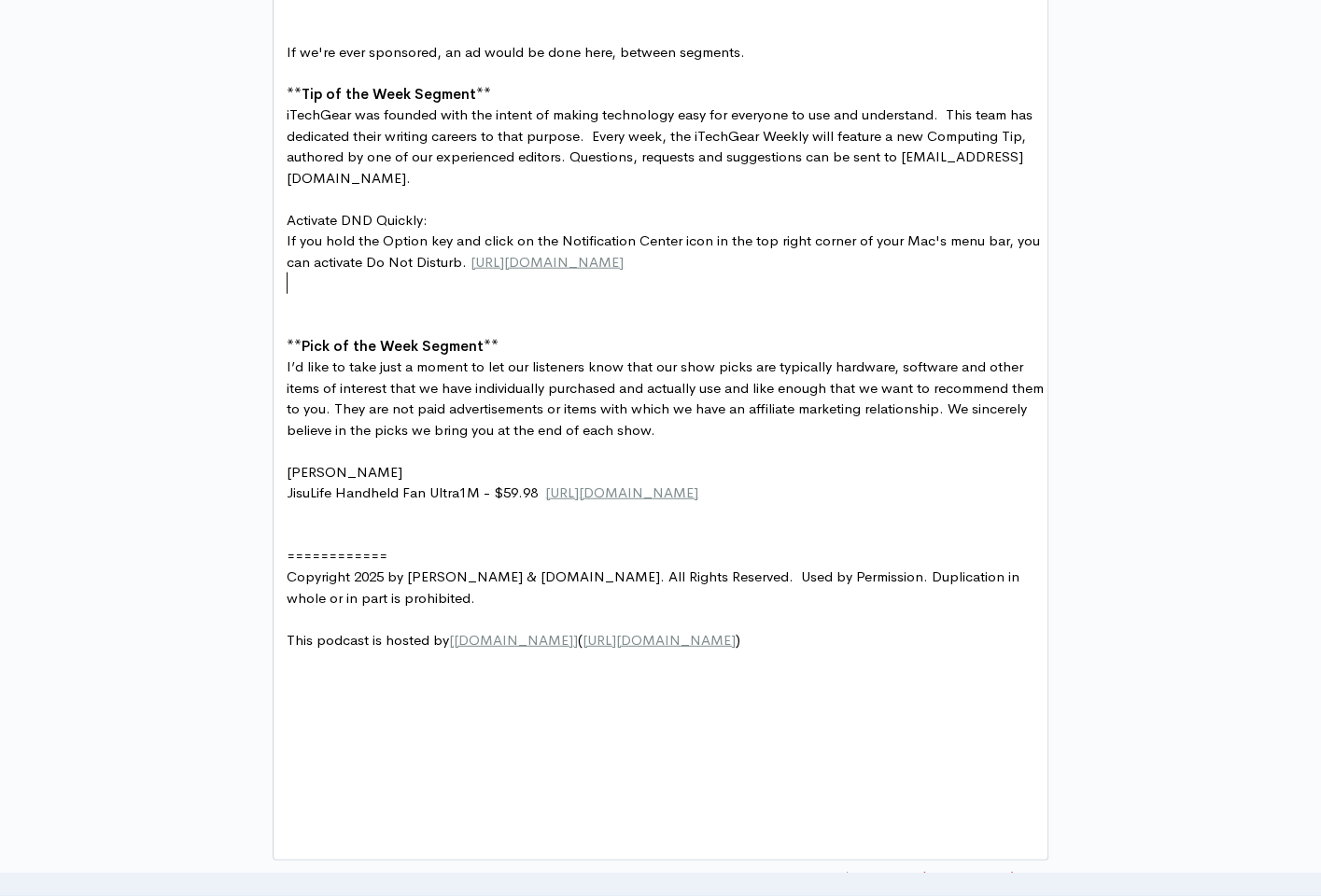 click on "** Tip of the Week Segment **" at bounding box center (668, 94) 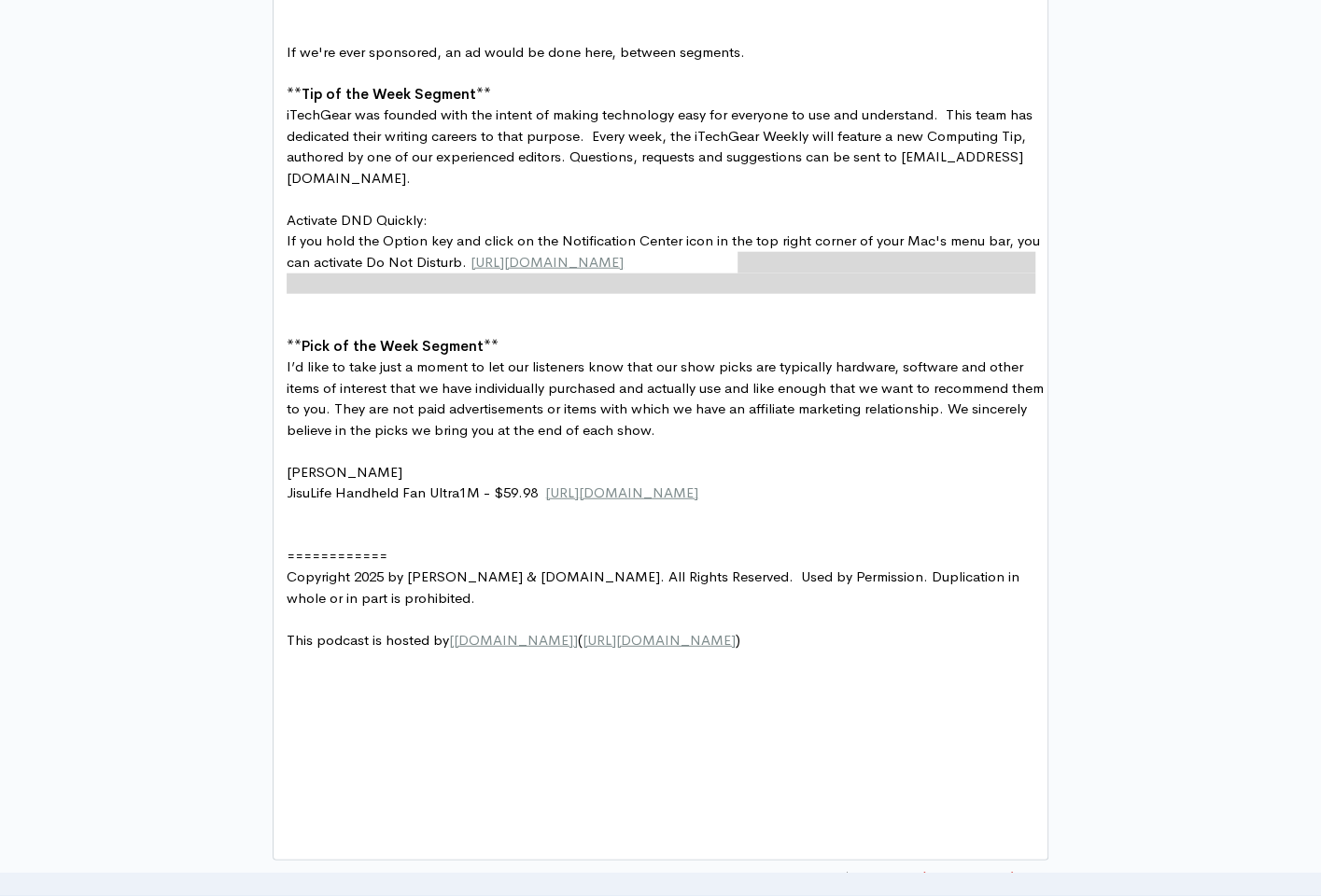type on "." 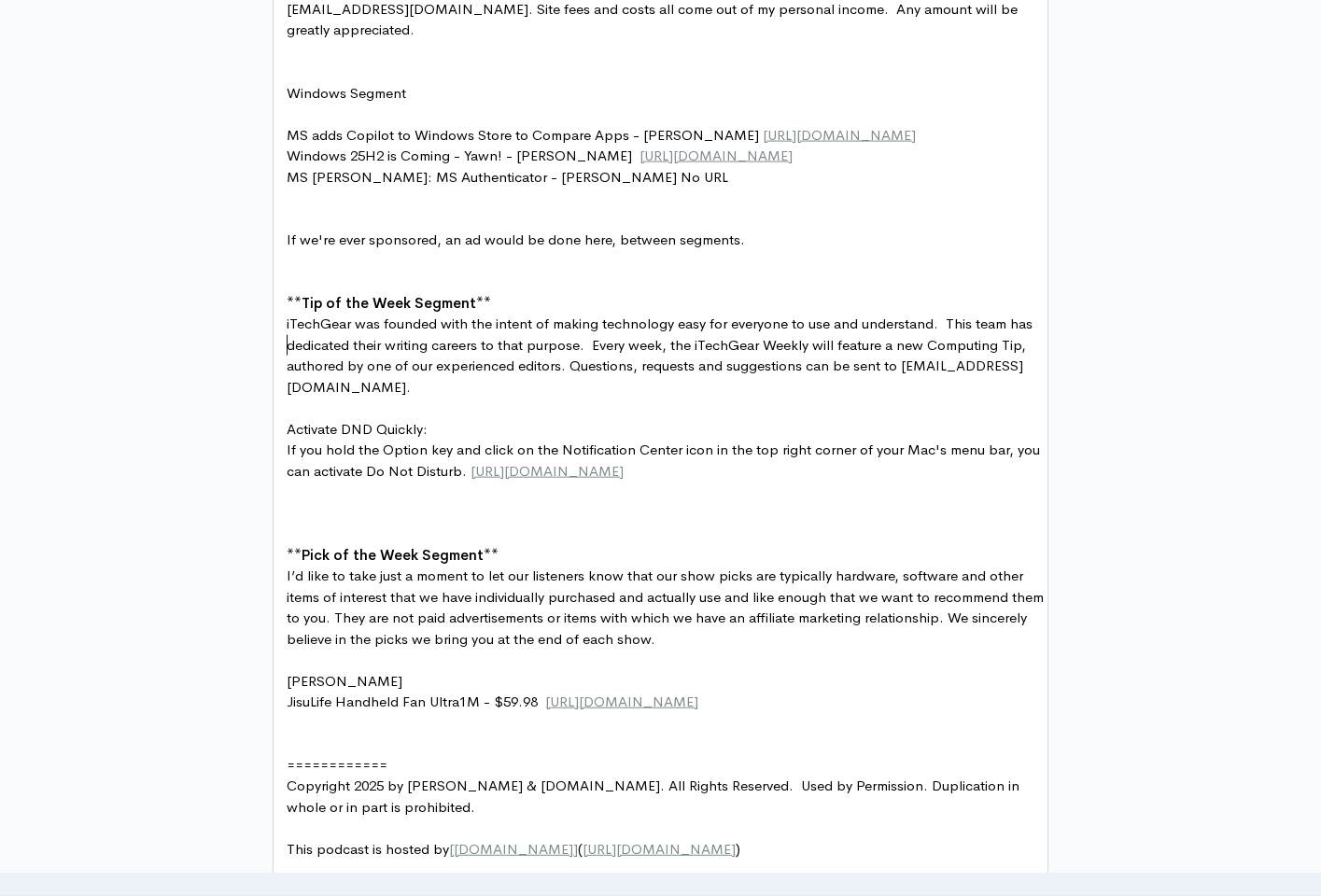 scroll, scrollTop: 2117, scrollLeft: 0, axis: vertical 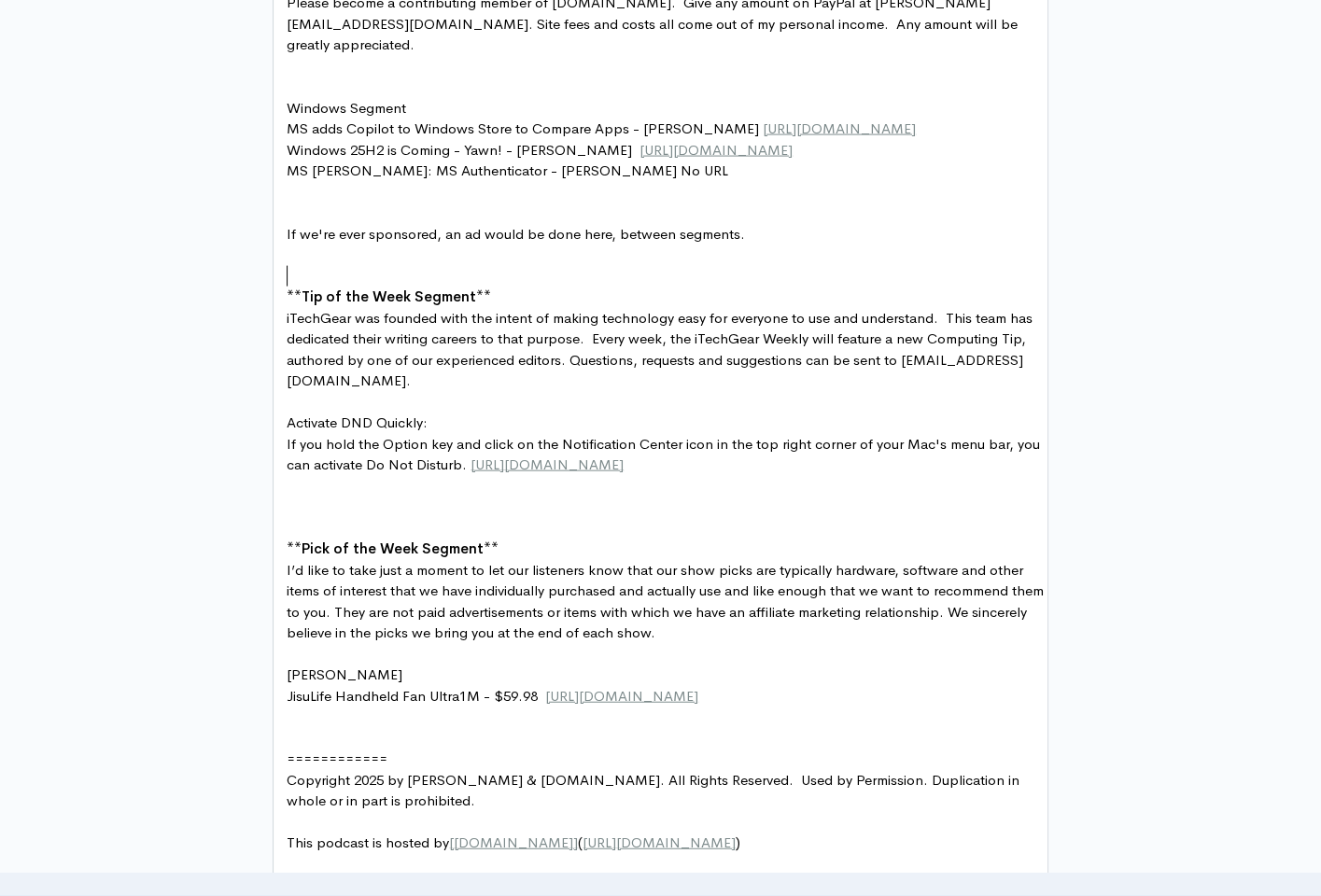 type on "Windows Segment" 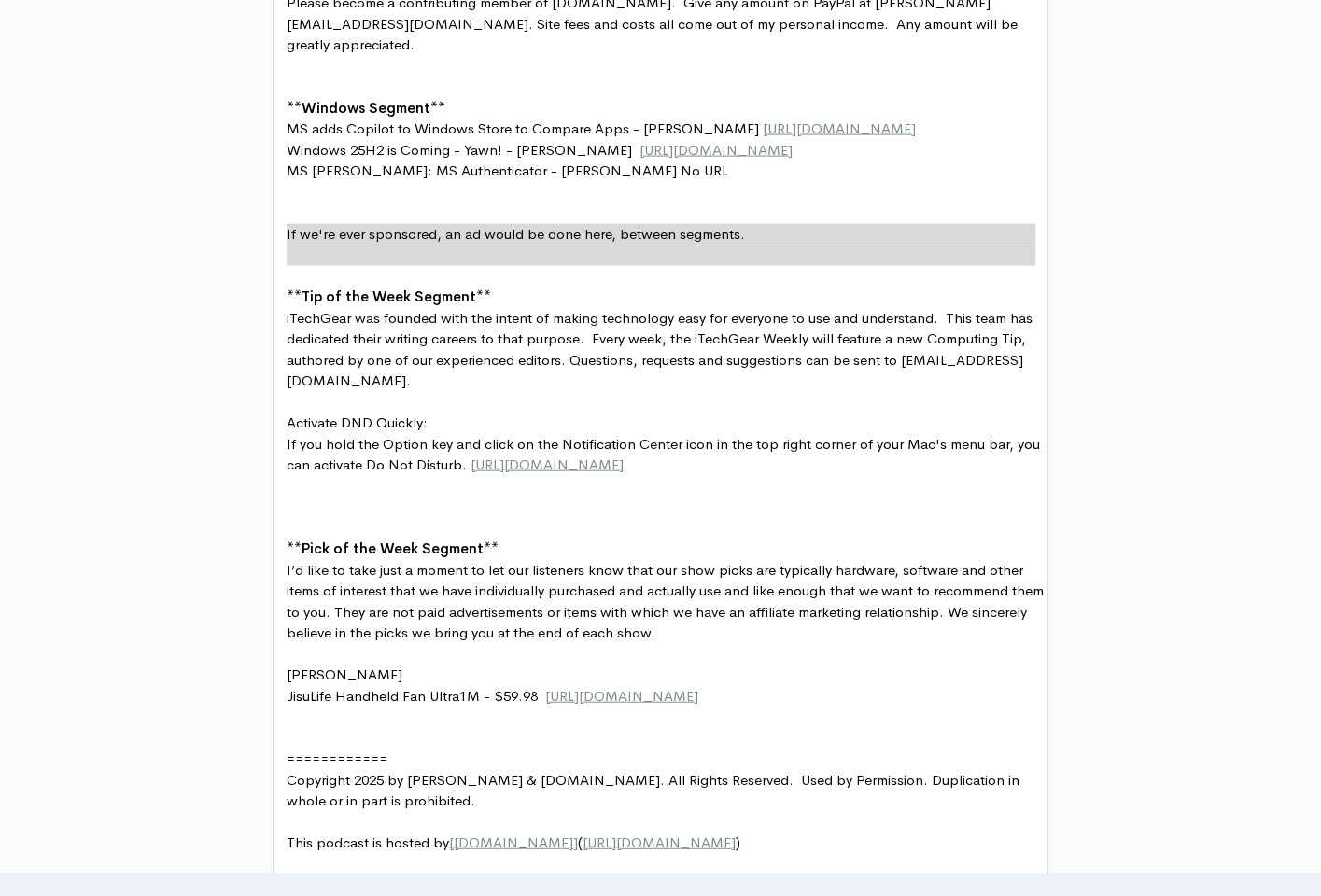 type on "and costs all come out of my personal income.  Any amount will be greatly appreciated." 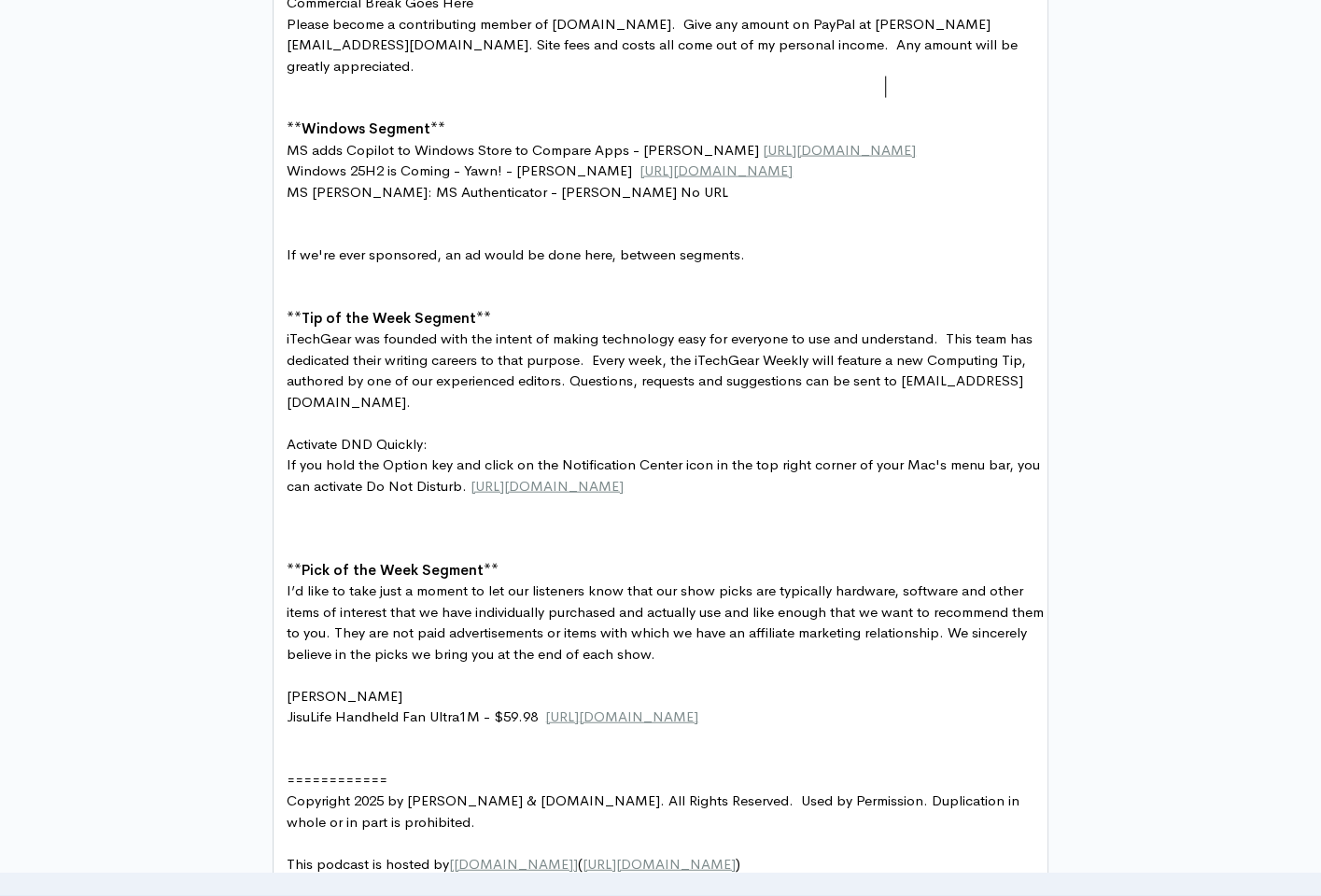click on "[URL][DOMAIN_NAME]" at bounding box center (955, -82) 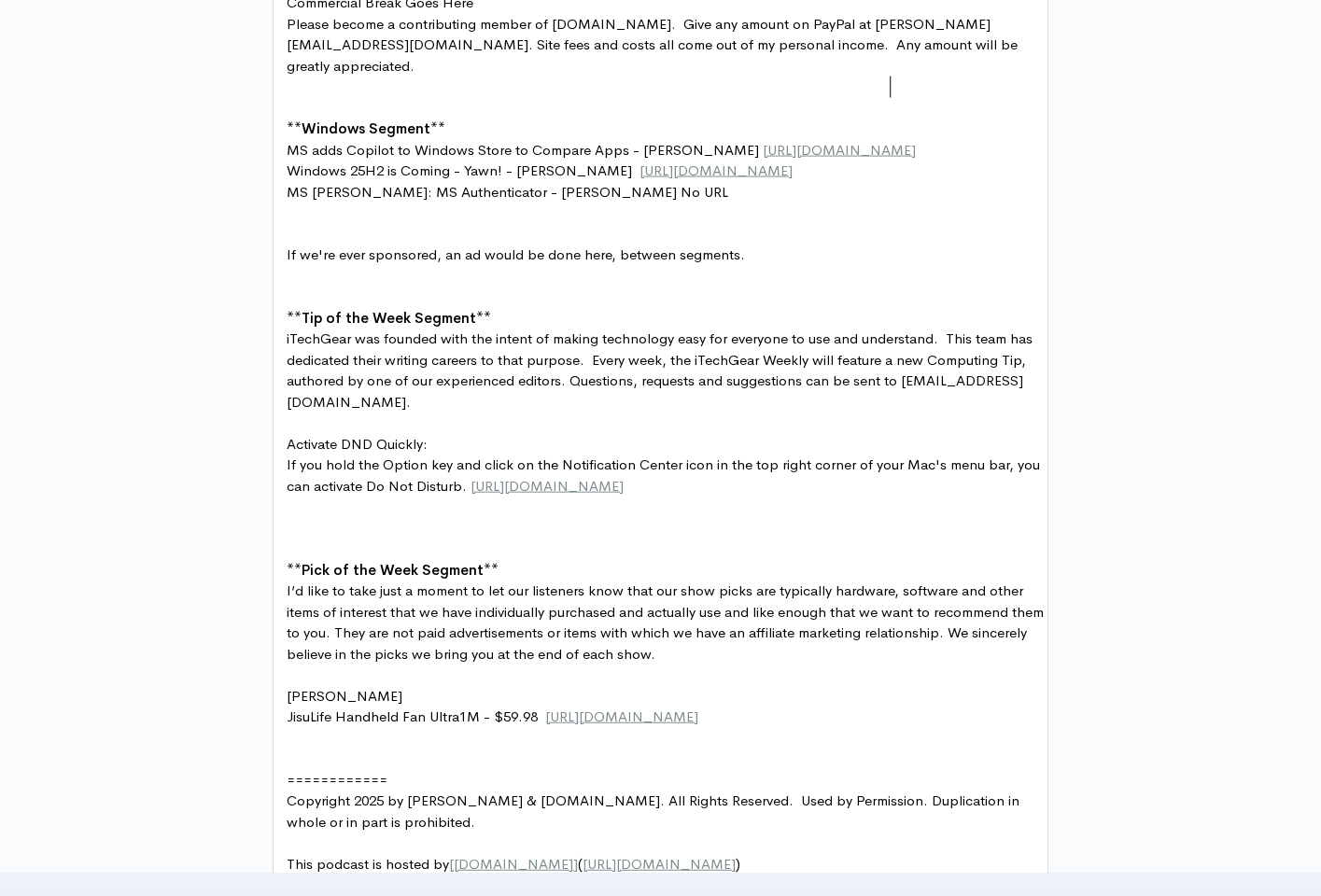 type on "," 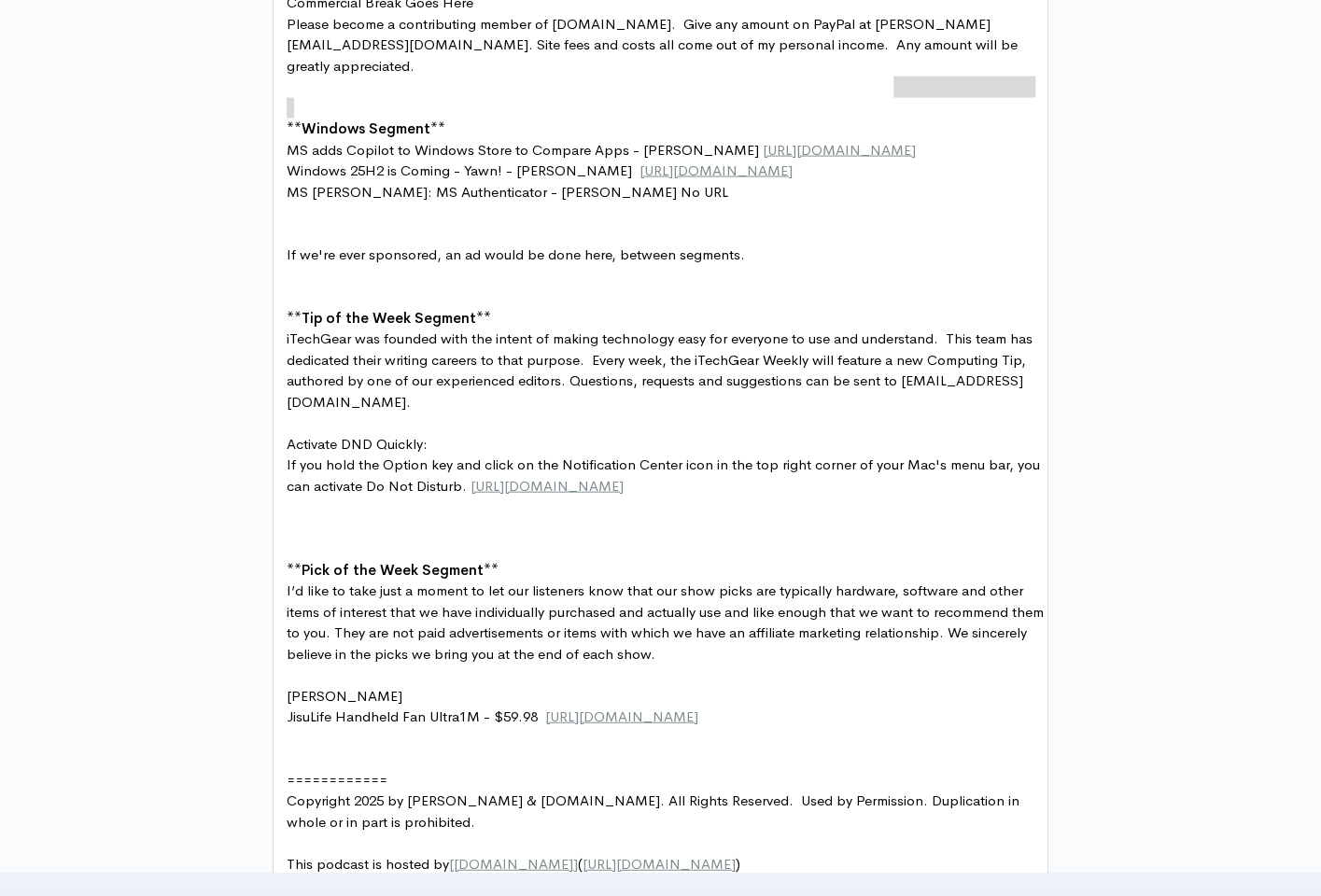 scroll, scrollTop: 7, scrollLeft: 3, axis: both 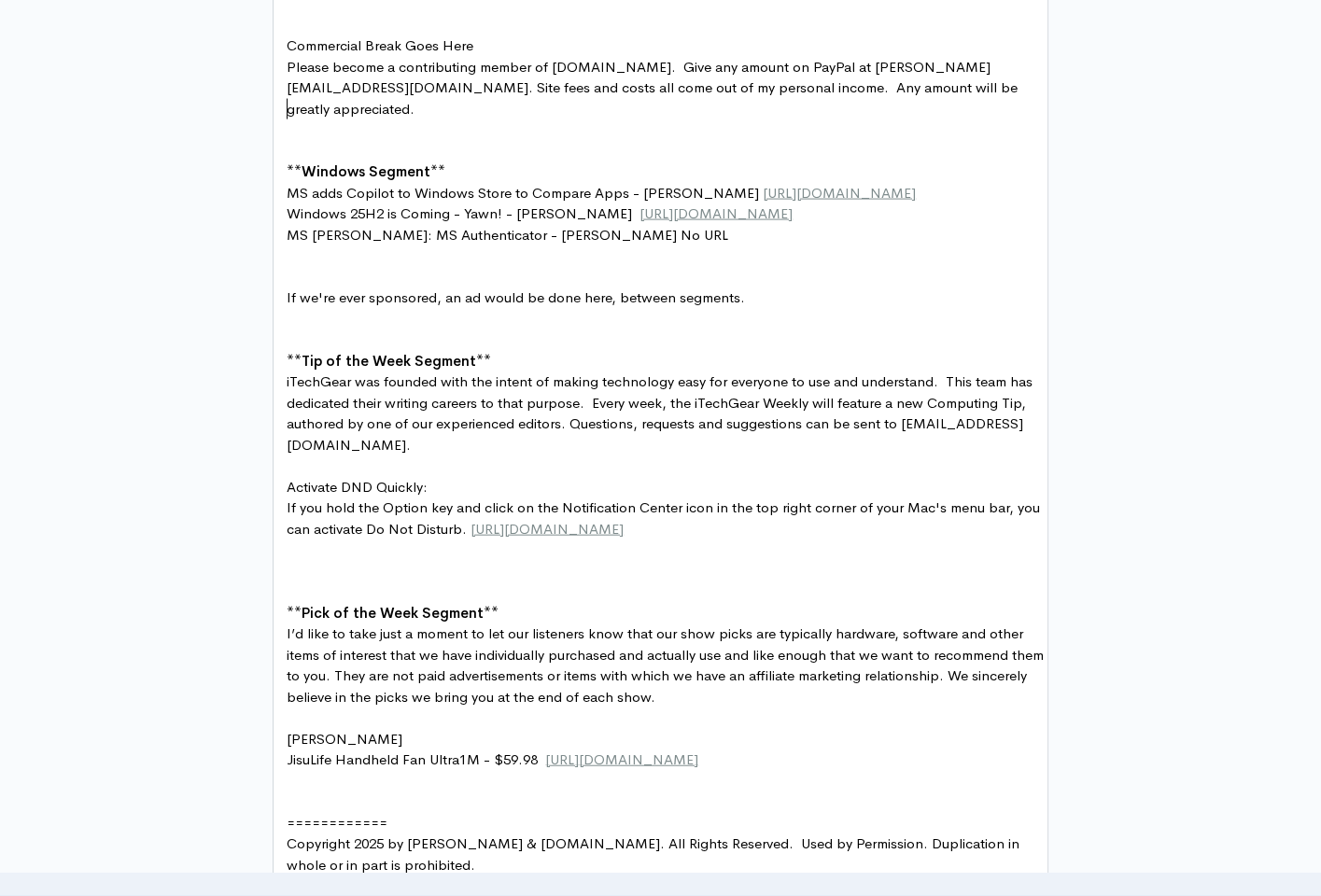 click on "Meta and Yandex Deanonymizing Web IDs and it only Works on Android - [PERSON_NAME]   [URL][DOMAIN_NAME] ,  [URL][DOMAIN_NAME]" at bounding box center [668, -28] 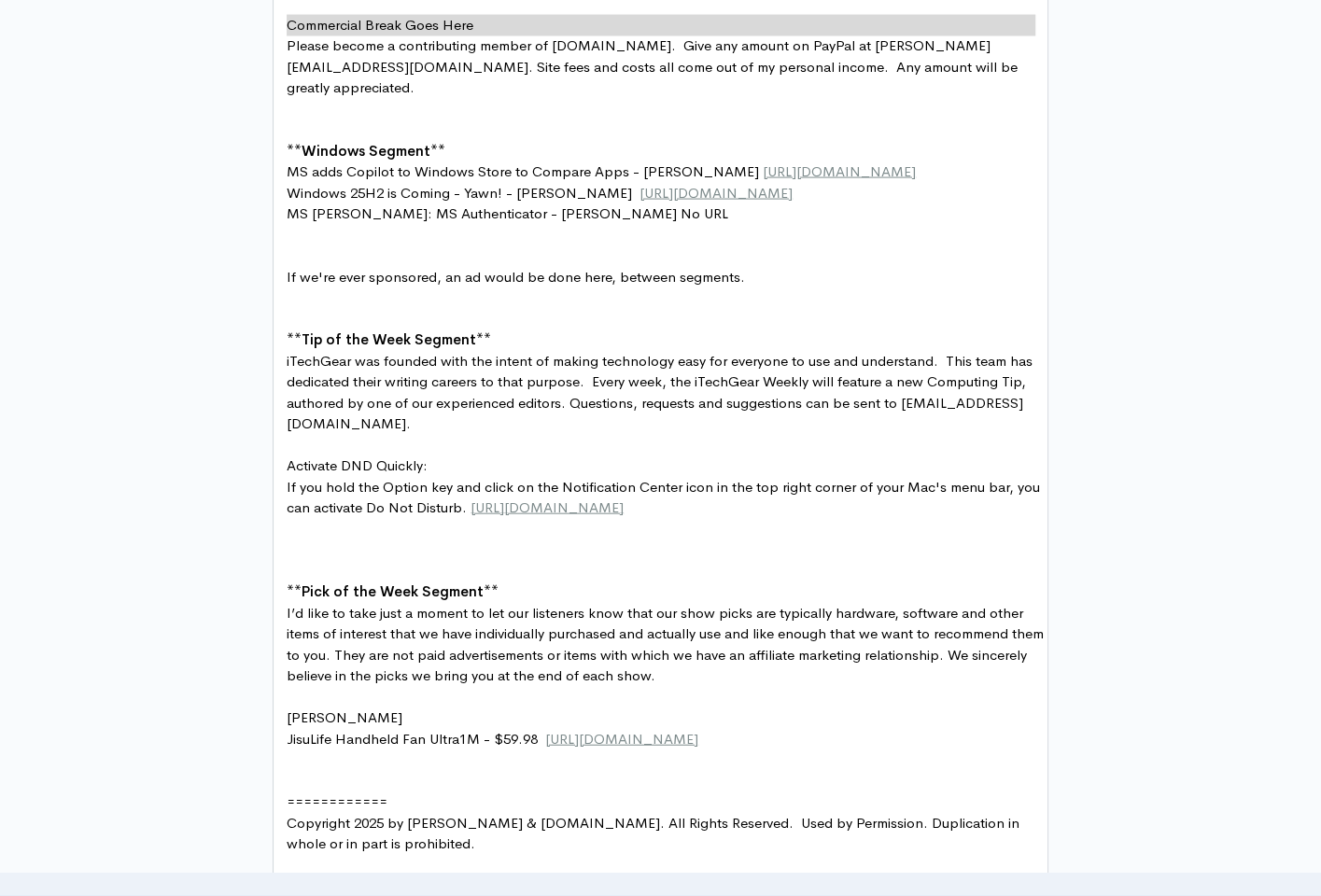 scroll, scrollTop: 0, scrollLeft: 0, axis: both 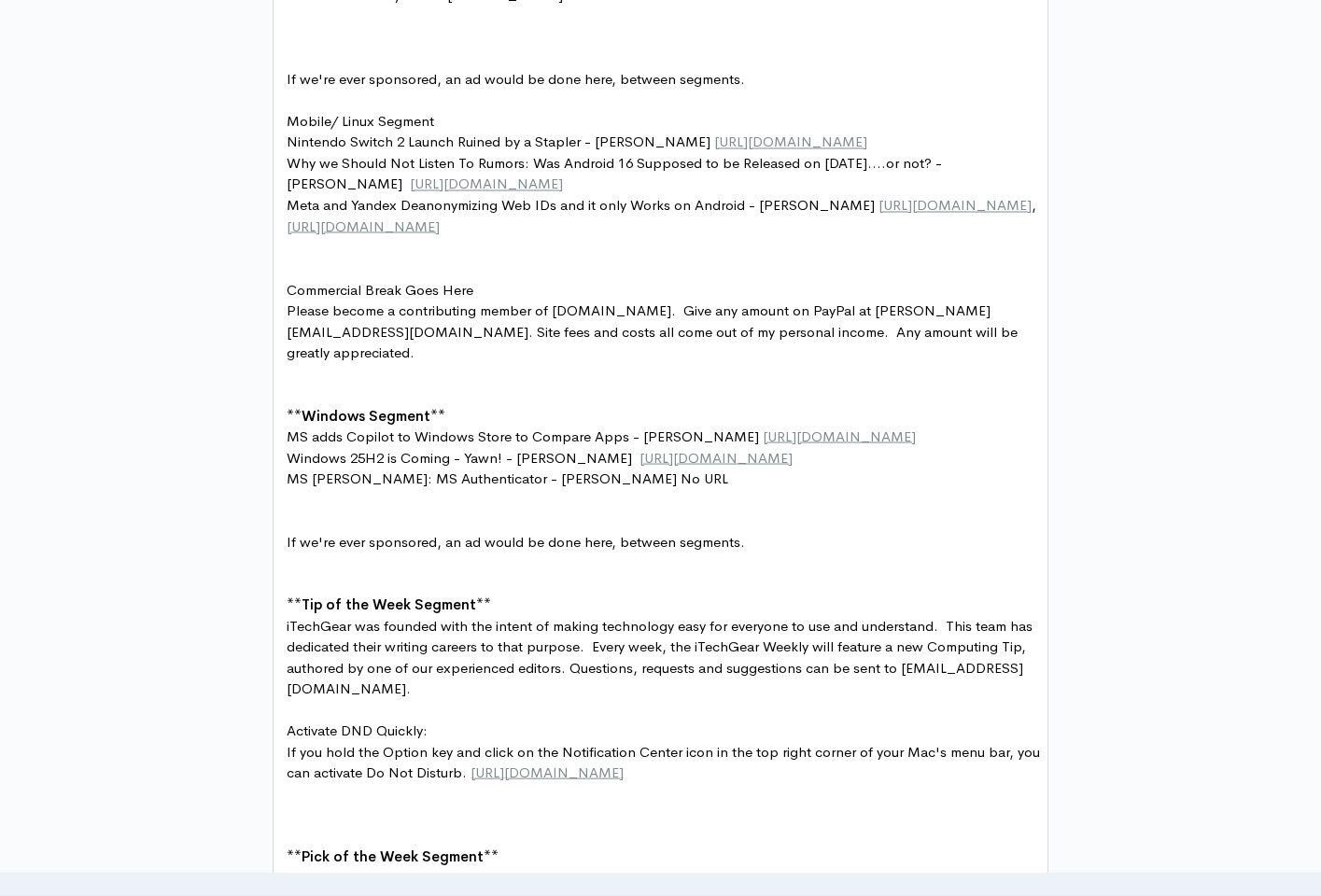 type on "Mobile/ Linux Segment" 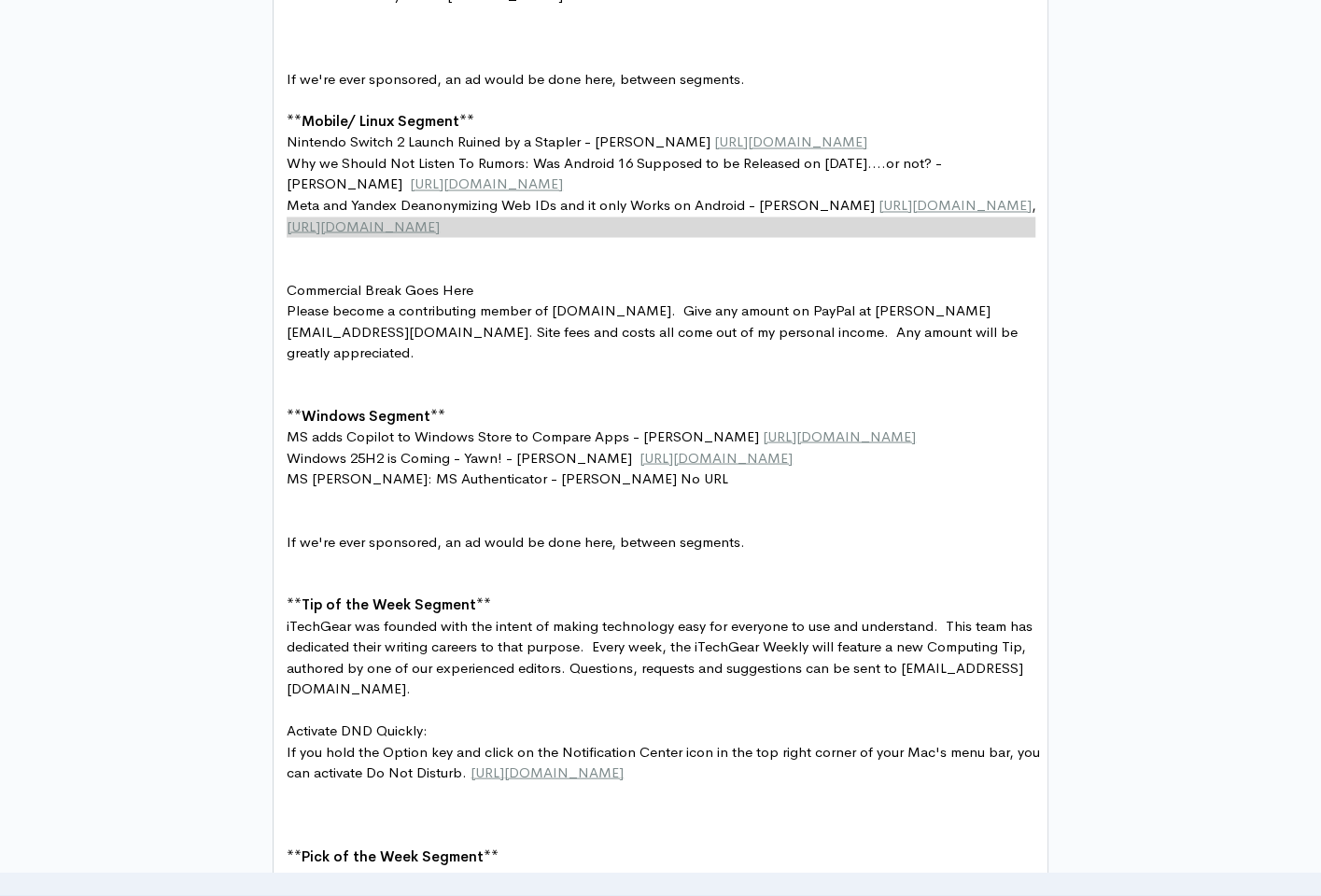 type on "If we're ever sponsored, an ad would be done here, between segments." 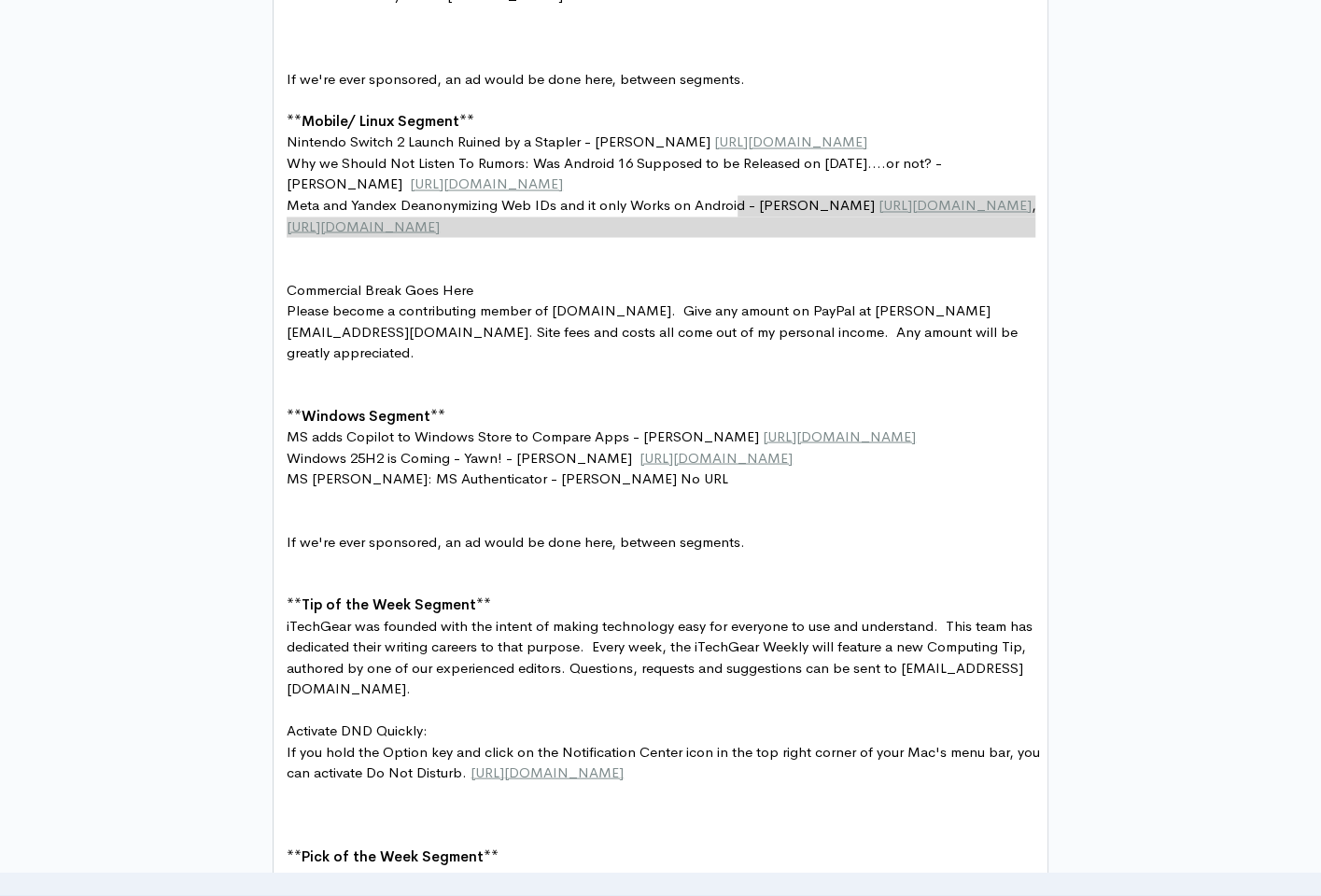 type on "." 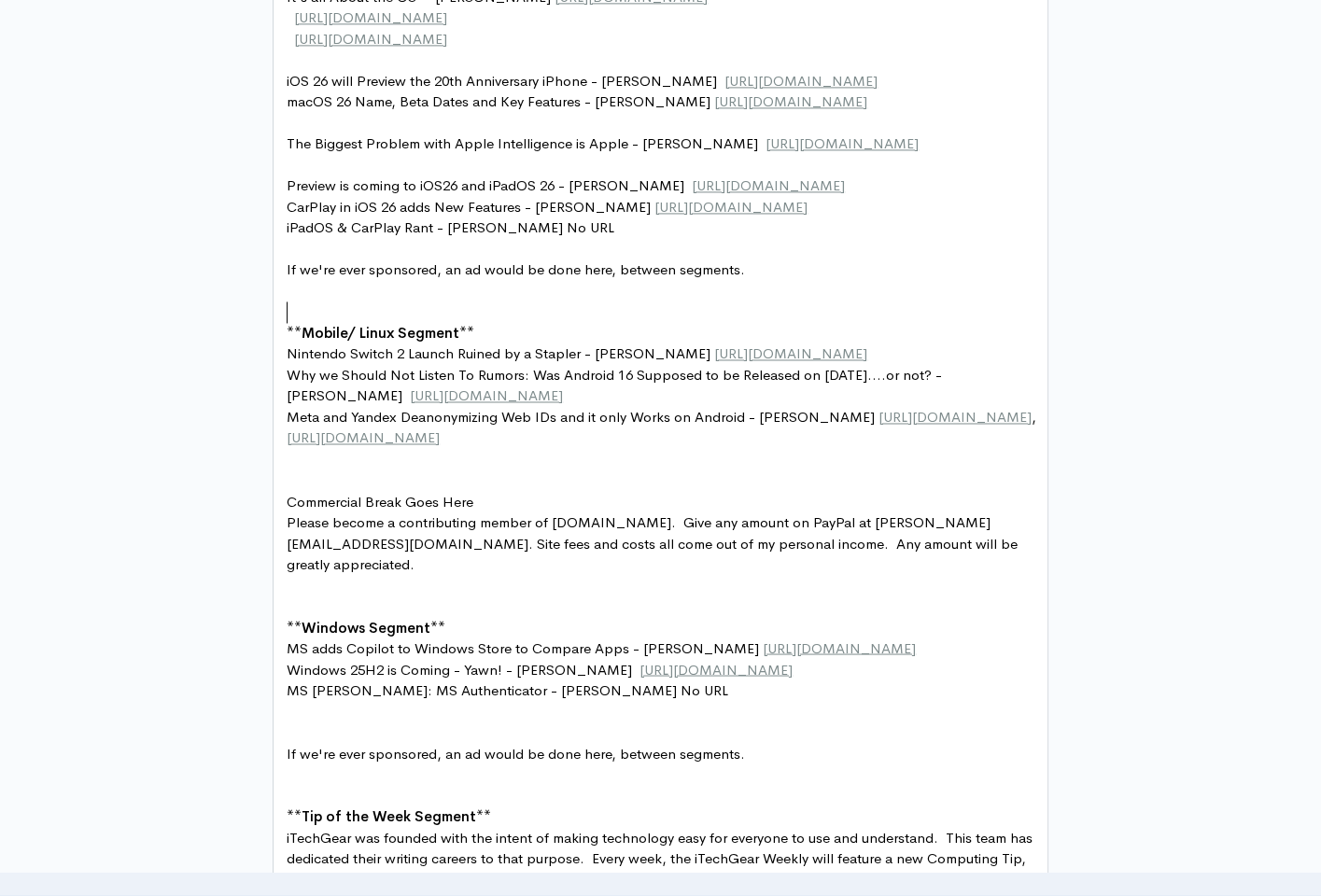 scroll, scrollTop: 1513, scrollLeft: 0, axis: vertical 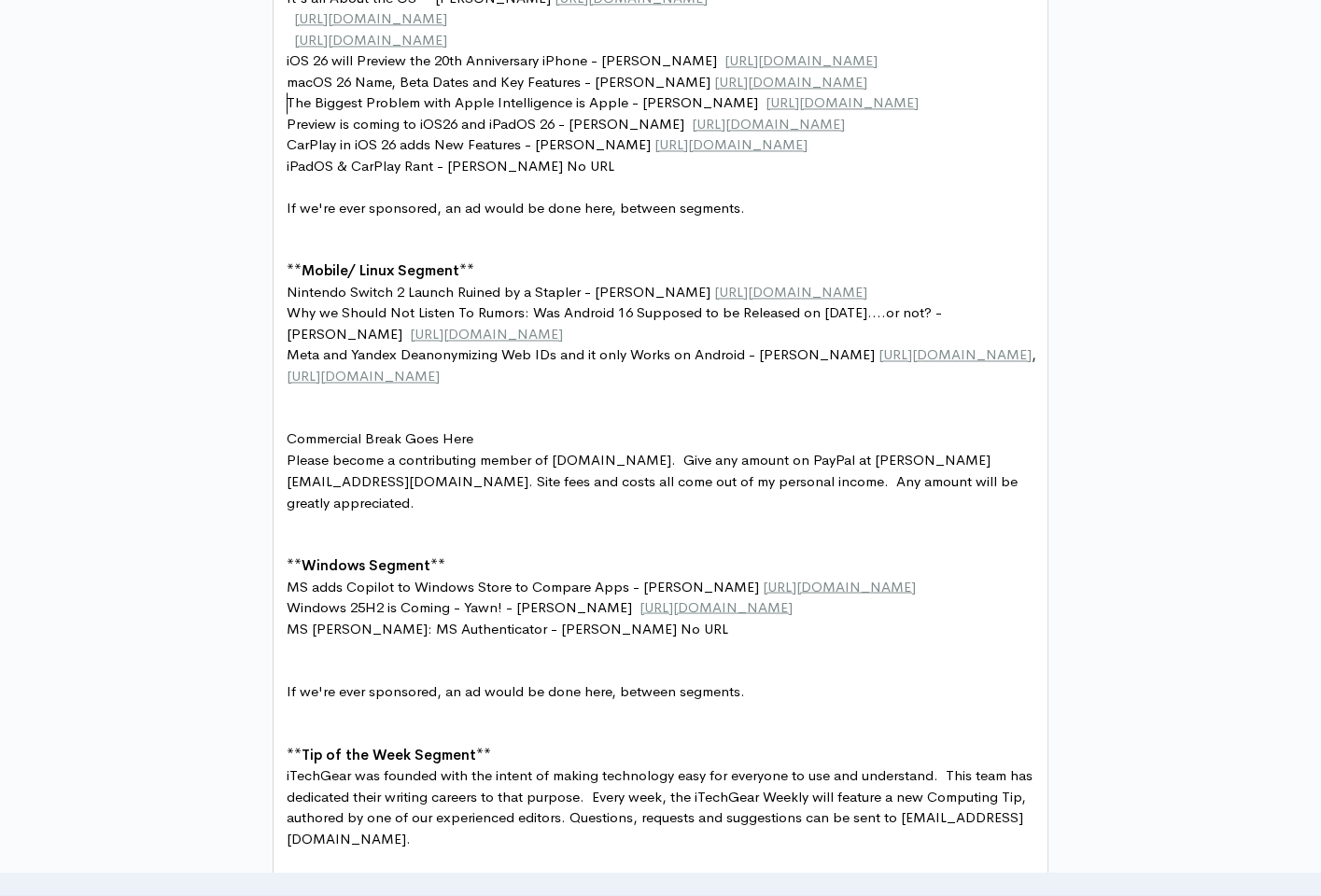 click on "[URL][DOMAIN_NAME]" at bounding box center [371, 18] 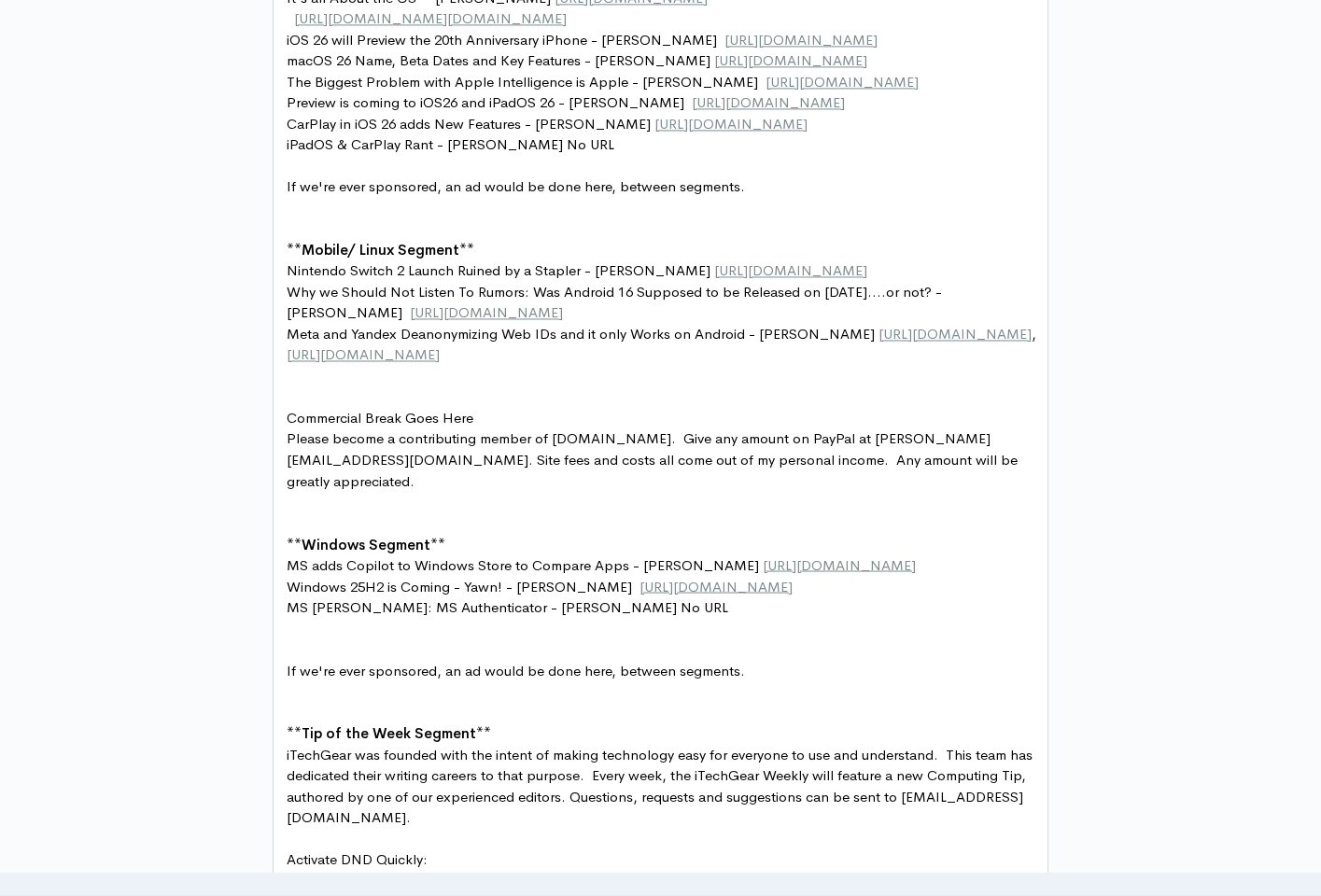 type on "," 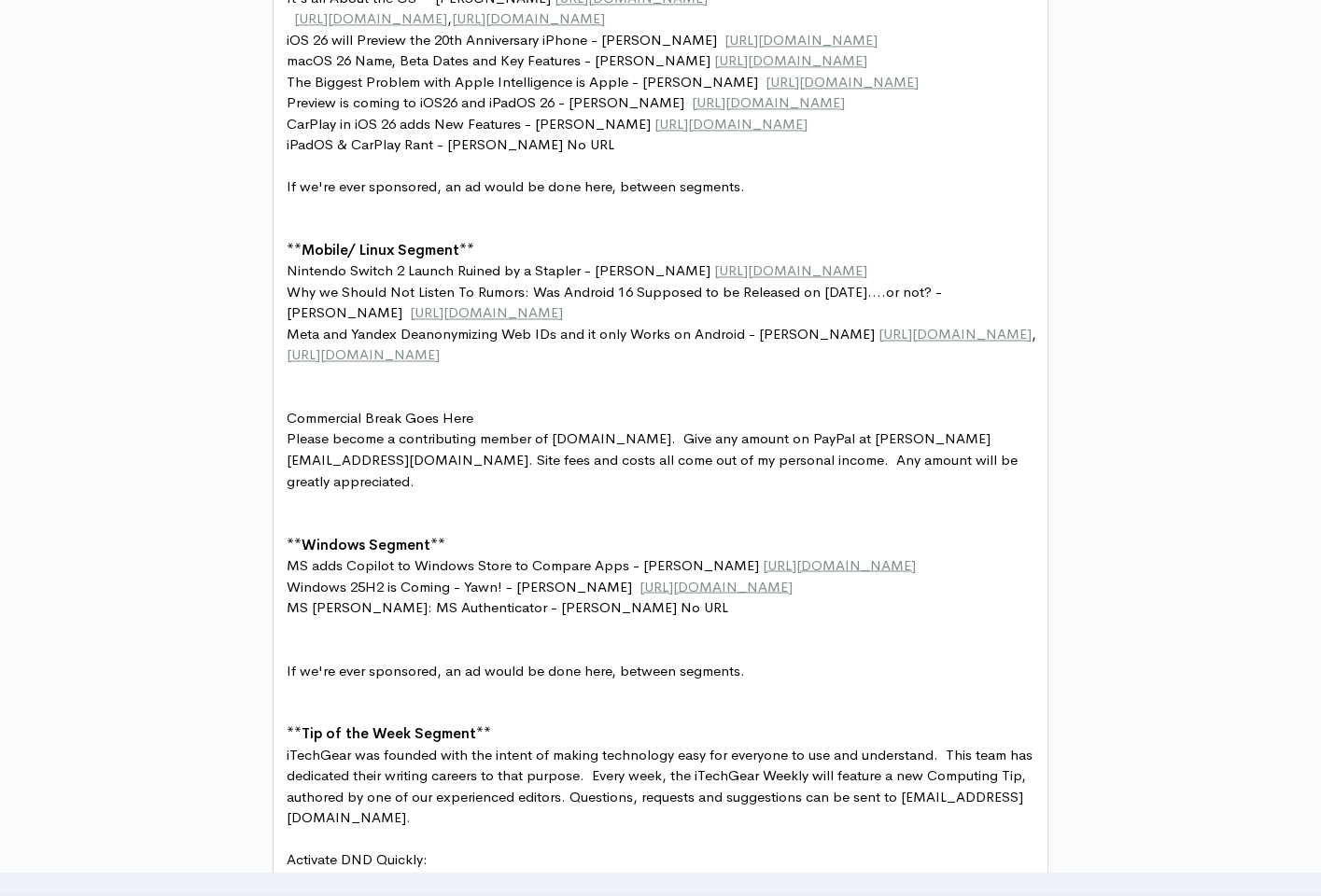 click on "It's all About the OS' - [PERSON_NAME]   [URL][DOMAIN_NAME]" at bounding box center [668, -2] 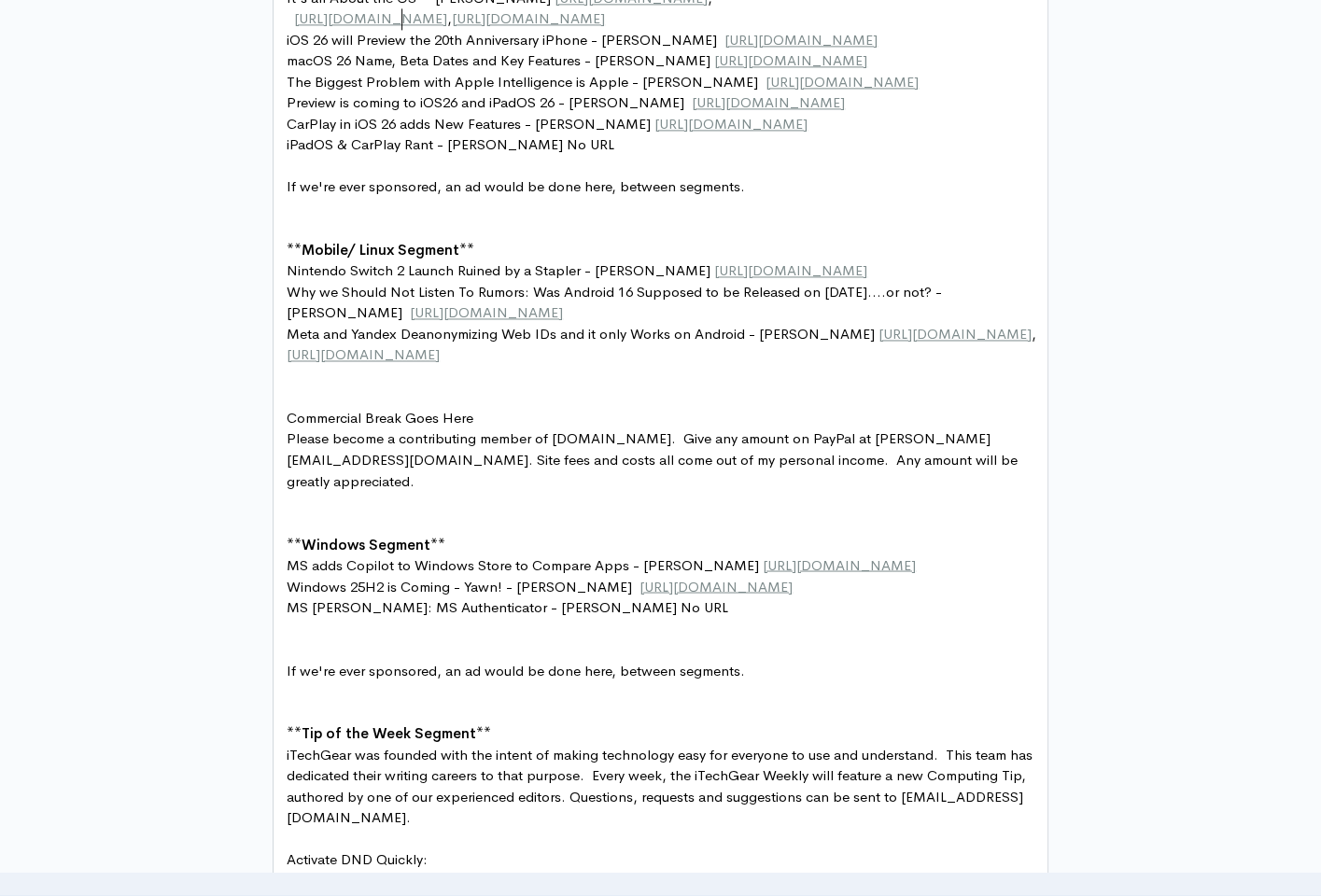 scroll, scrollTop: 7, scrollLeft: 7, axis: both 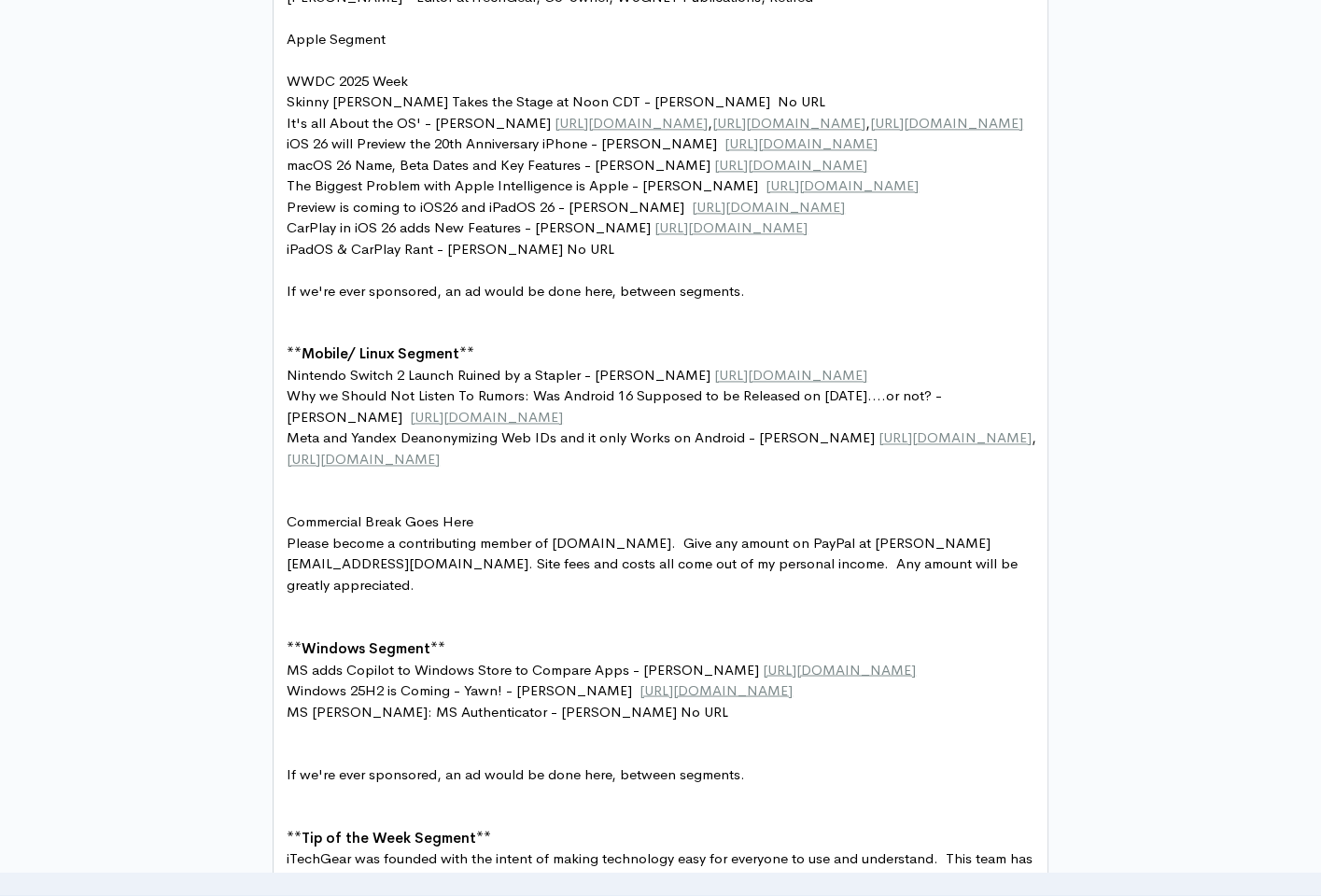 type on "," 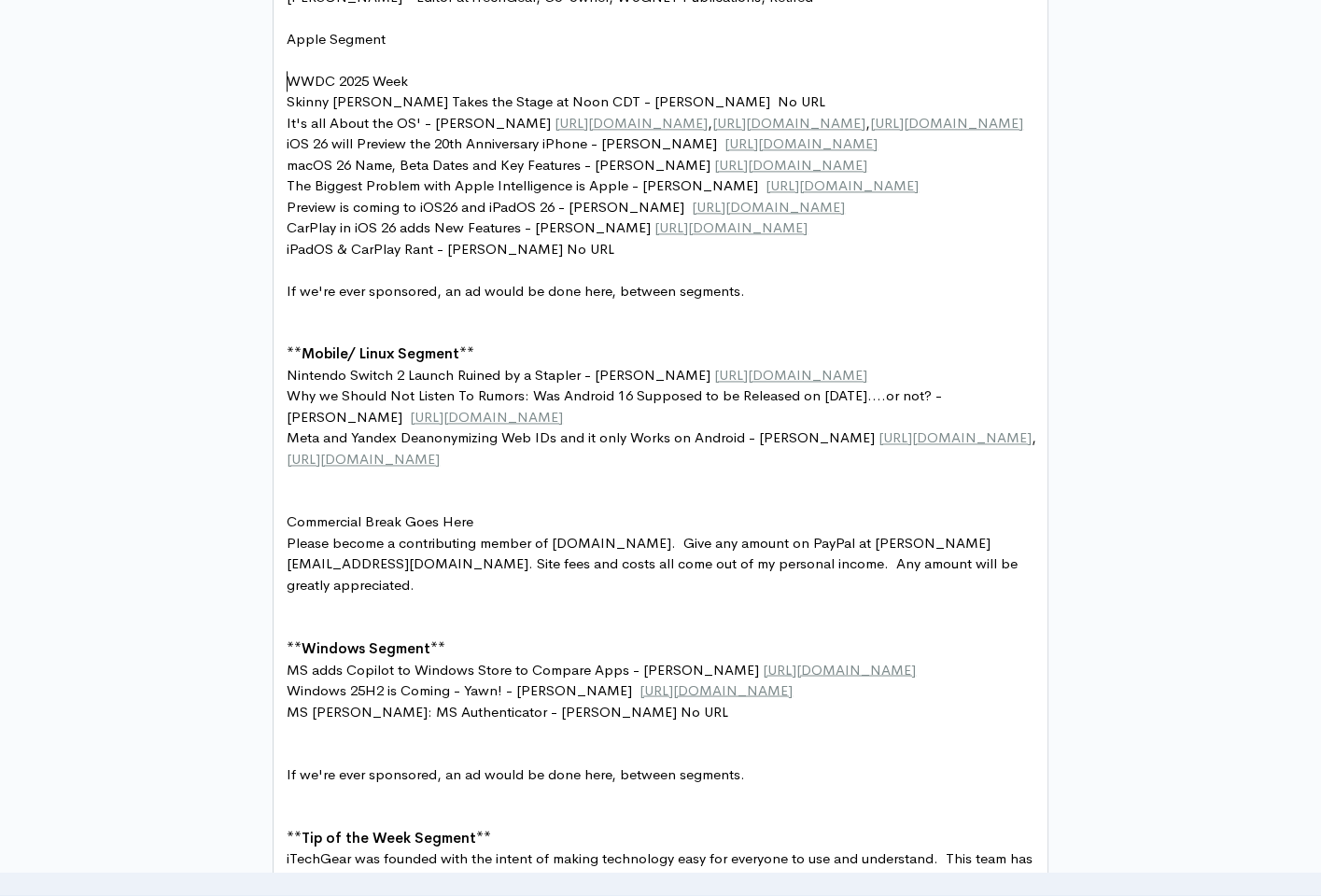 type on "WWDC 2025 Week" 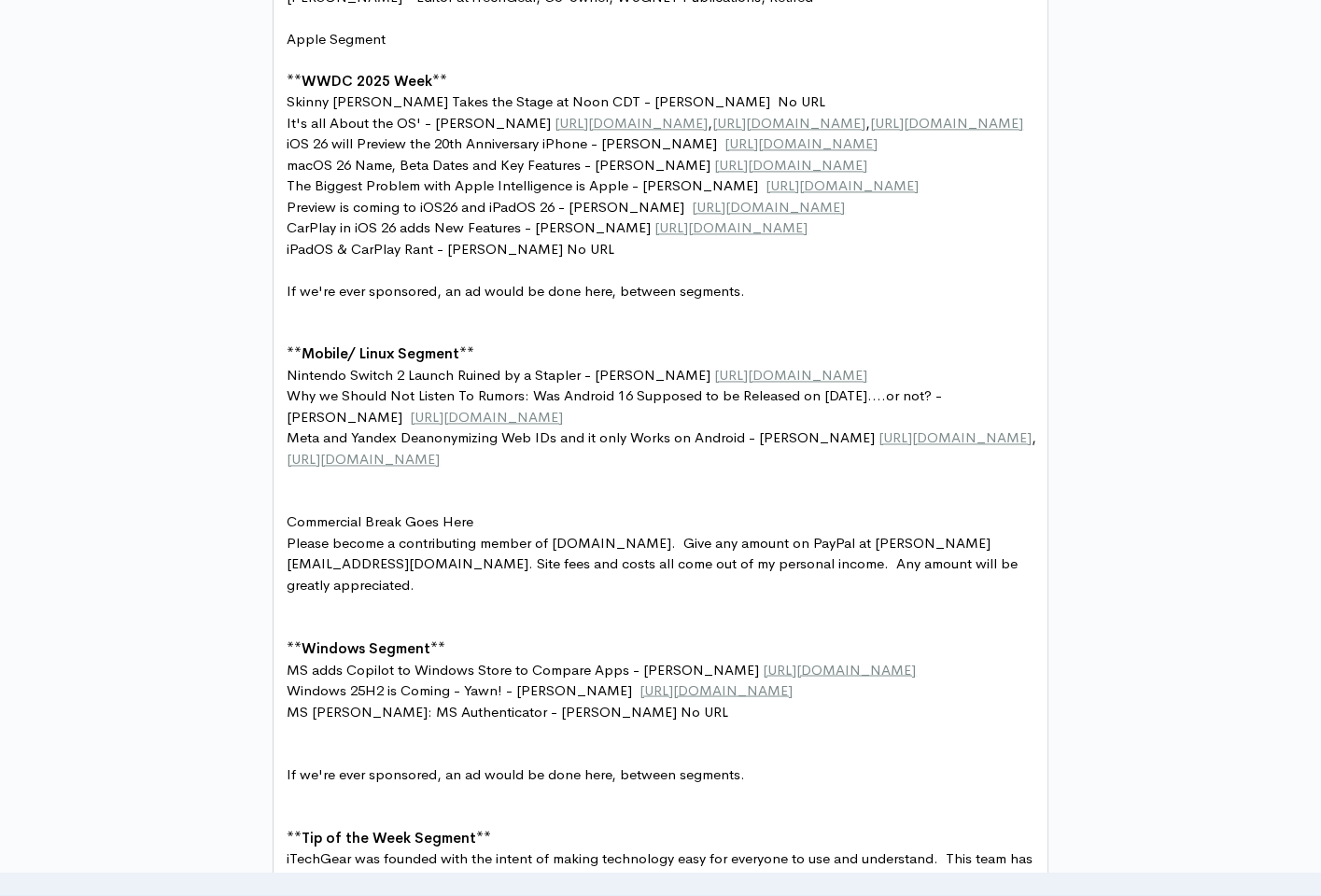 type on "DC 2025 Week" 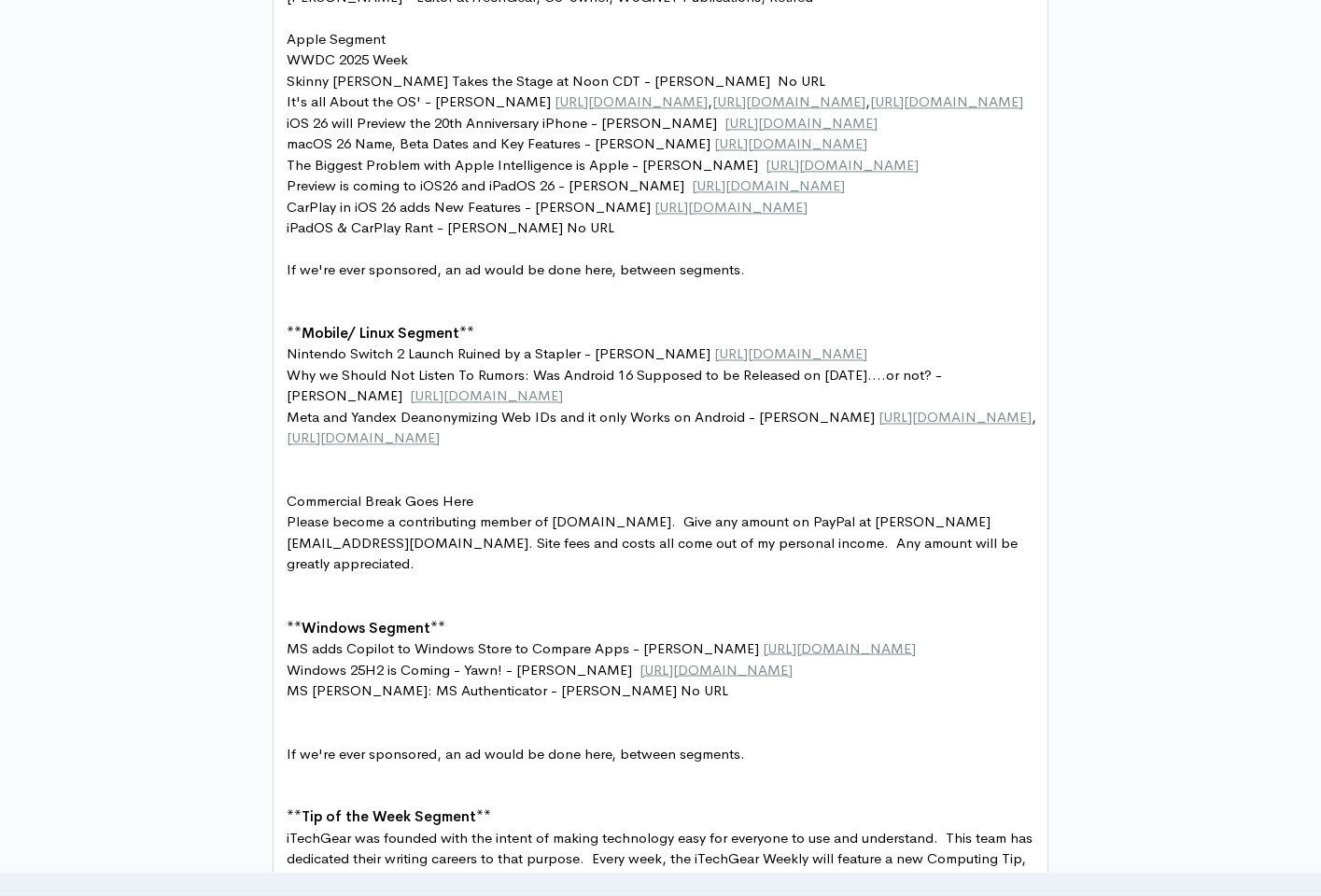 type on "Apple Segment" 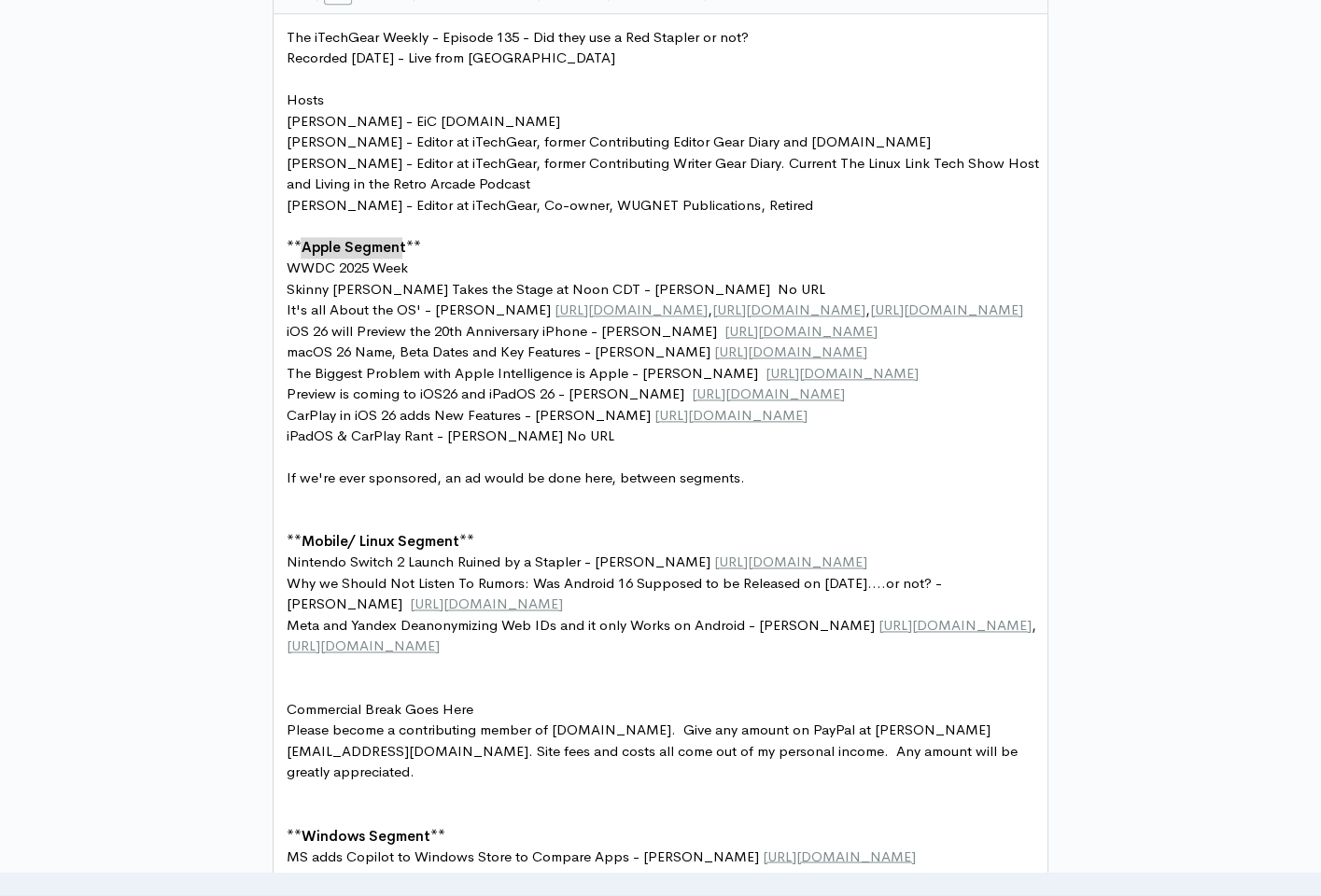 scroll, scrollTop: 1178, scrollLeft: 0, axis: vertical 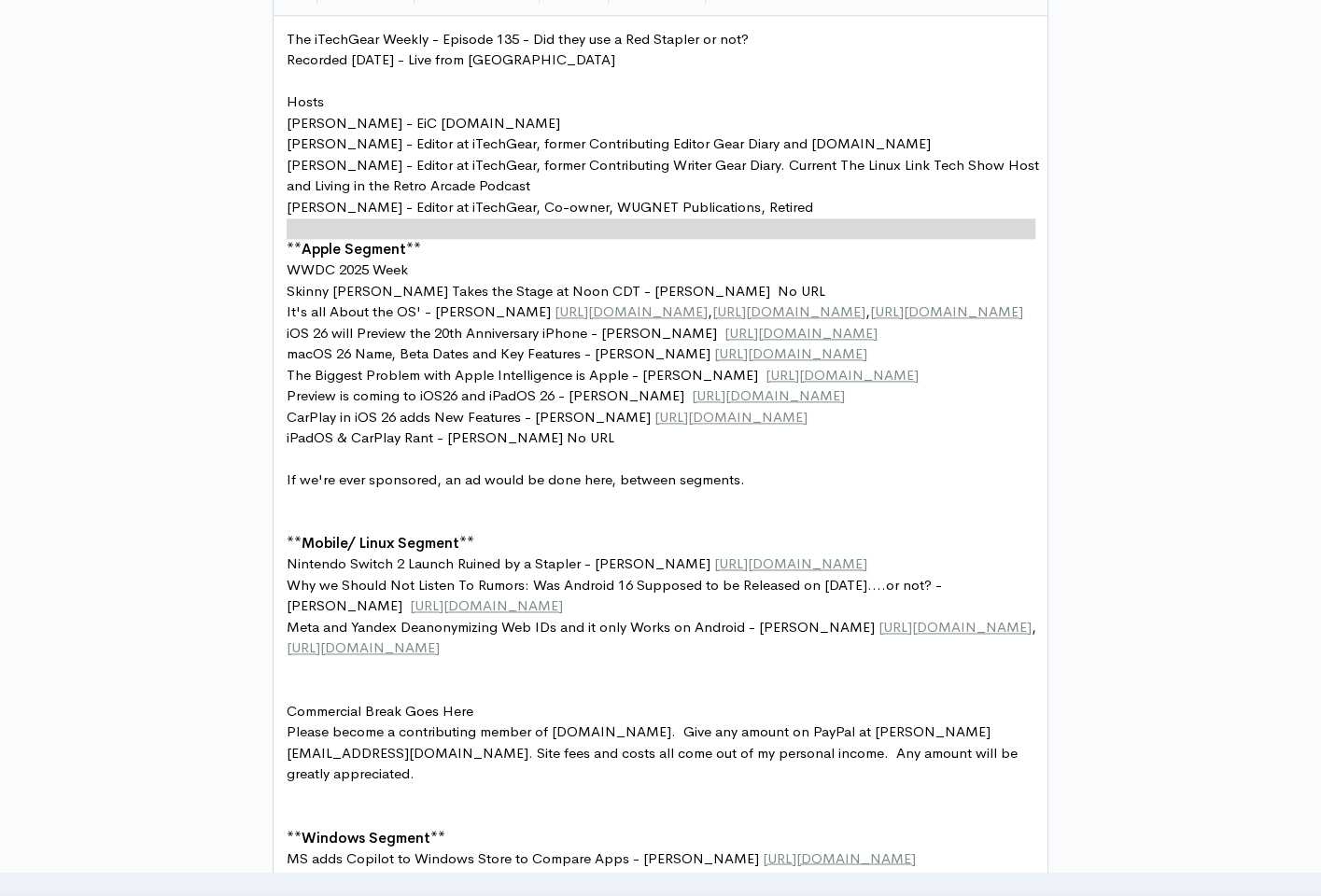 type on "[PERSON_NAME] - Editor at iTechGear, Co-owner, WUGNET Publications, Retired" 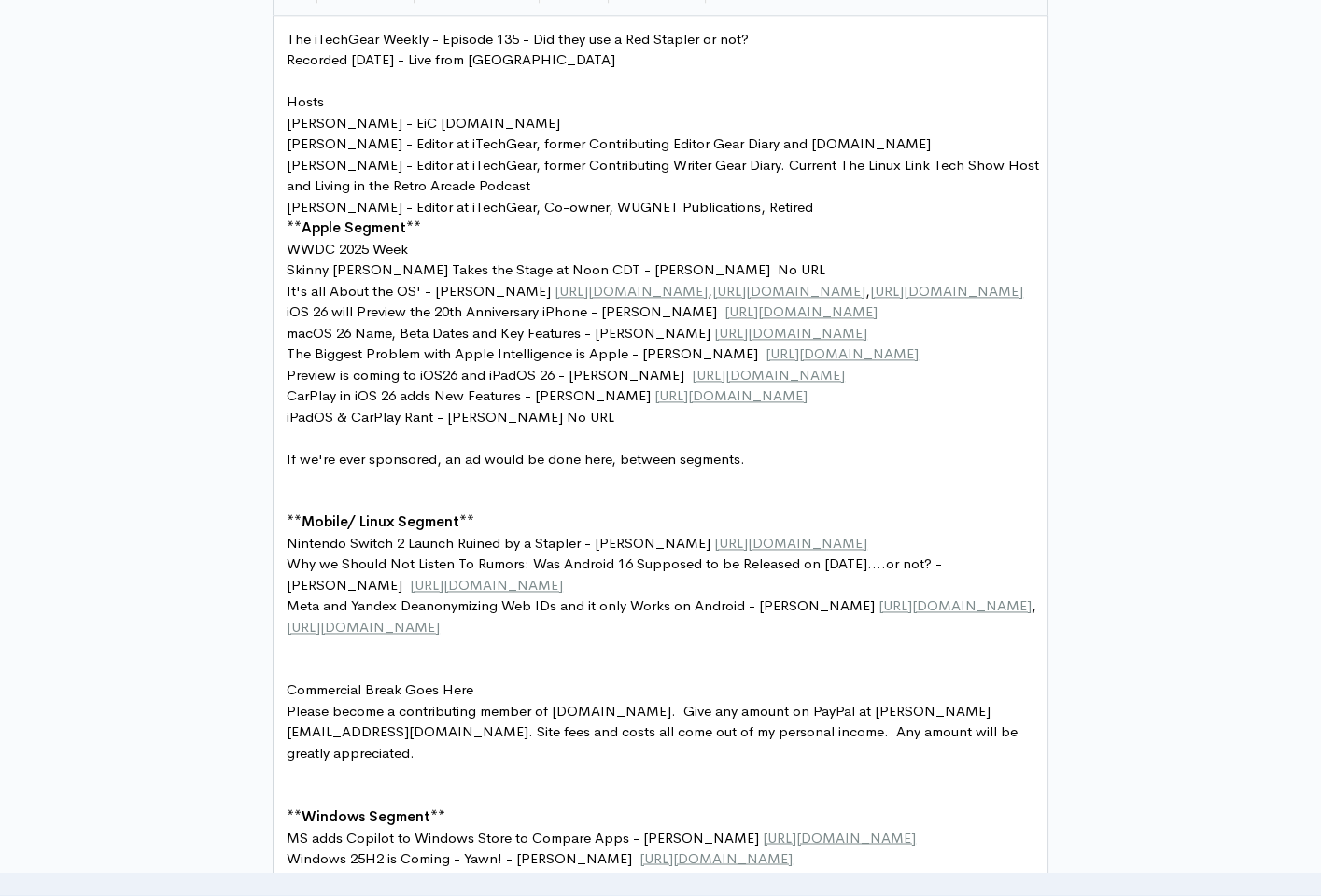 type on "Hosts" 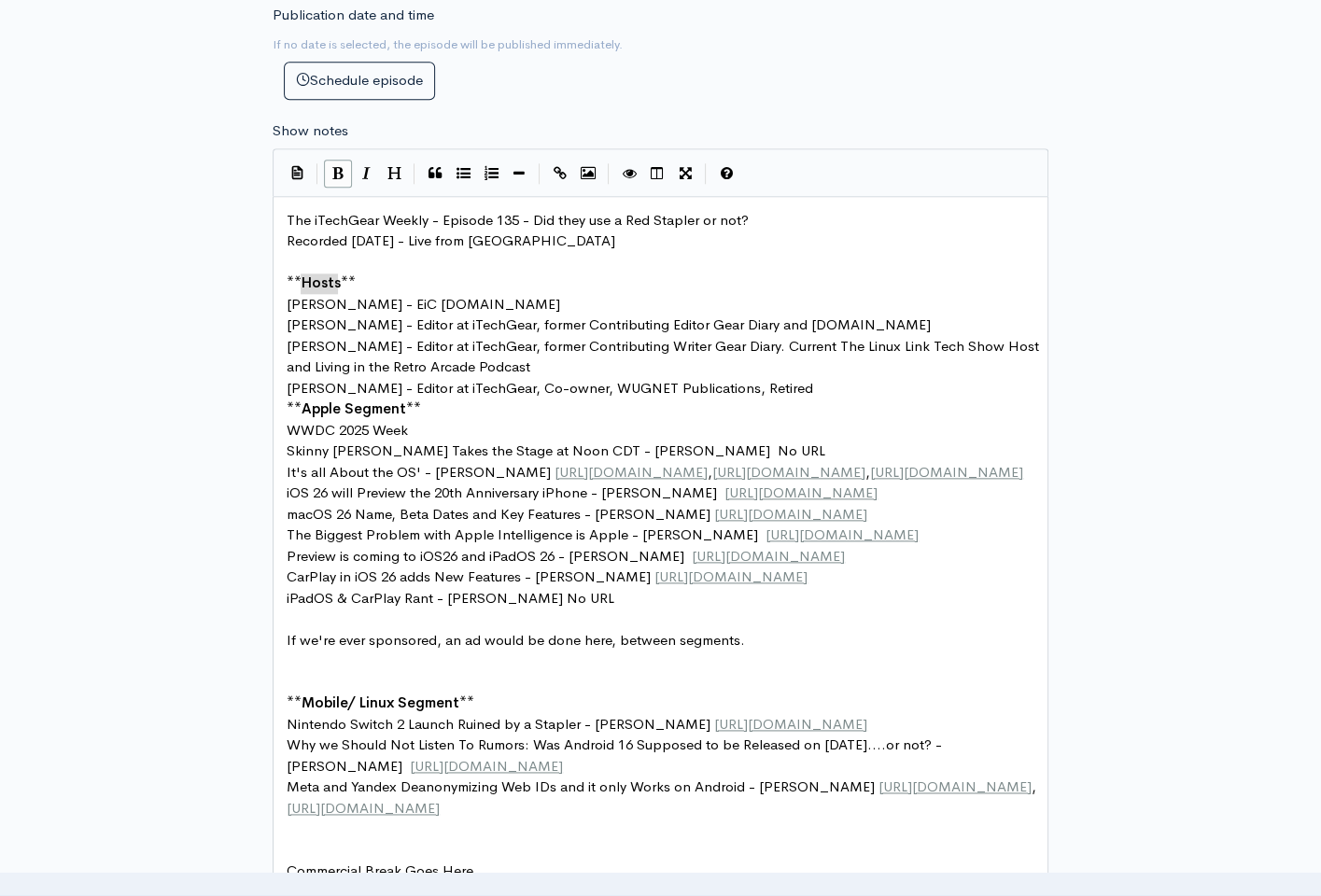 scroll, scrollTop: 996, scrollLeft: 0, axis: vertical 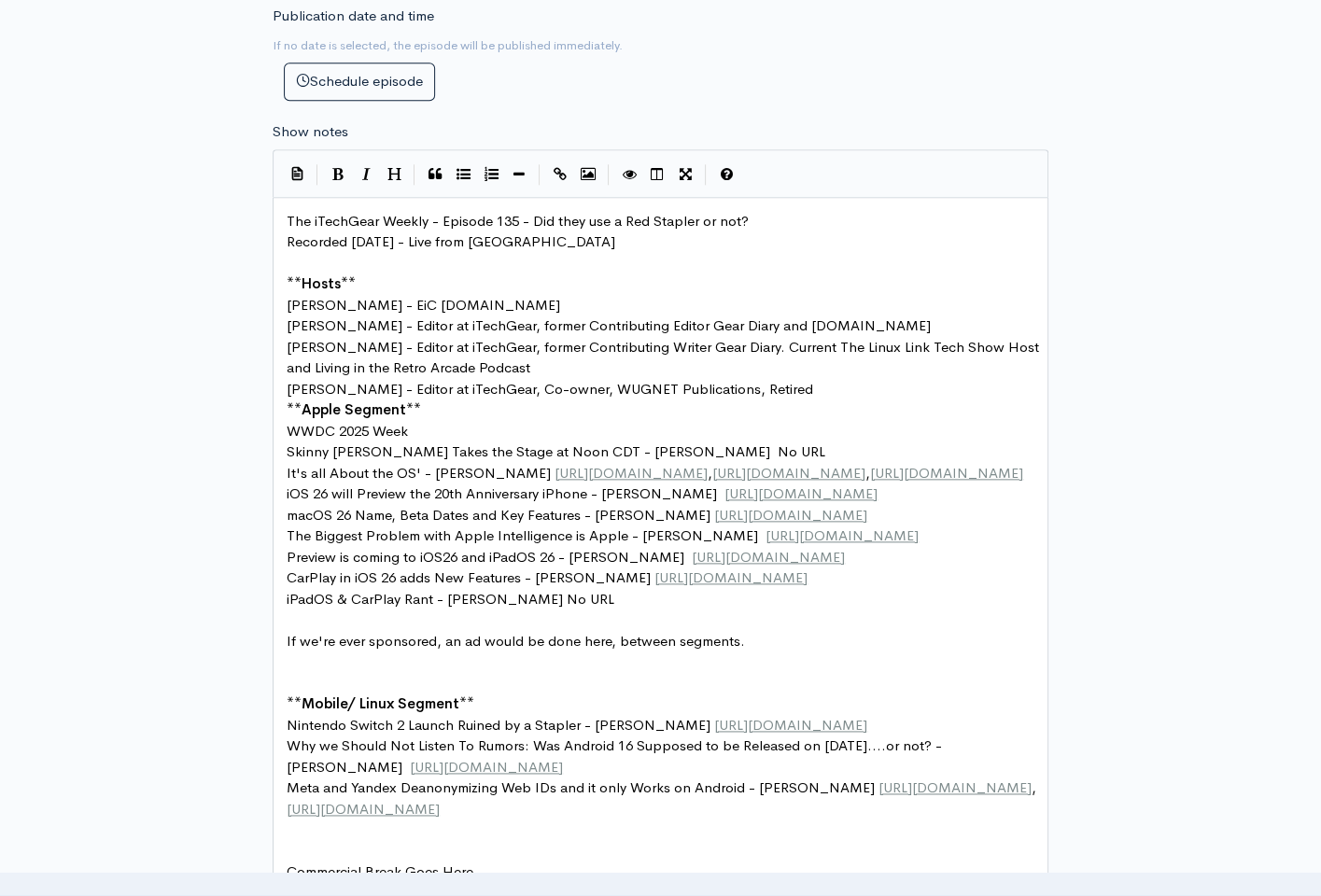 type on "The iTechGear Weekly - Episode 135 - Did they use a Red Stapler or not?" 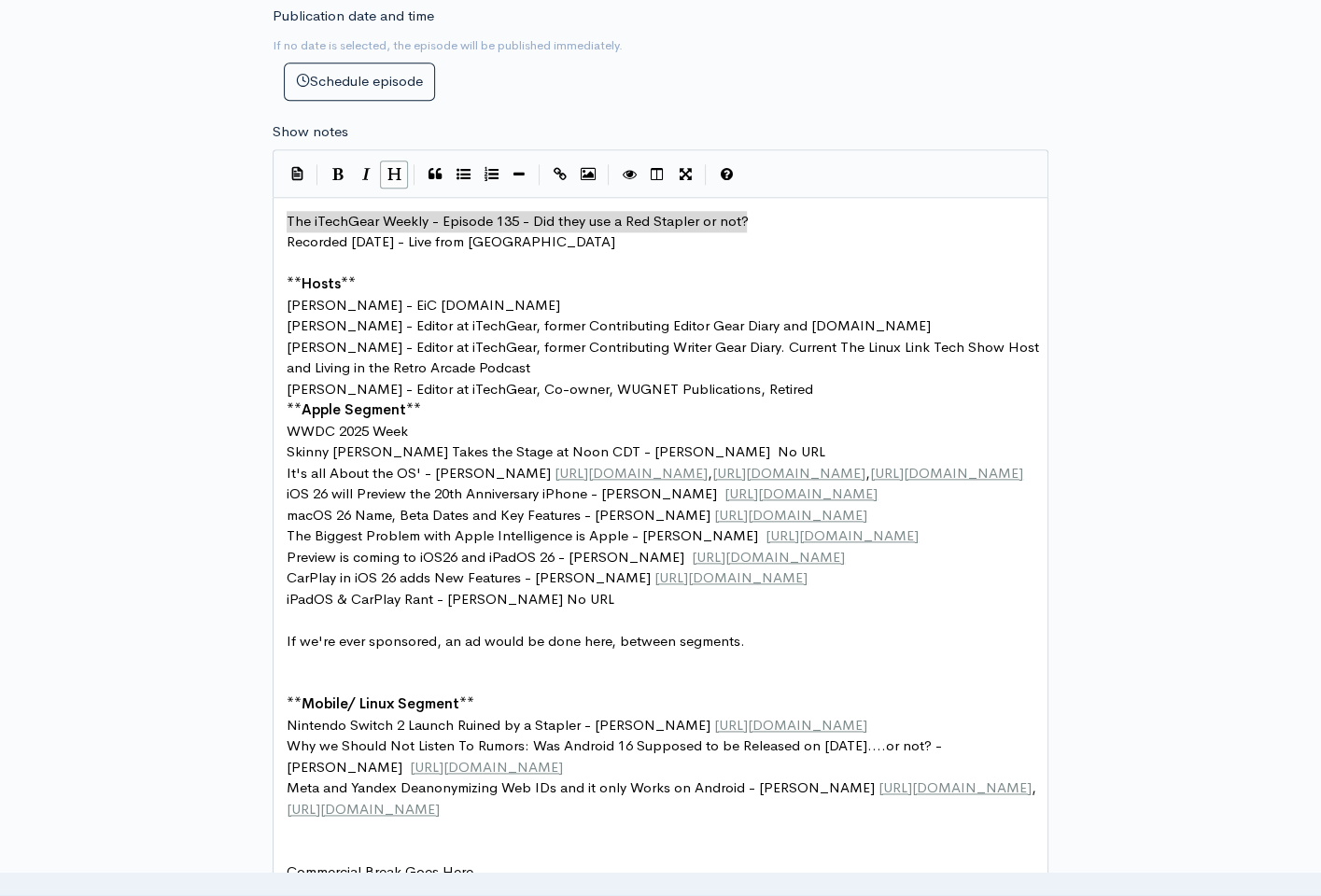 click at bounding box center (394, 174) 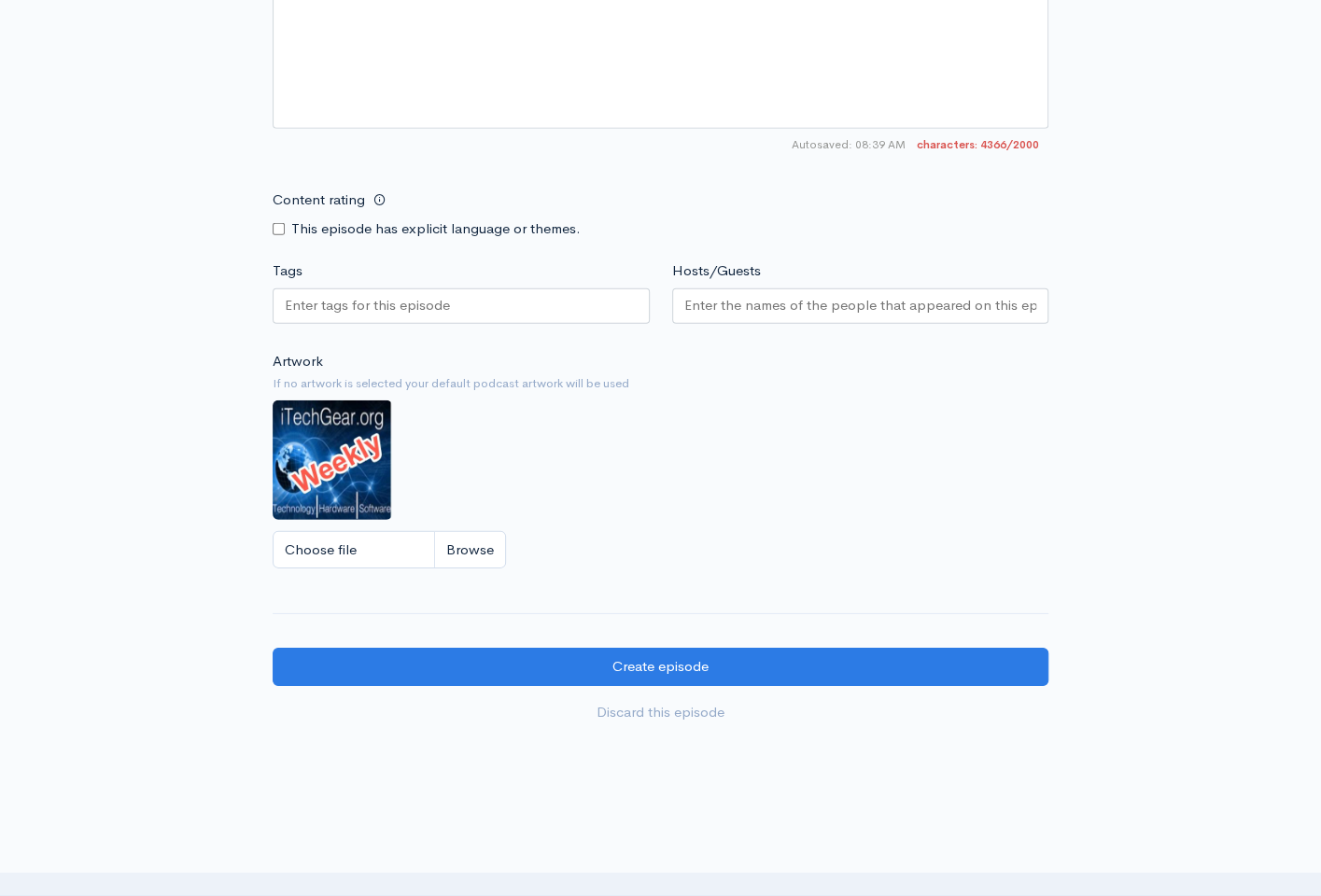 scroll, scrollTop: 2954, scrollLeft: 0, axis: vertical 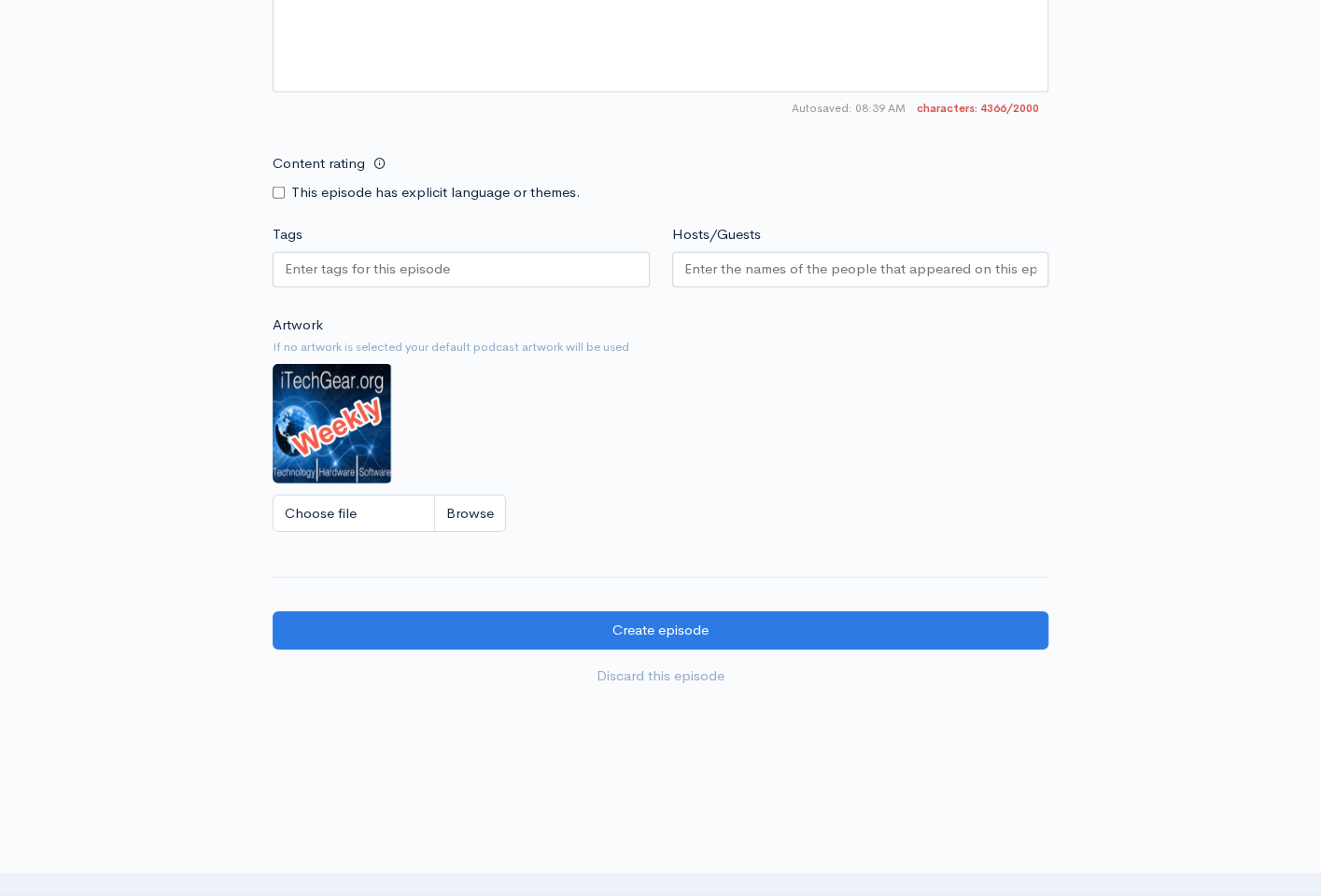 click on "Hosts/Guests" at bounding box center [861, 269] 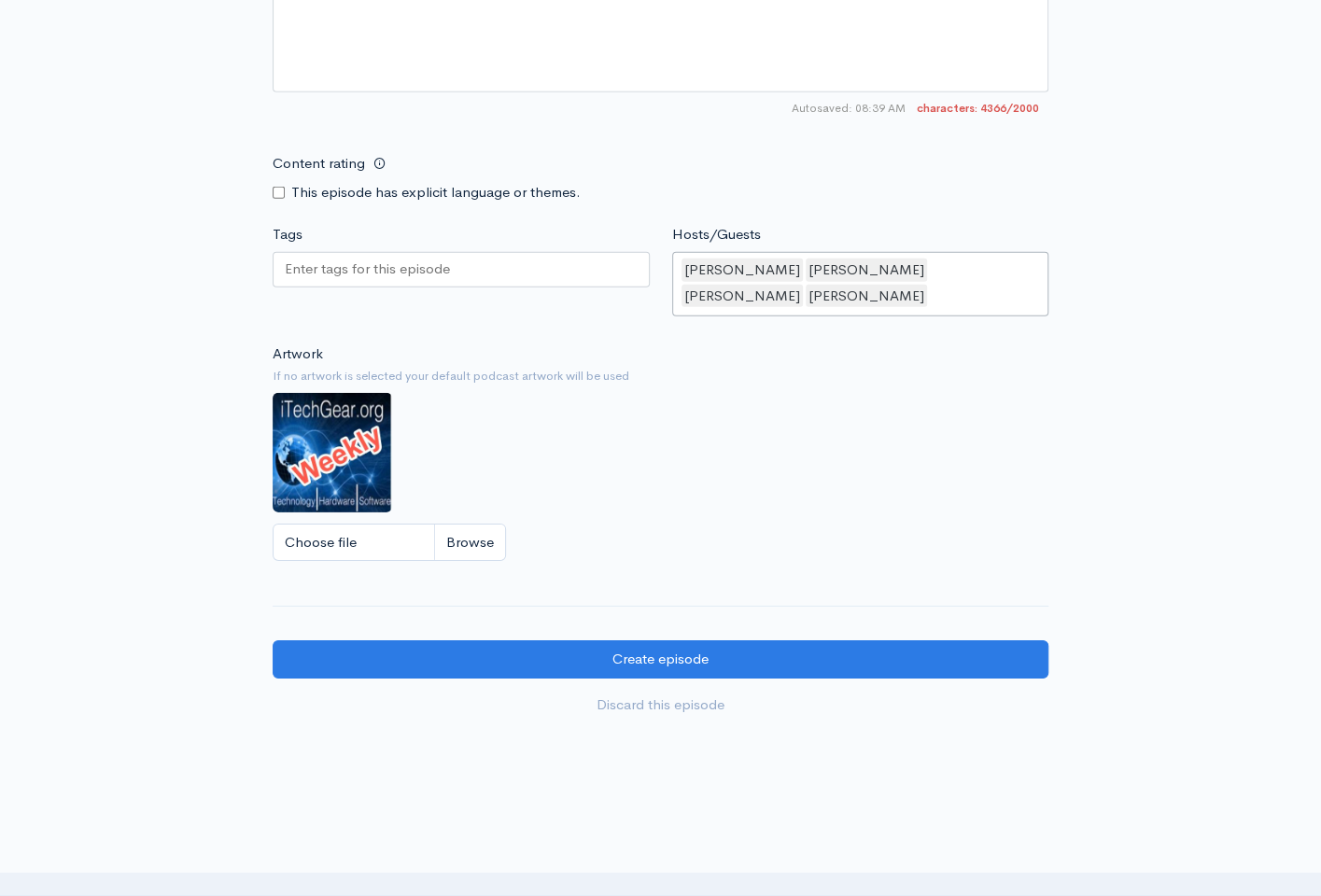 click on "Tags" at bounding box center [369, 269] 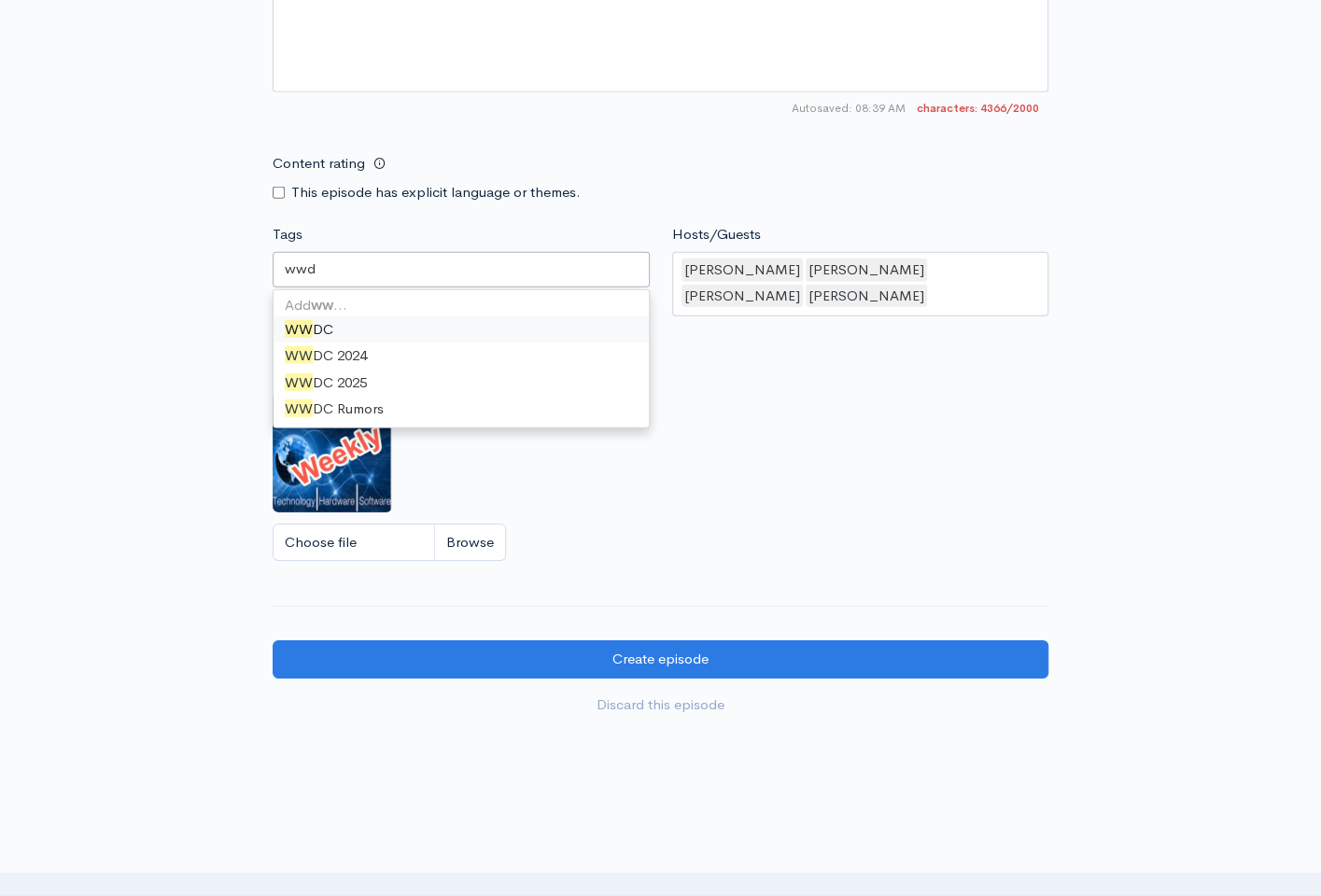 type on "wwdc" 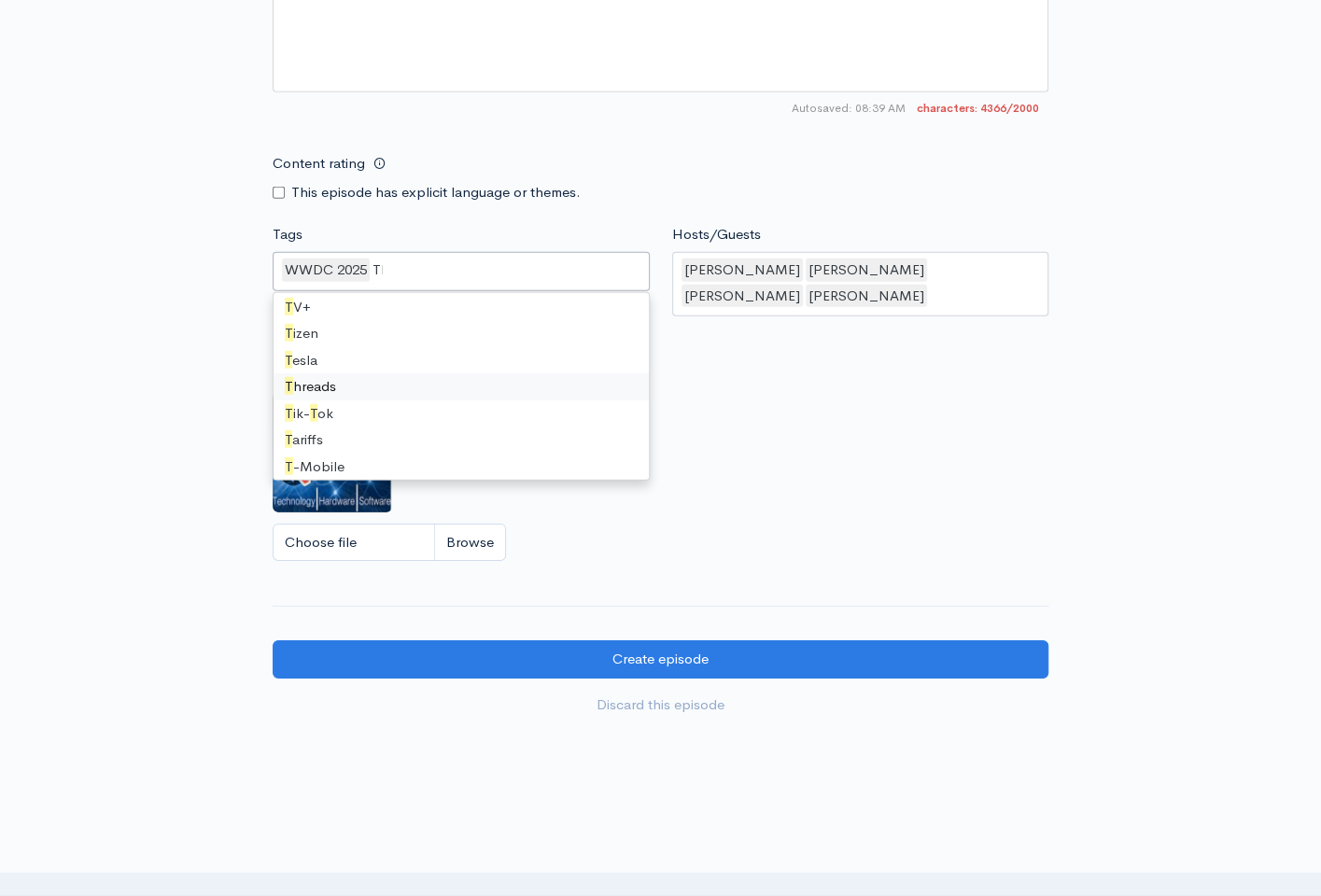scroll, scrollTop: 0, scrollLeft: 0, axis: both 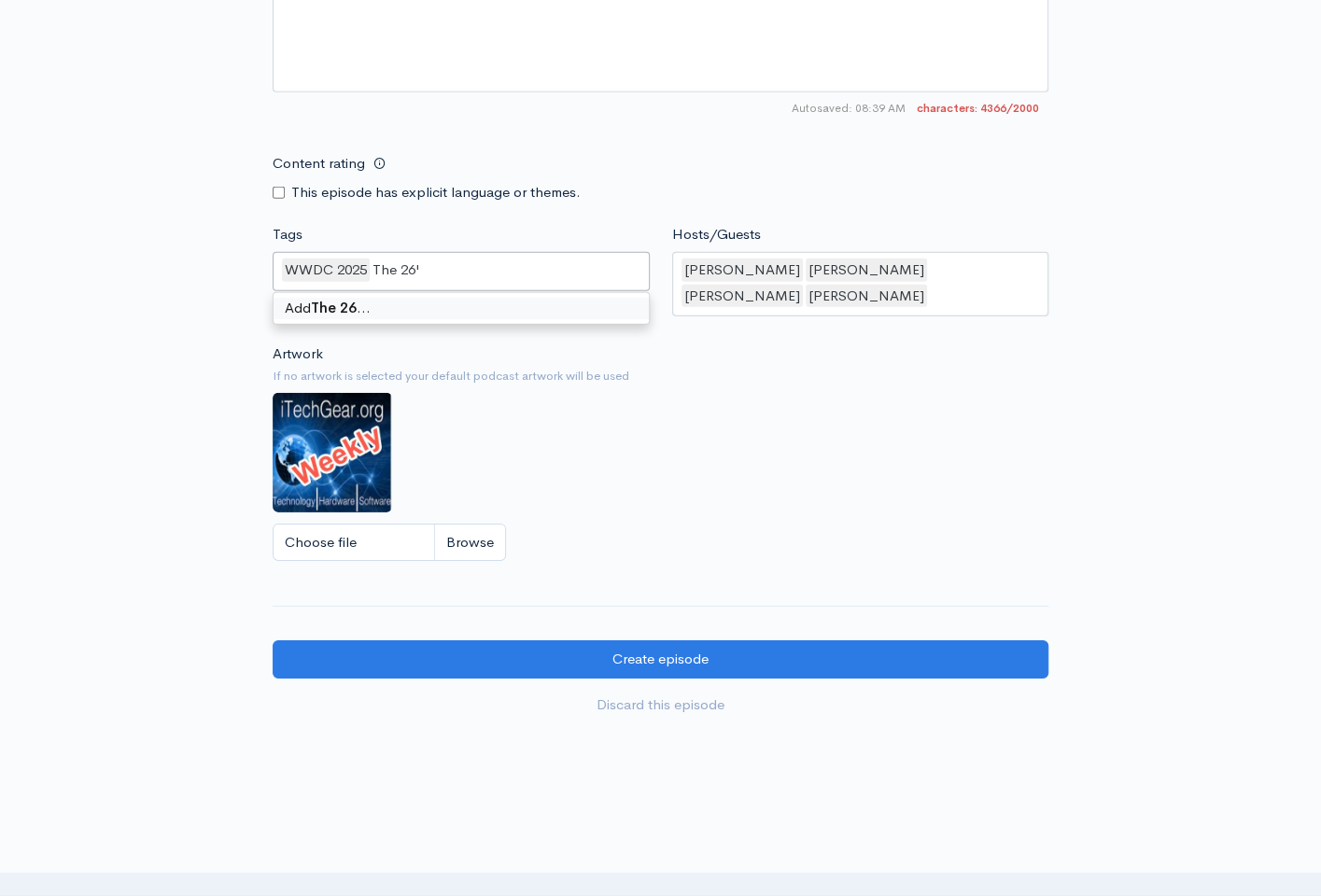 type on "The 26's" 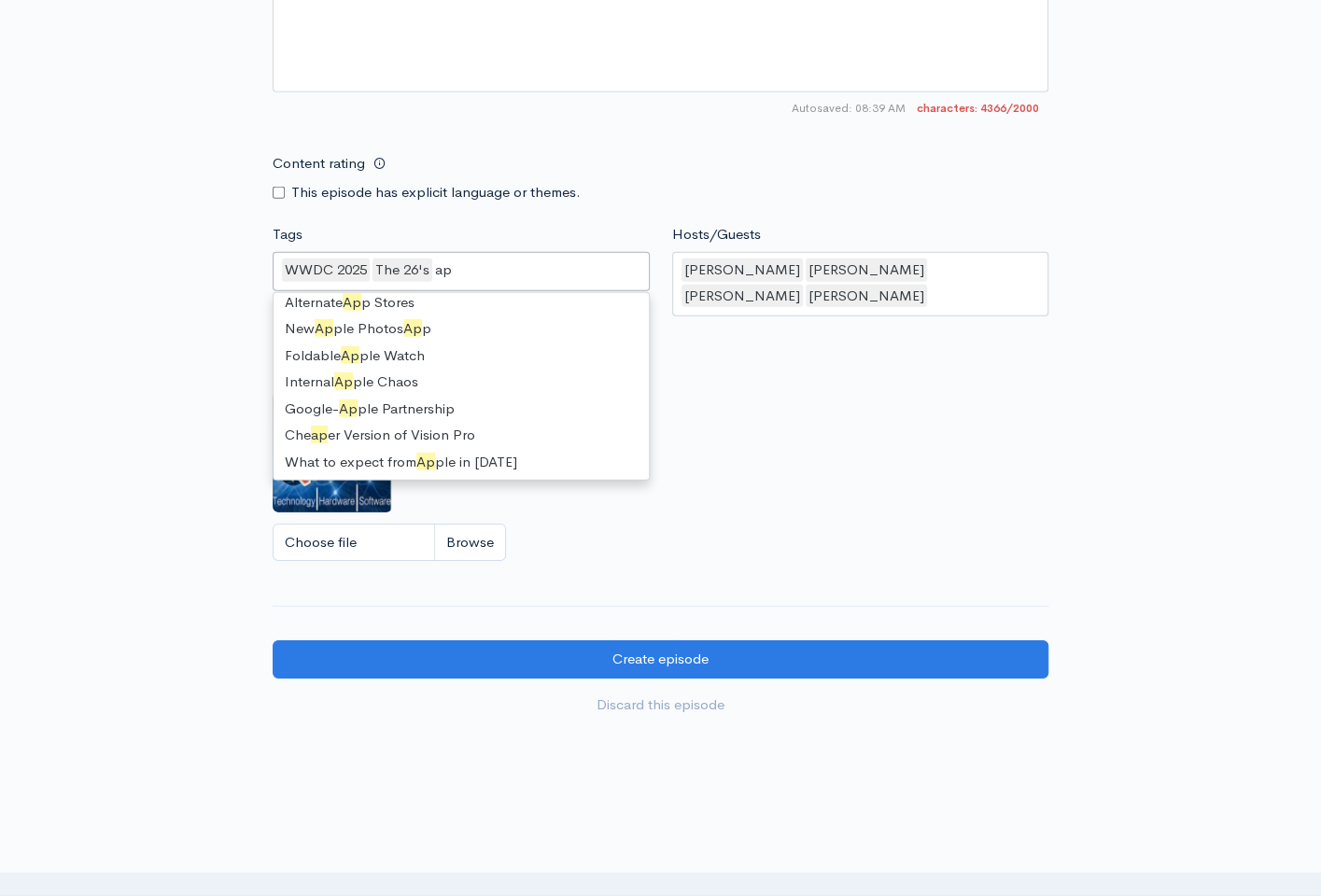 scroll, scrollTop: 25, scrollLeft: 0, axis: vertical 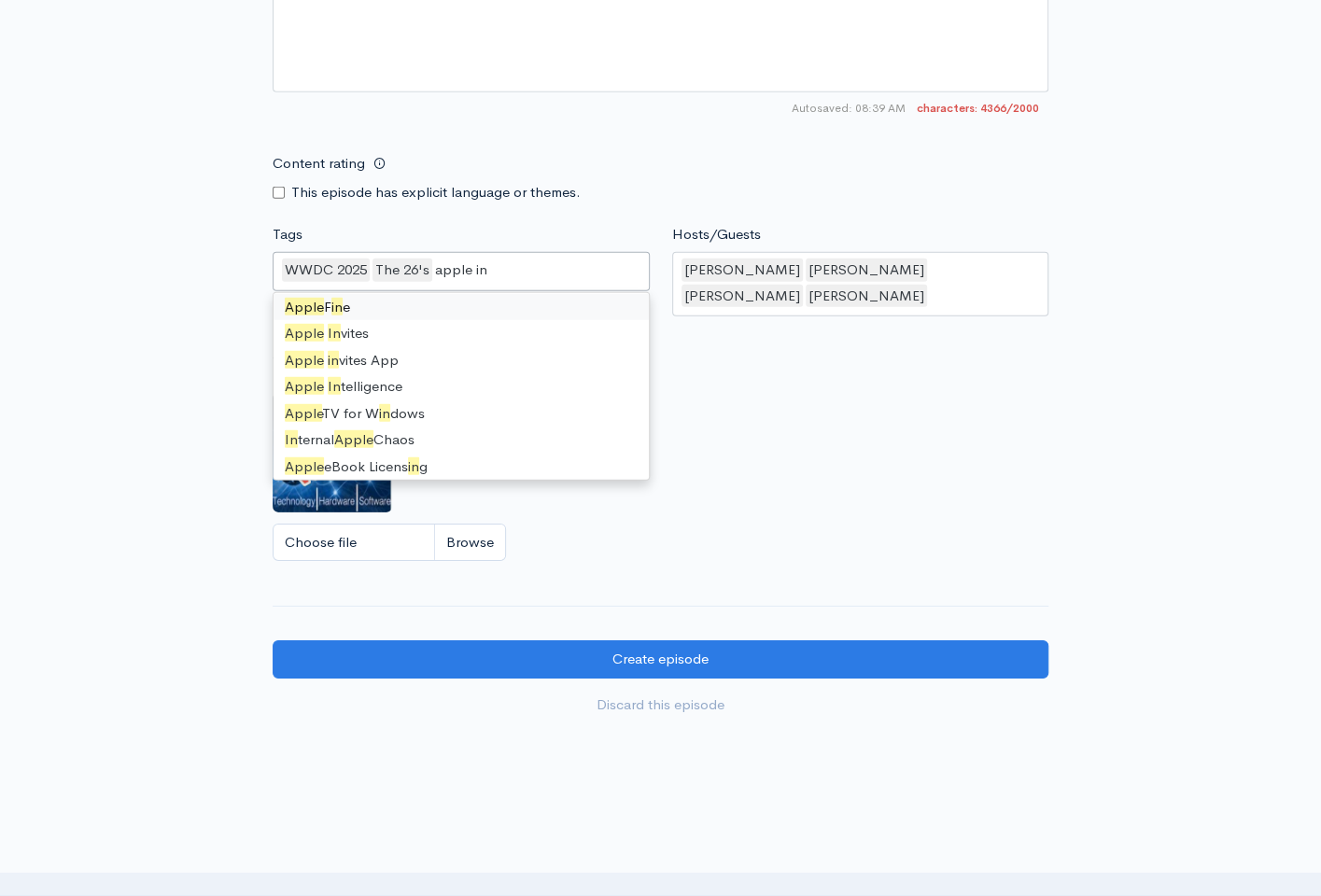 type on "apple int" 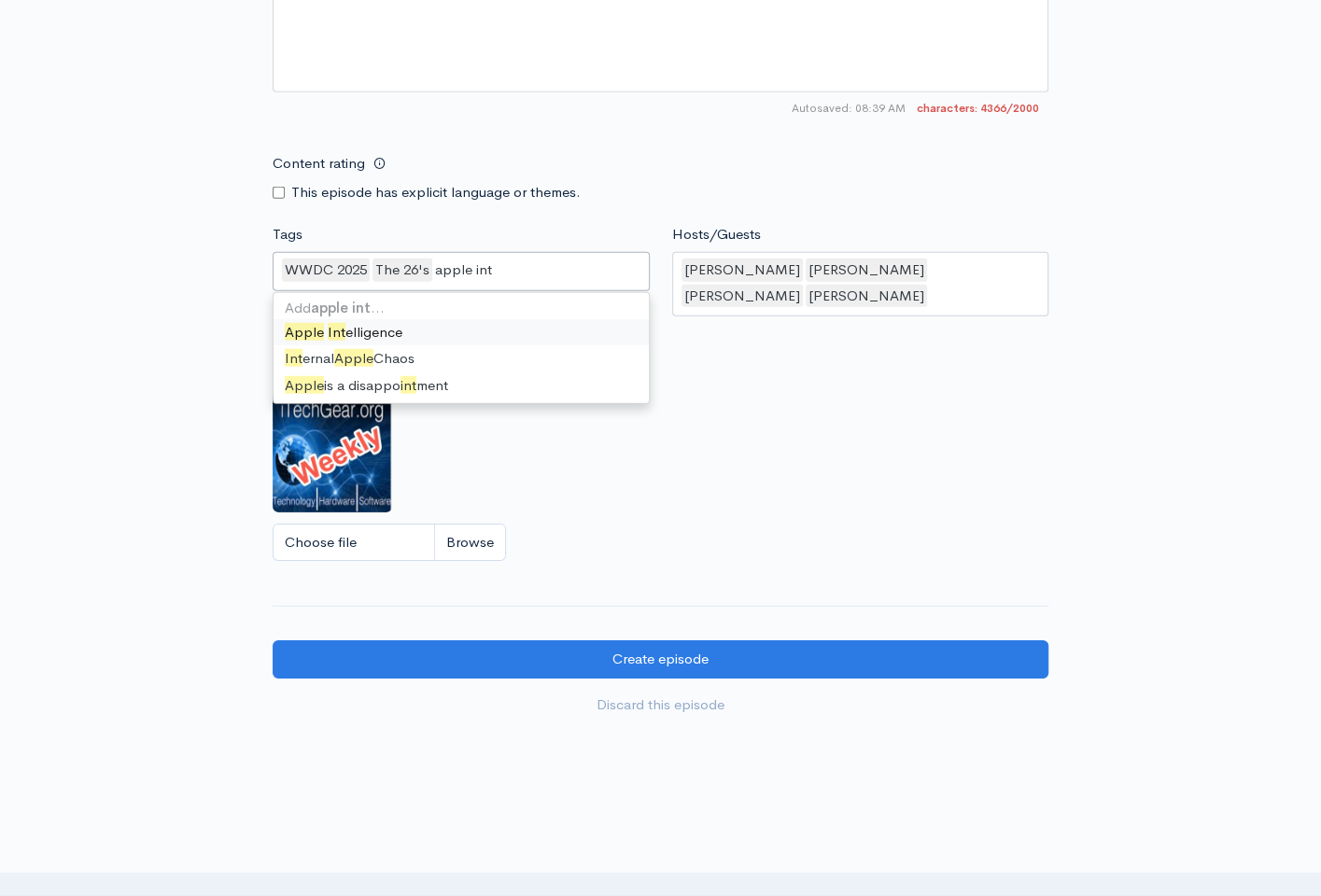 scroll, scrollTop: 0, scrollLeft: 0, axis: both 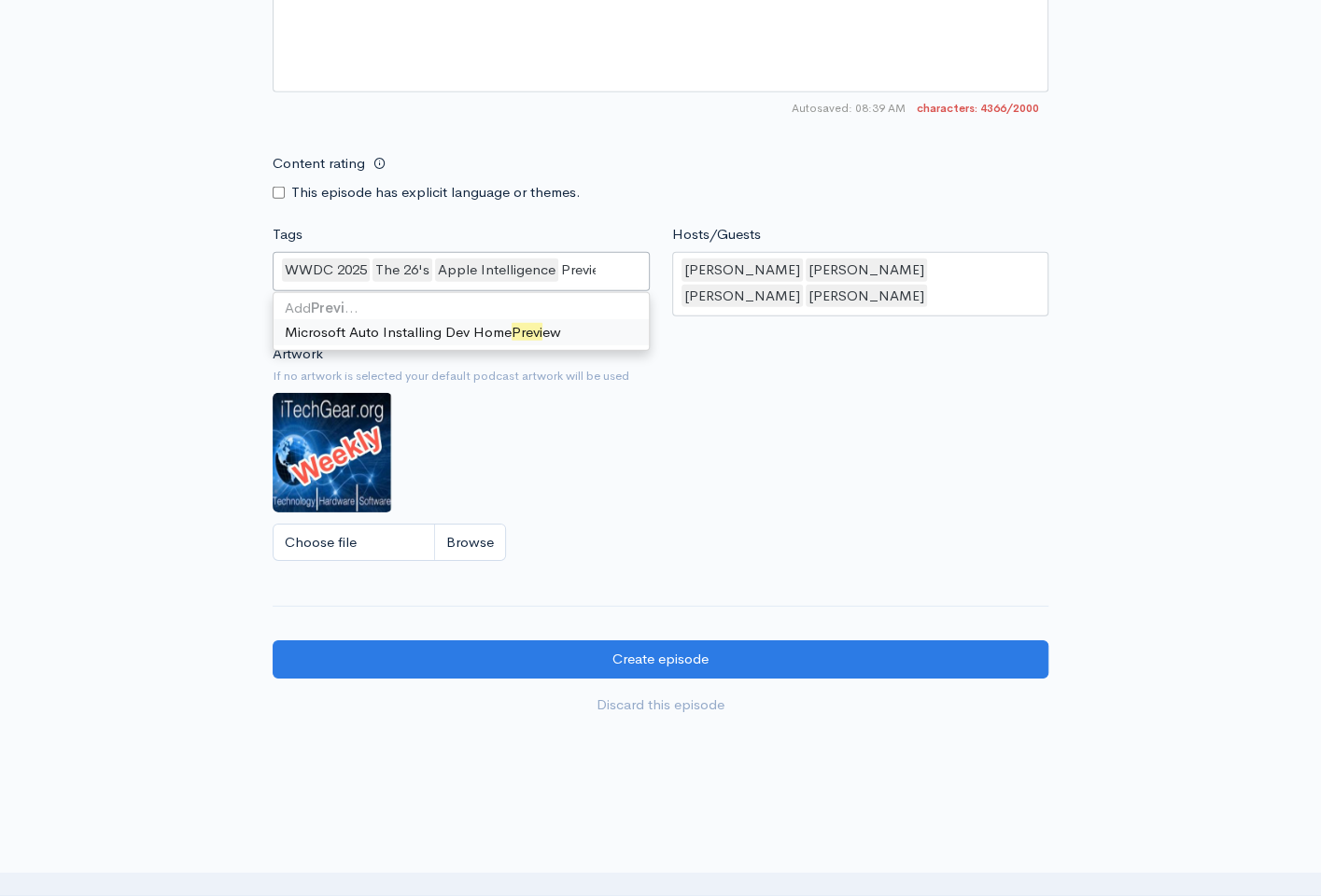 type on "Preview" 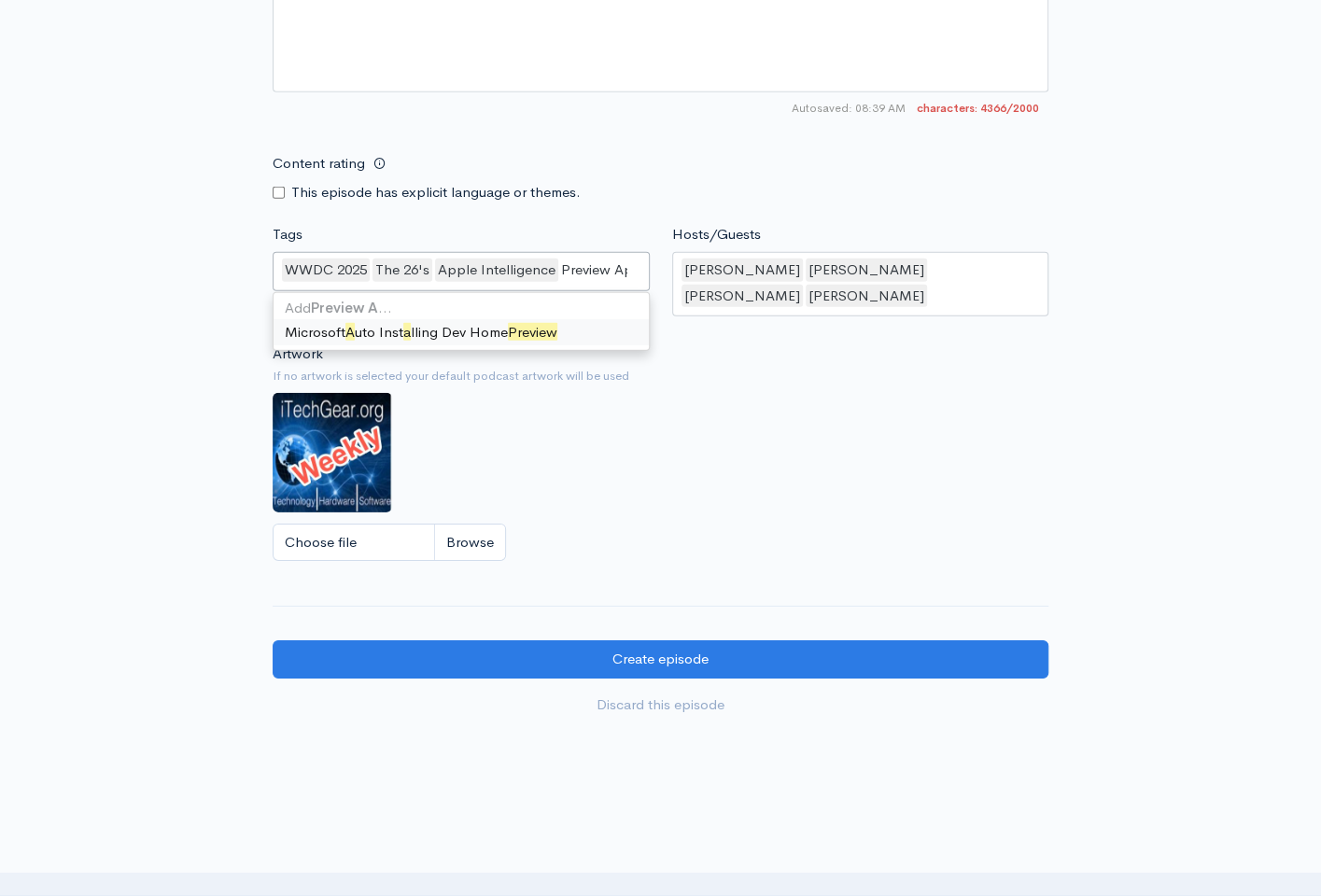 type on "Preview App" 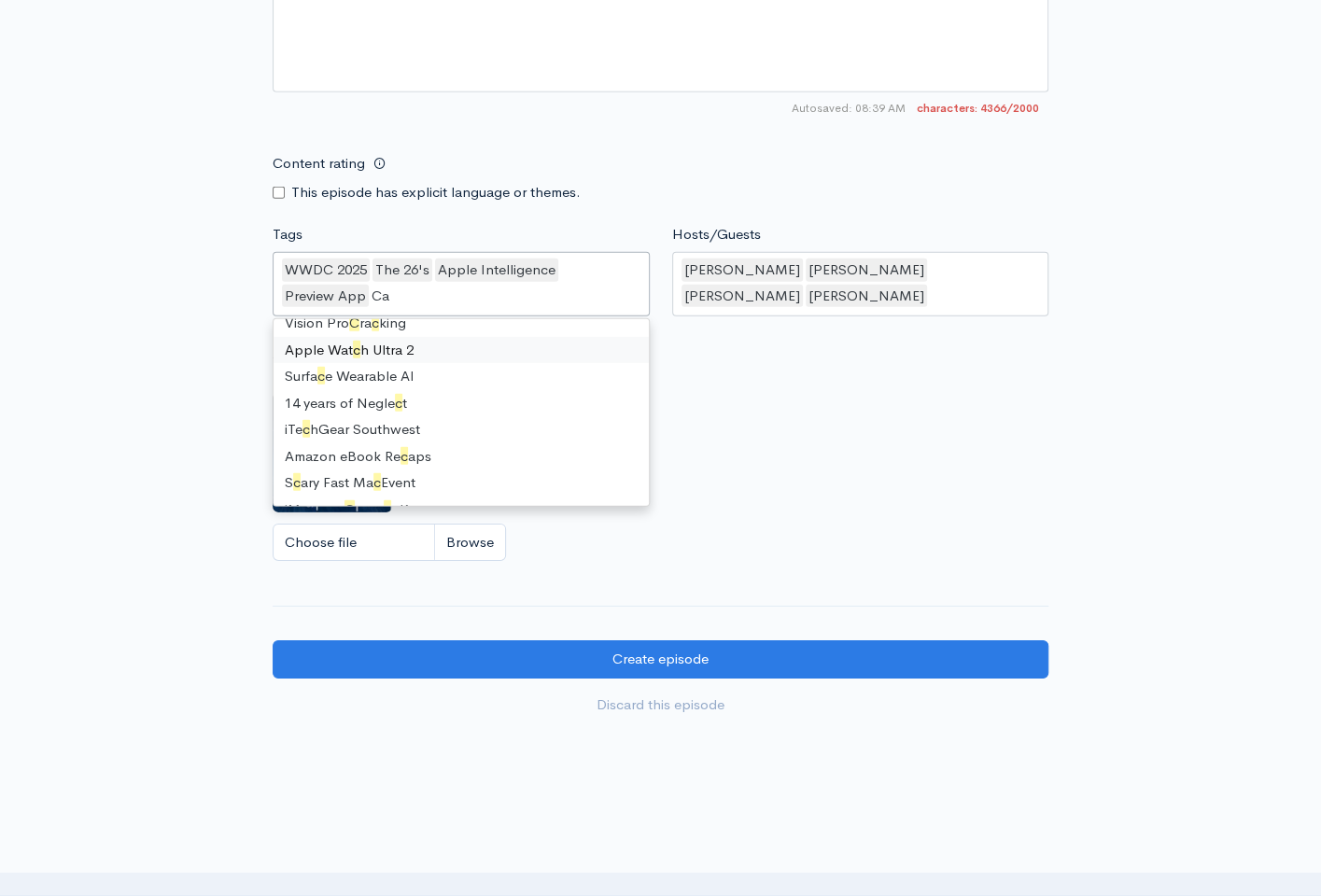 type on "Car" 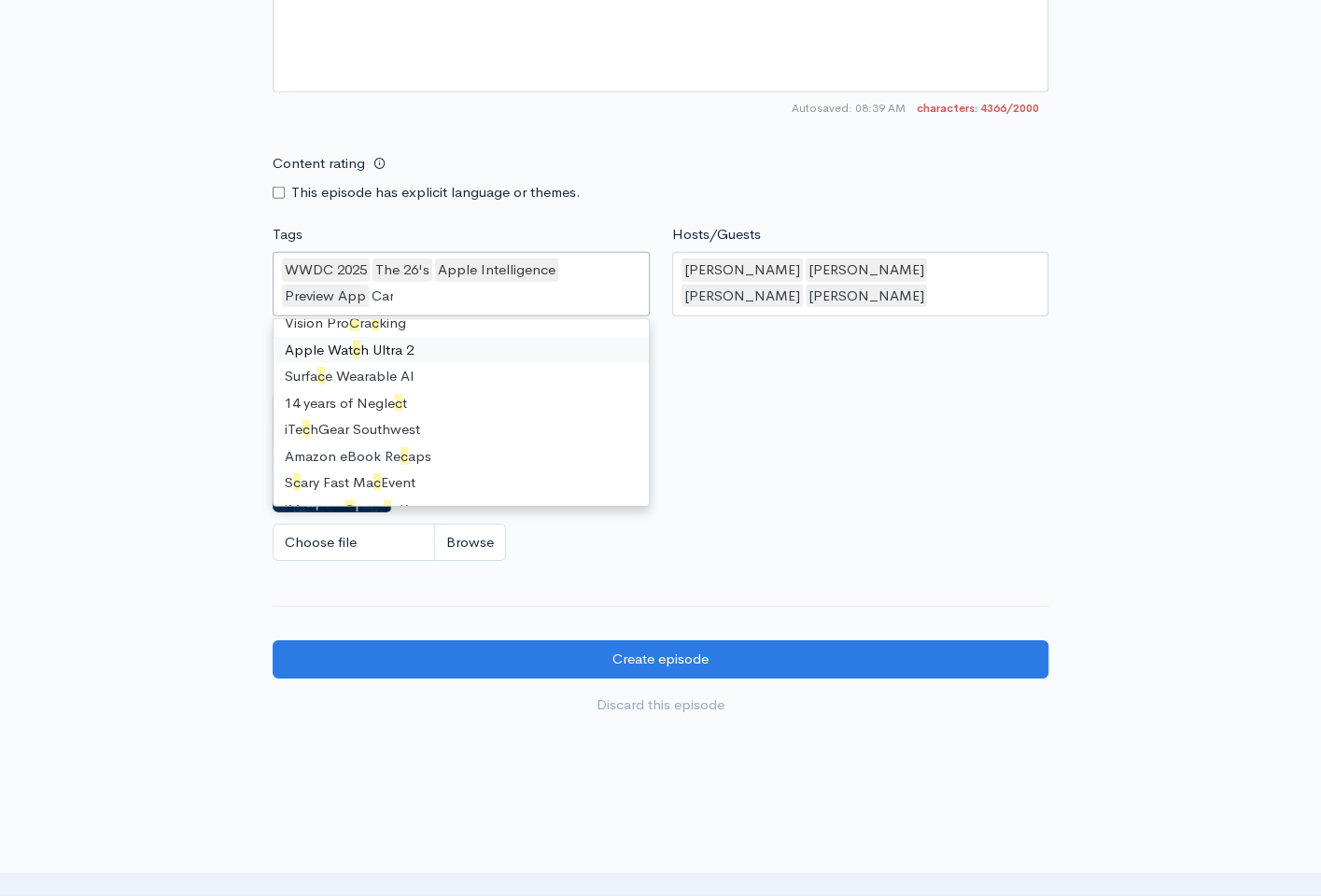 scroll, scrollTop: 25, scrollLeft: 0, axis: vertical 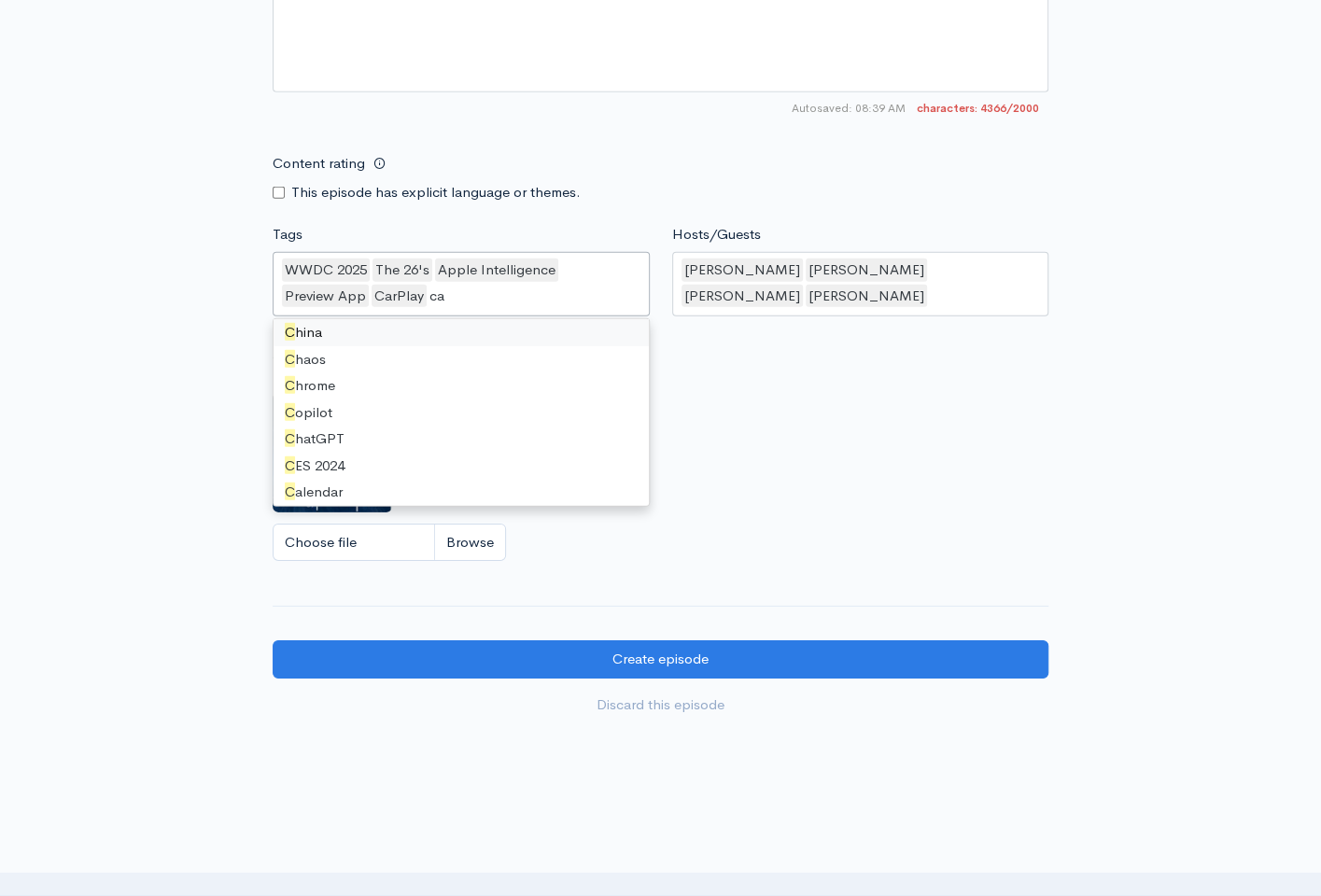 type on "car" 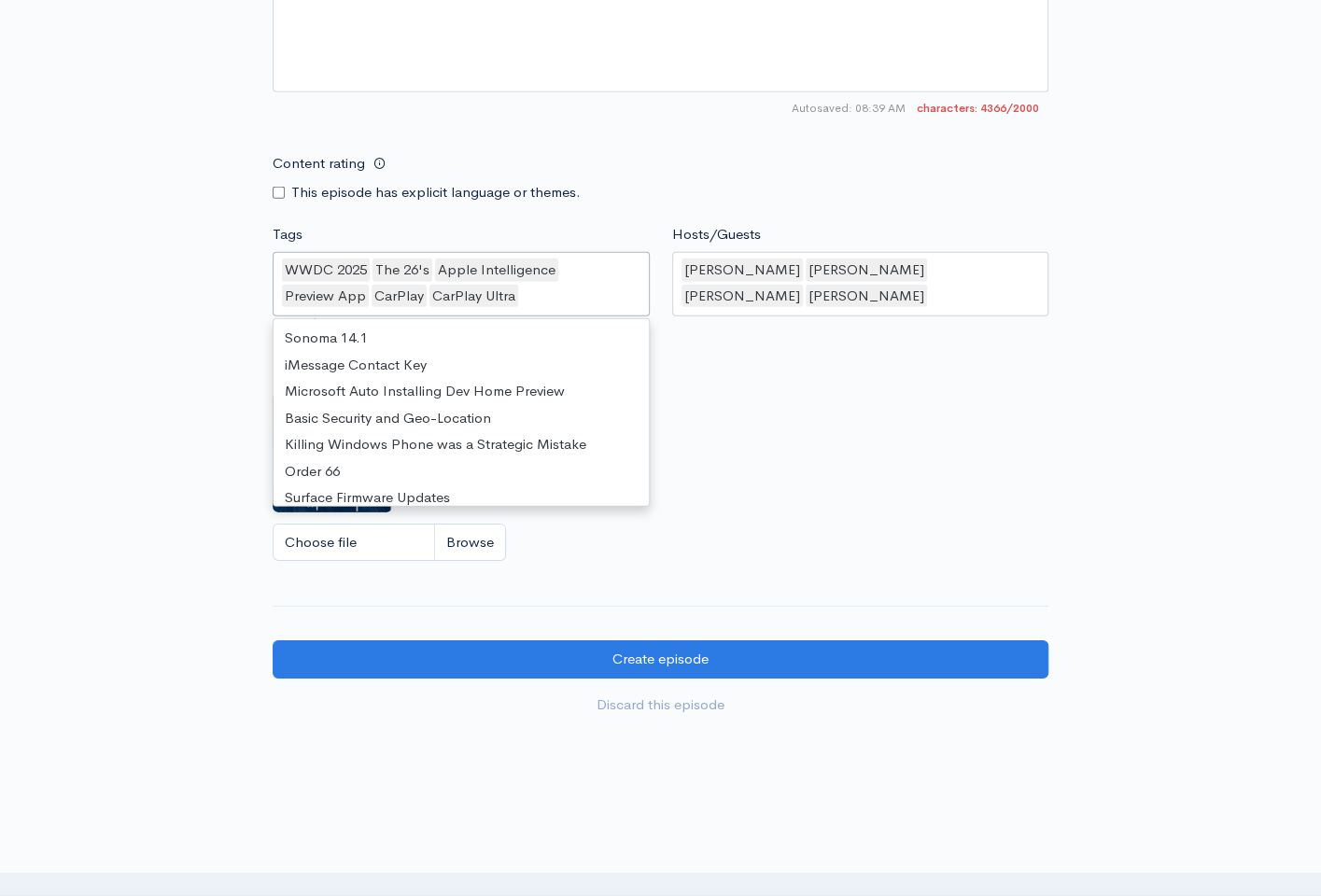 scroll, scrollTop: 2860, scrollLeft: 0, axis: vertical 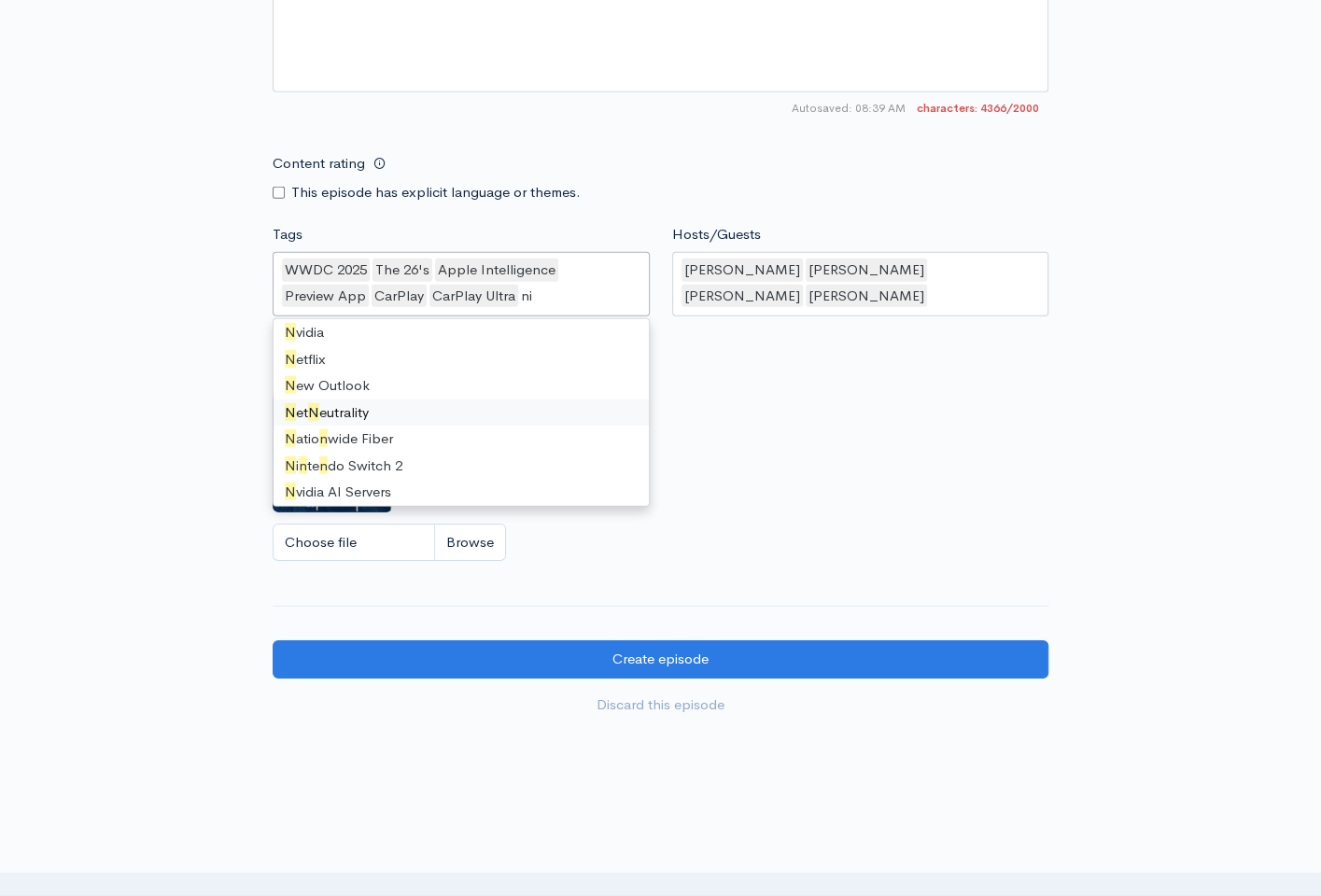 type on "nin" 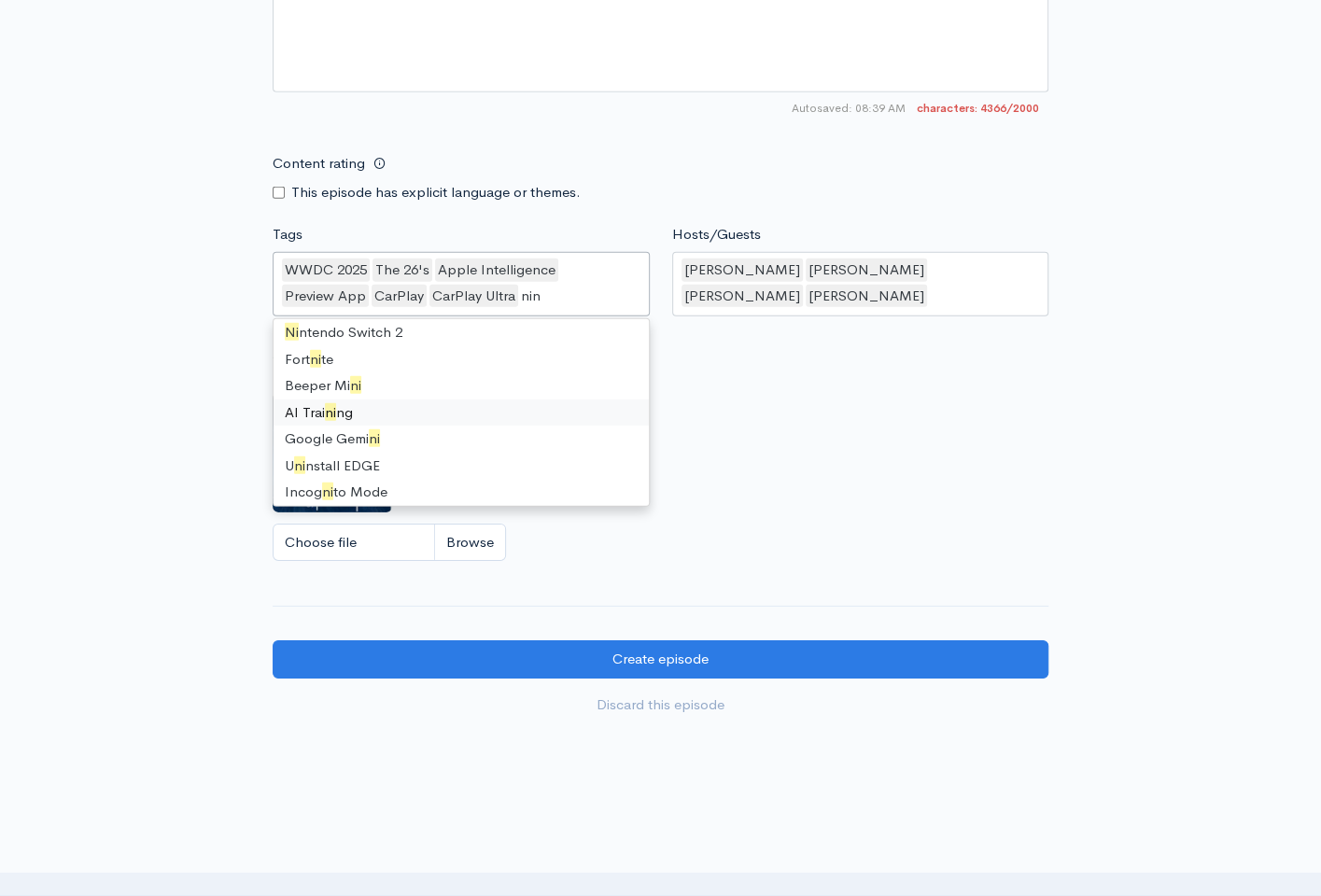 scroll, scrollTop: 3, scrollLeft: 0, axis: vertical 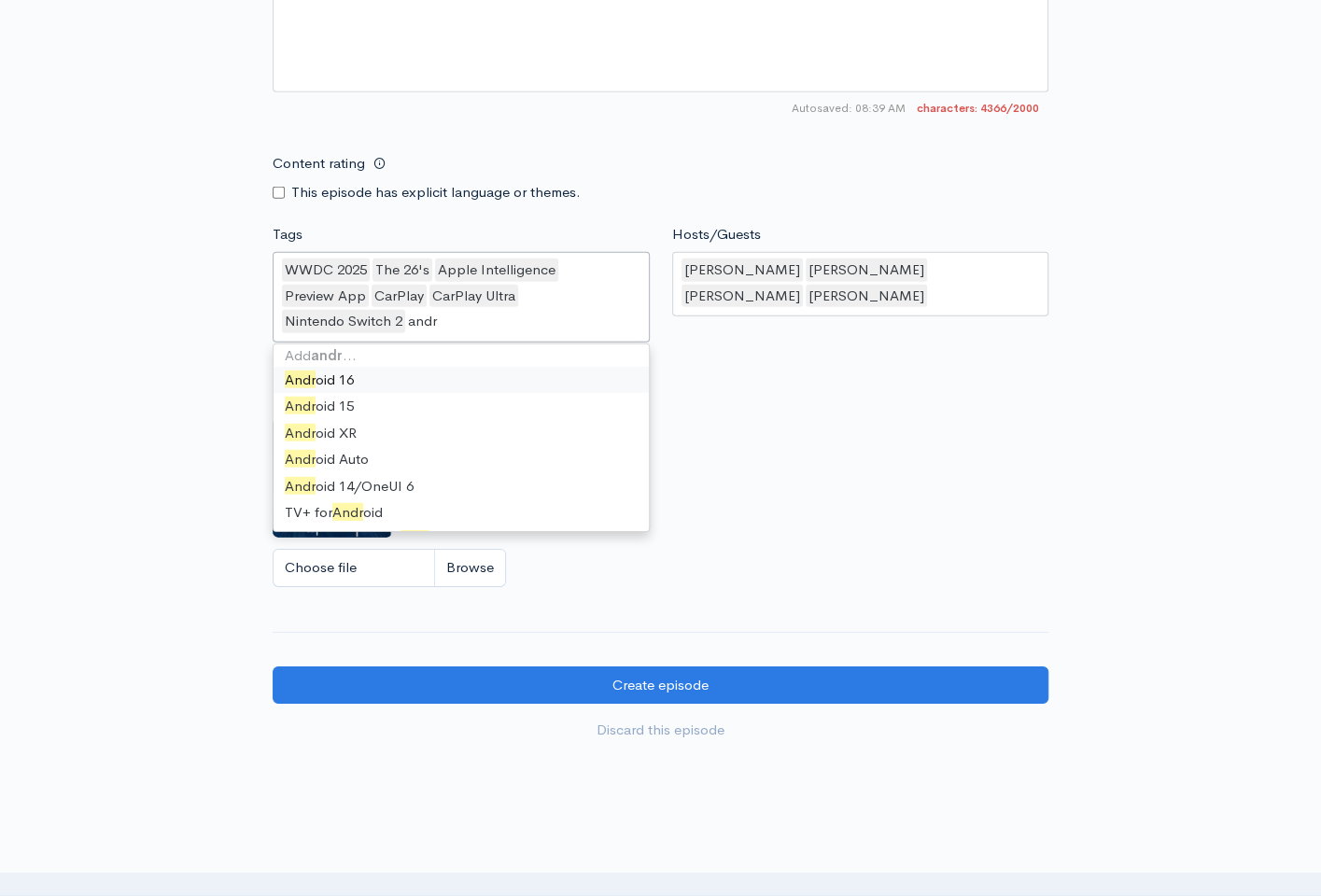 type on "andro" 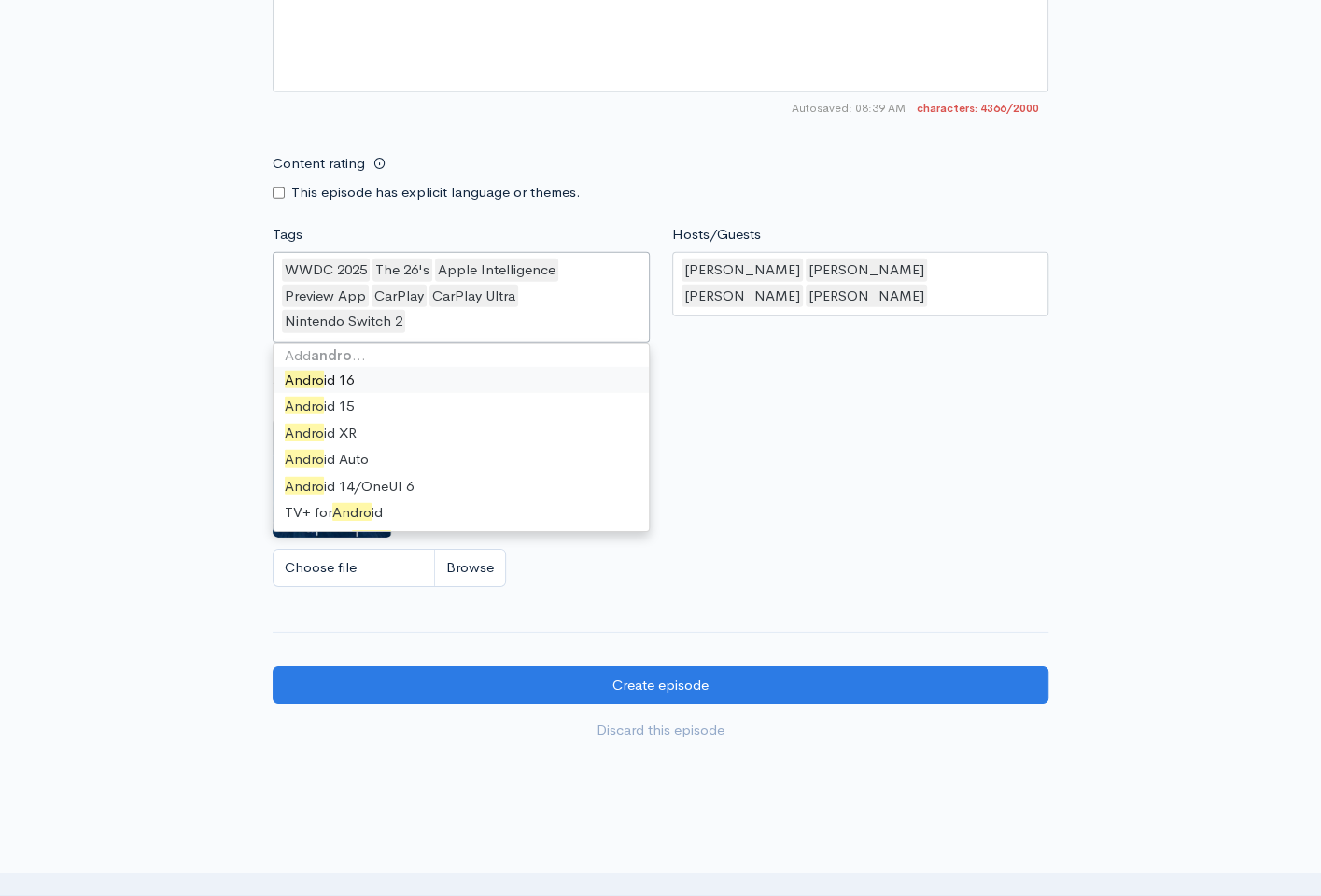 scroll, scrollTop: 7595, scrollLeft: 0, axis: vertical 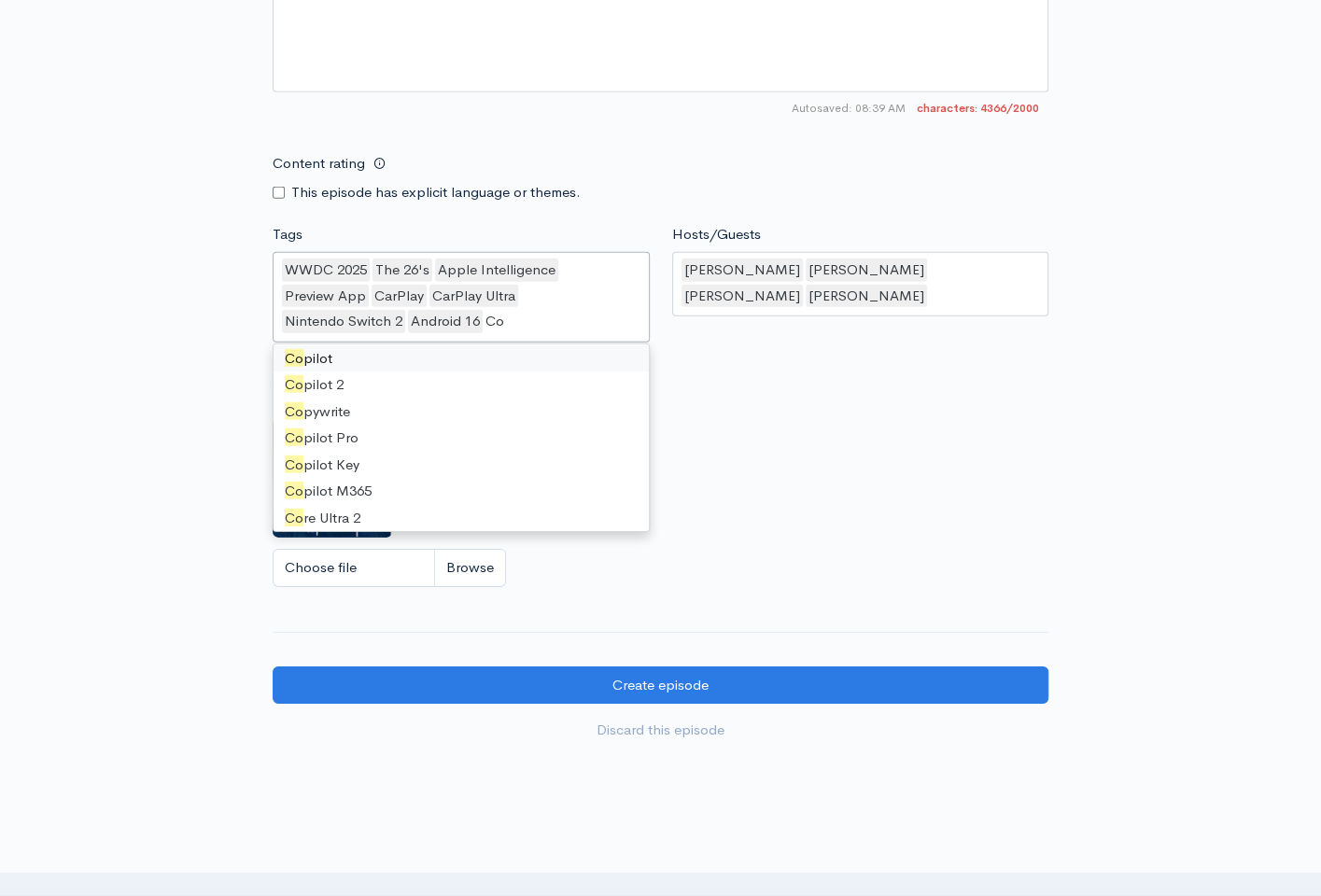 type on "Cop" 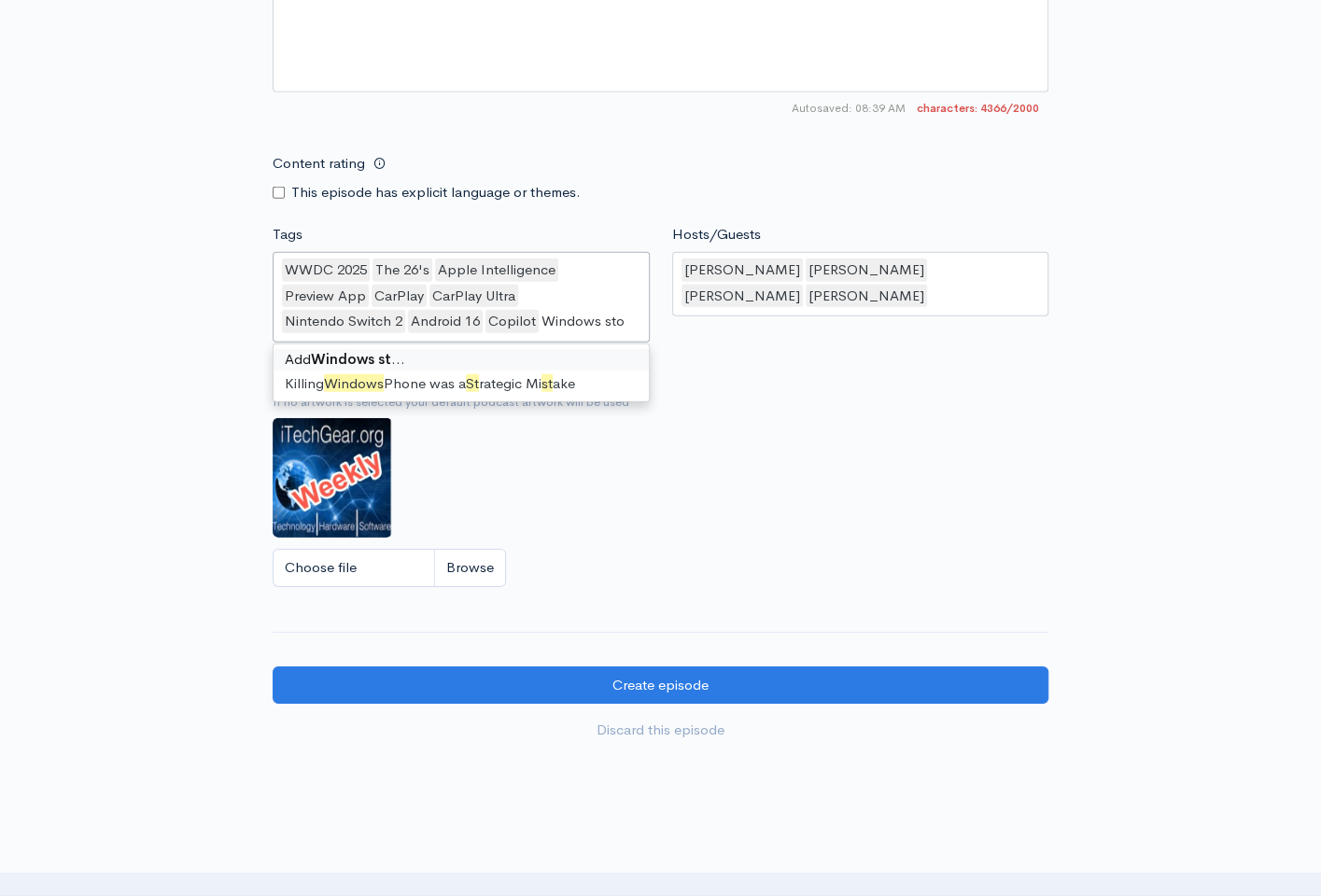 scroll, scrollTop: 0, scrollLeft: 0, axis: both 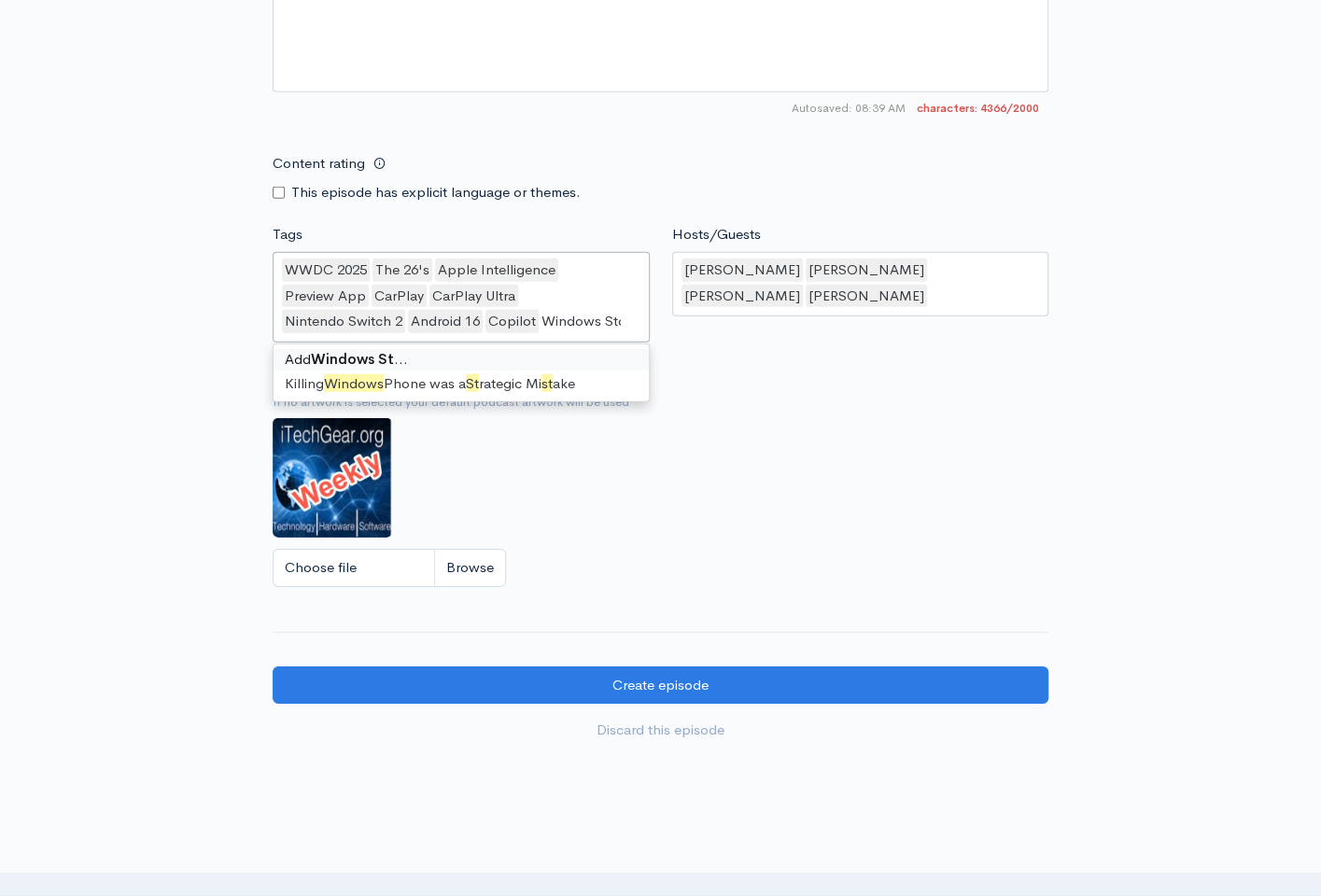 type on "Windows Store" 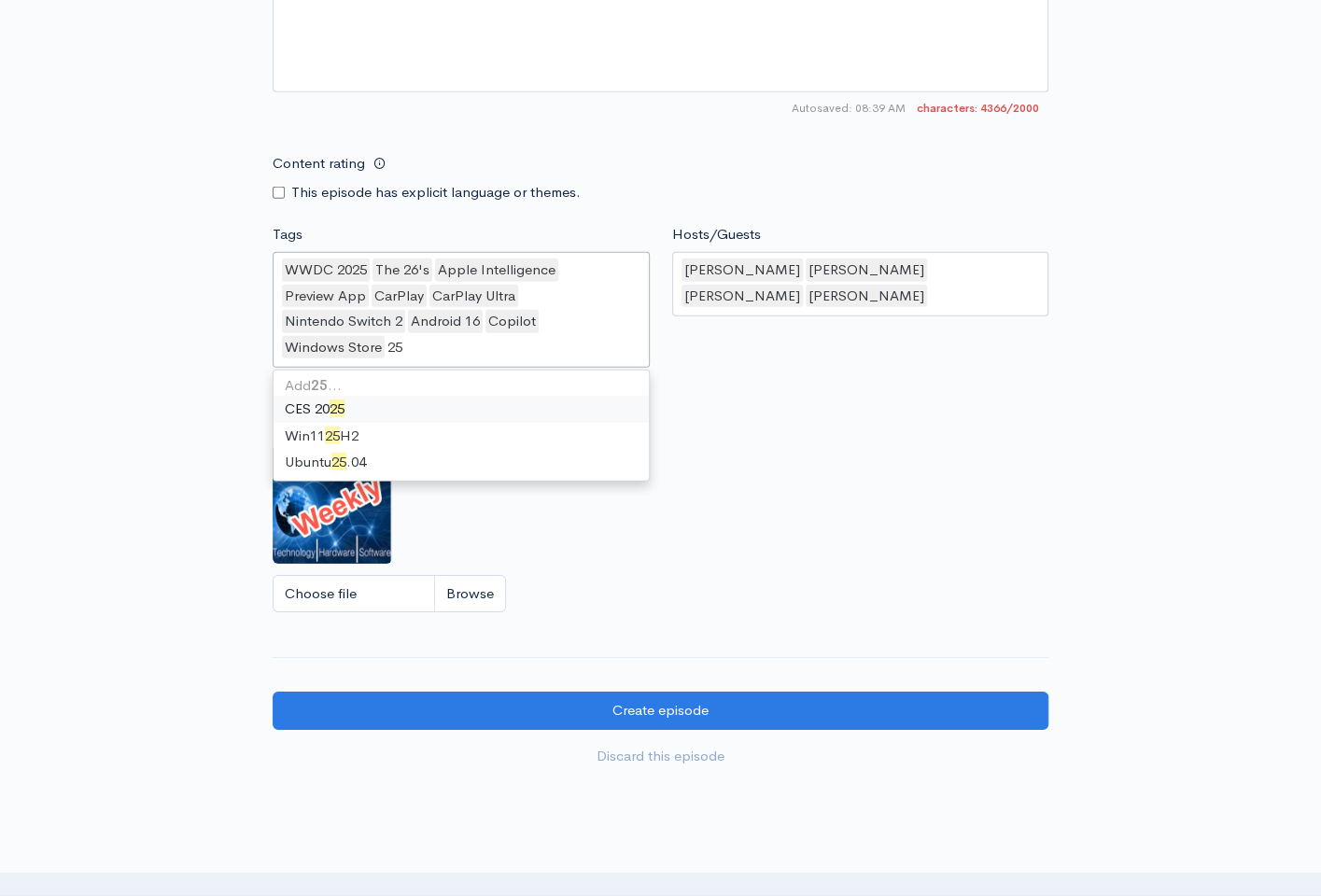 type on "25H" 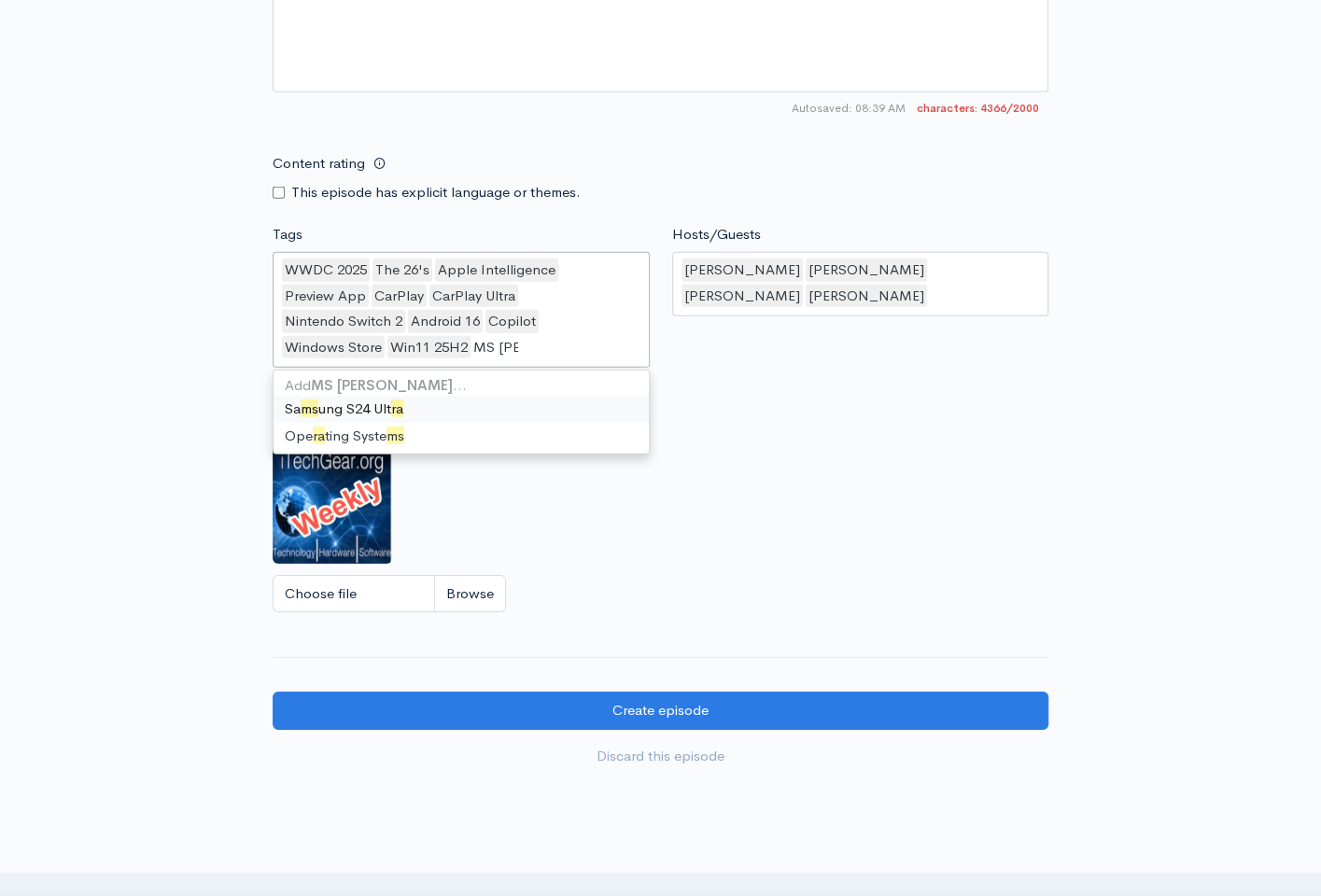 type on "MS [PERSON_NAME]" 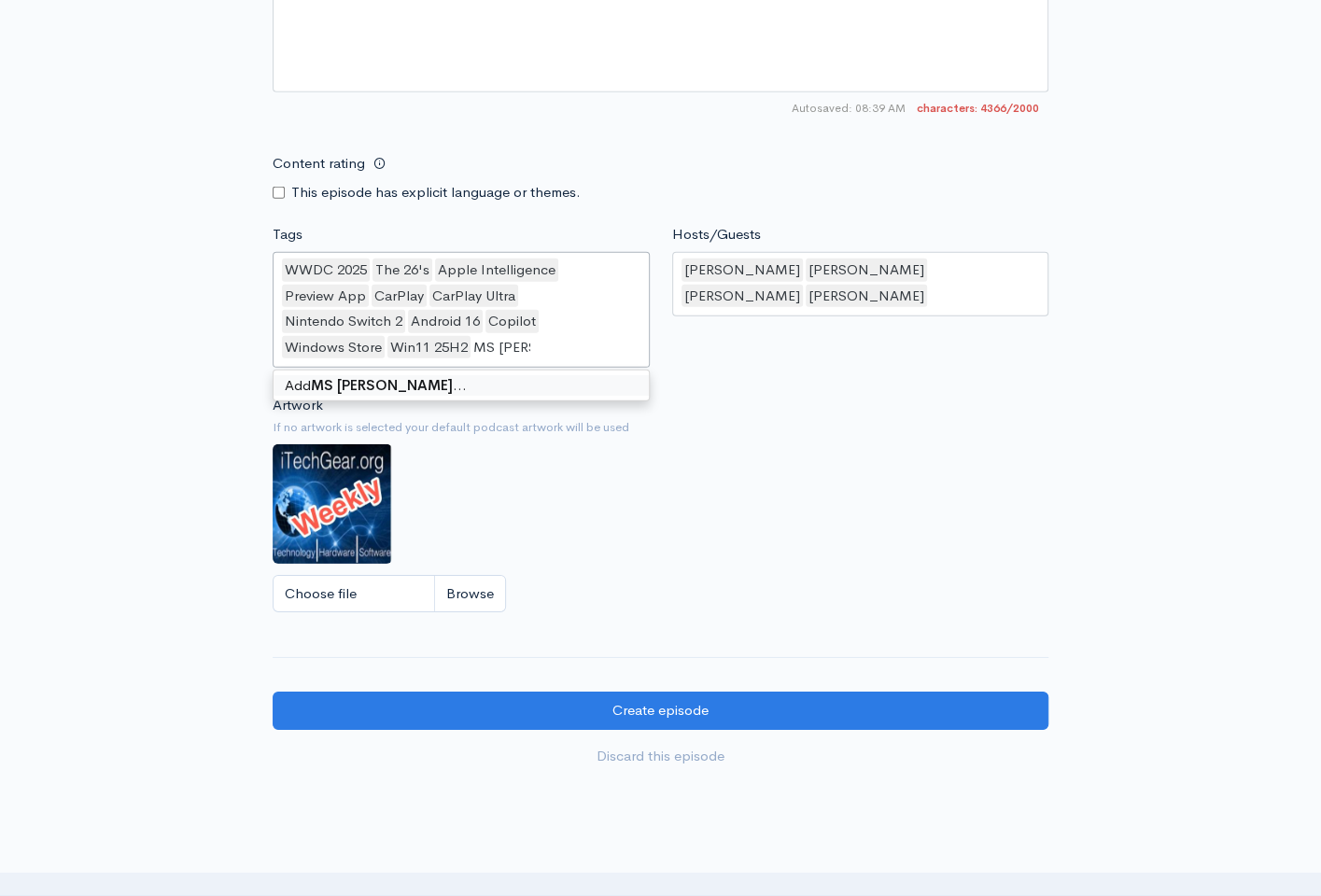 type 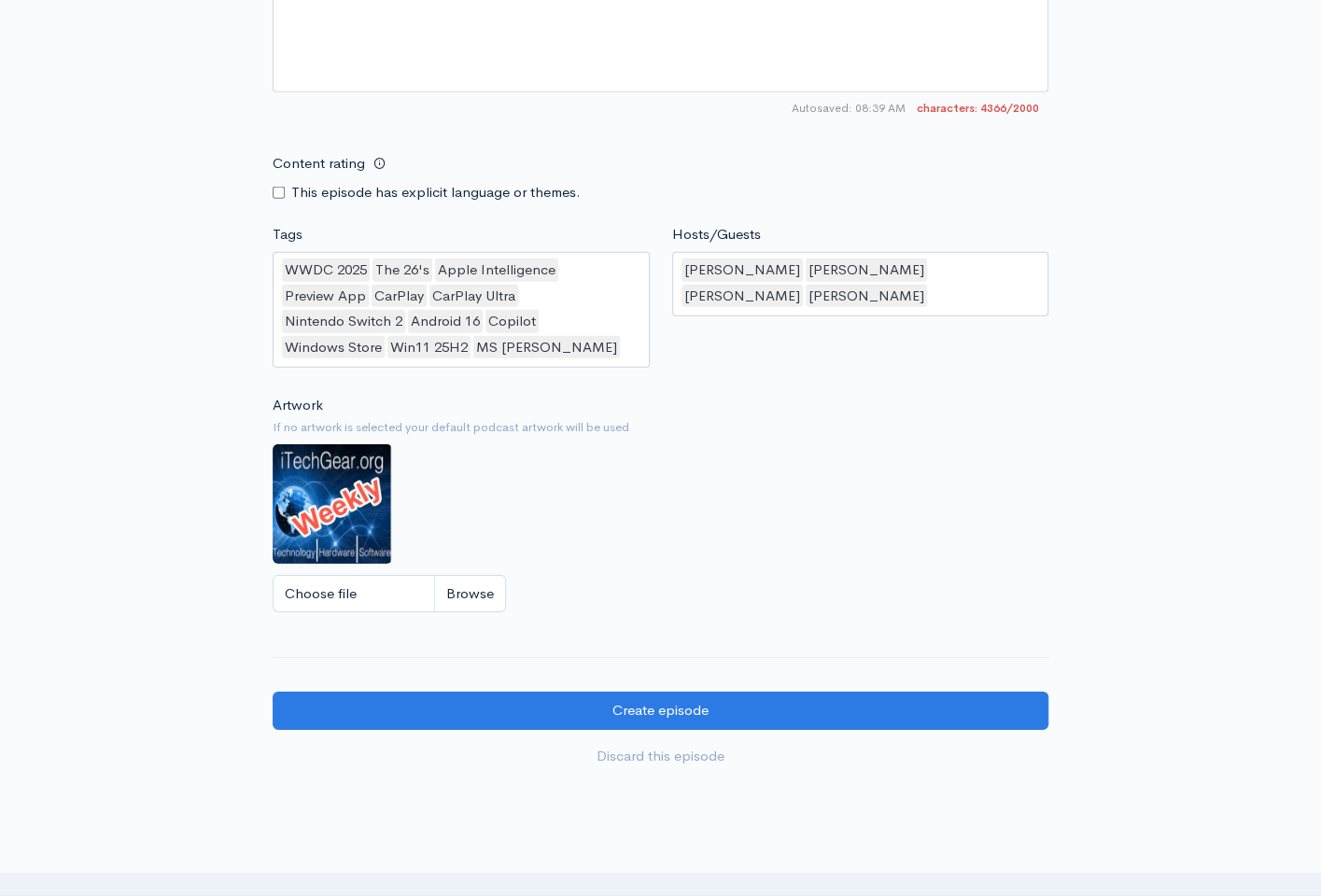 click on "Audio file       Choose file     Episode 135 - Did they use a Red Stapler or not.mp3                 100   Complete   ZenCast recommends uploading an audio file exported from your editing
software as: MP3, Mono, CBR (Constant Bitrate), 96 kbps, 44.1 kHz and 16 bit   Episode type   Full (Complete content that stands by itself) Trailer (a short, promotional piece of content that represents a preview for a show) Bonus (extra content for a show (for example, behind the scenes information or interviews with the cast) Full (Complete content that stands by itself)     Season number   Current season: 4   4   Episode number   Most recent episode number: 134   135   Title   Episode 135 - Did they use a Red Stapler or not?   Your episode title should  not  include your podcast
title, episode number, or season number.   Slug   episode-135-did-they-use-a-red-stapler-or-not   The slug will be used in the URL for the episode.     Subtitle       Publication date and time      Schedule episode
×" at bounding box center (660, -979) 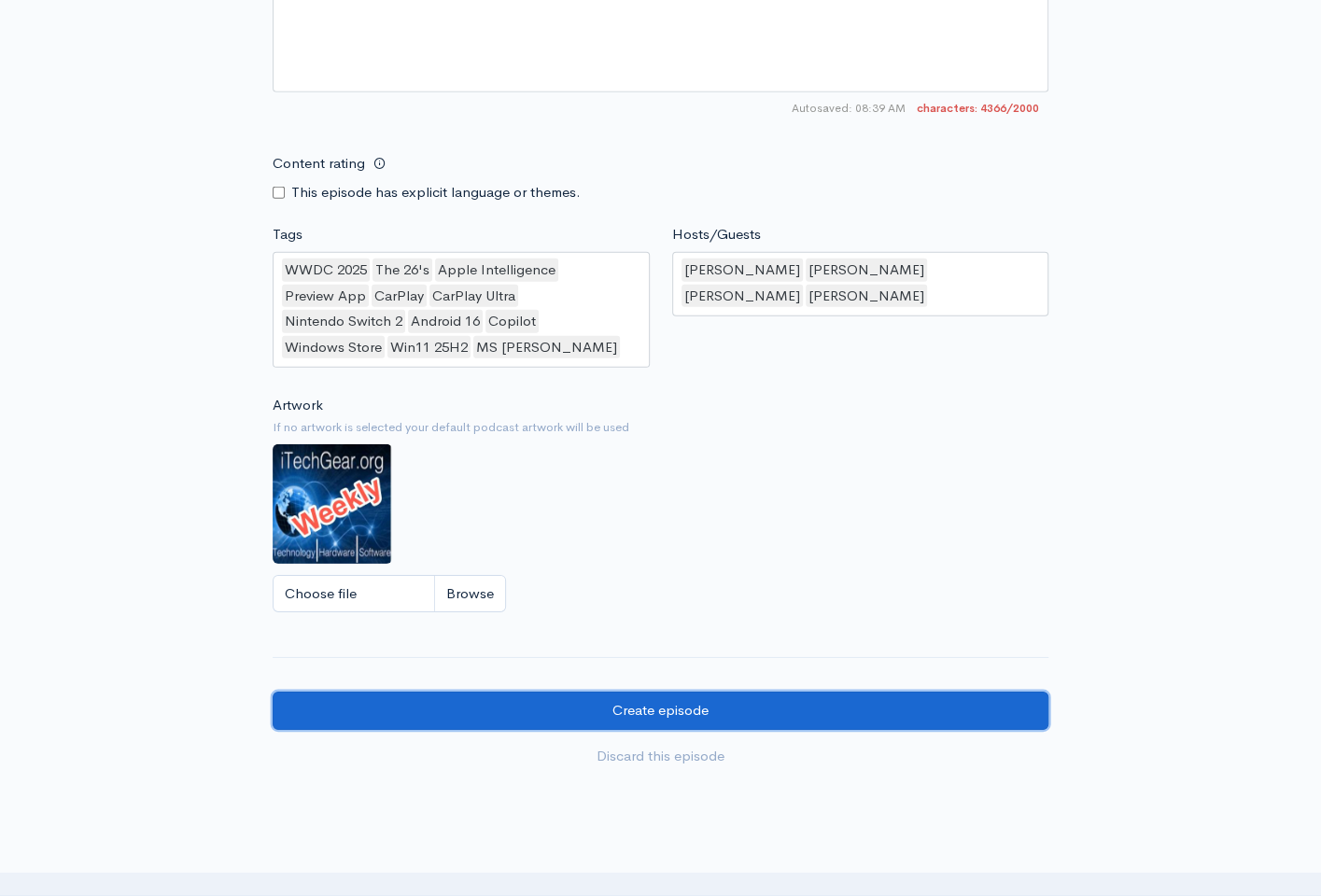 click on "Create episode" at bounding box center (660, 710) 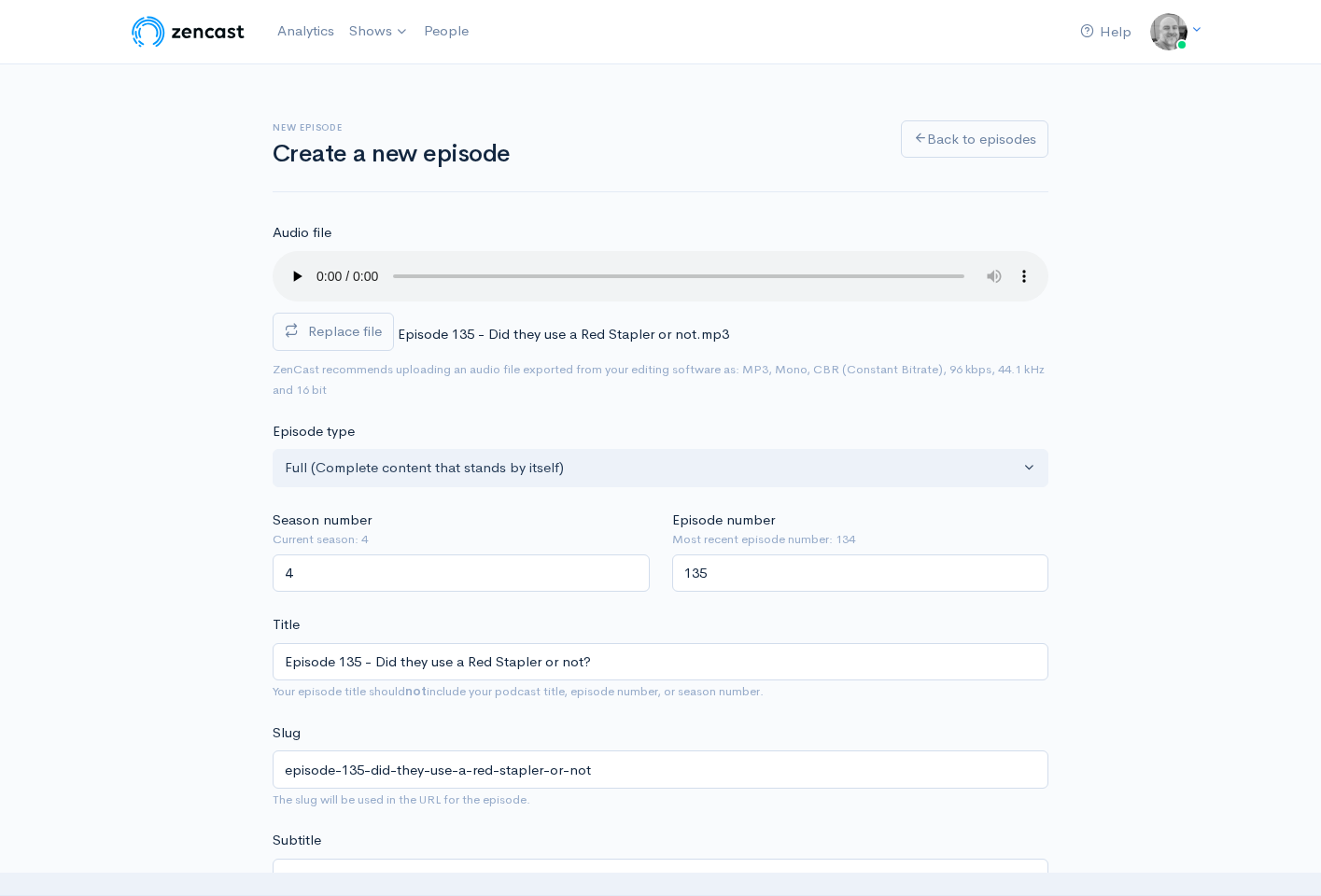 scroll, scrollTop: 2760, scrollLeft: 0, axis: vertical 